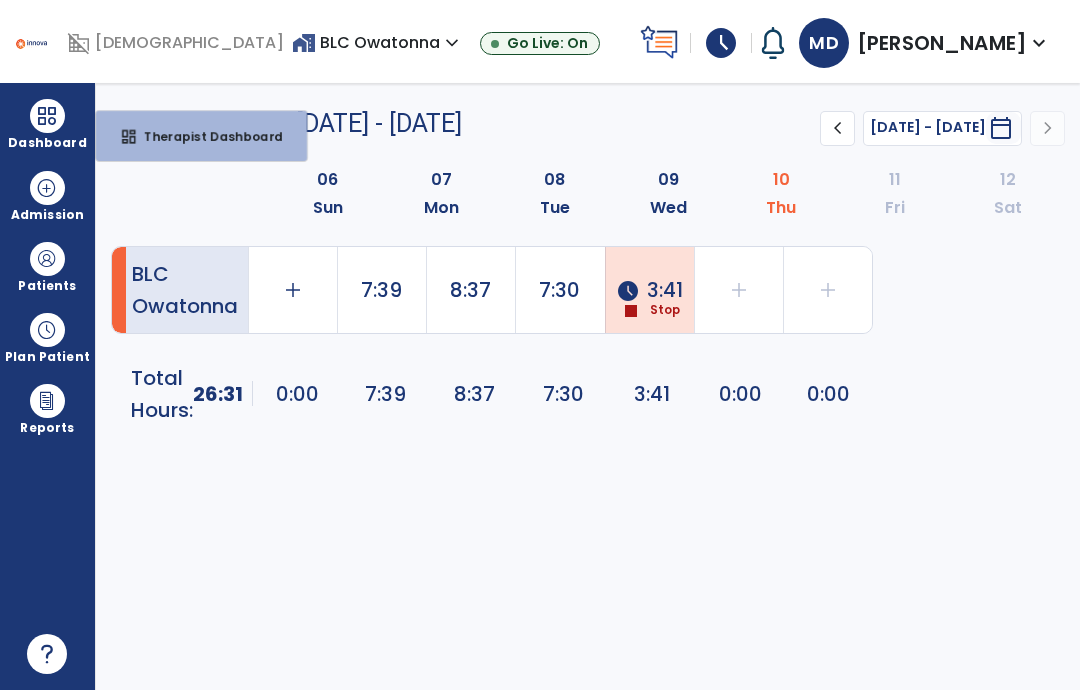 scroll, scrollTop: 0, scrollLeft: 0, axis: both 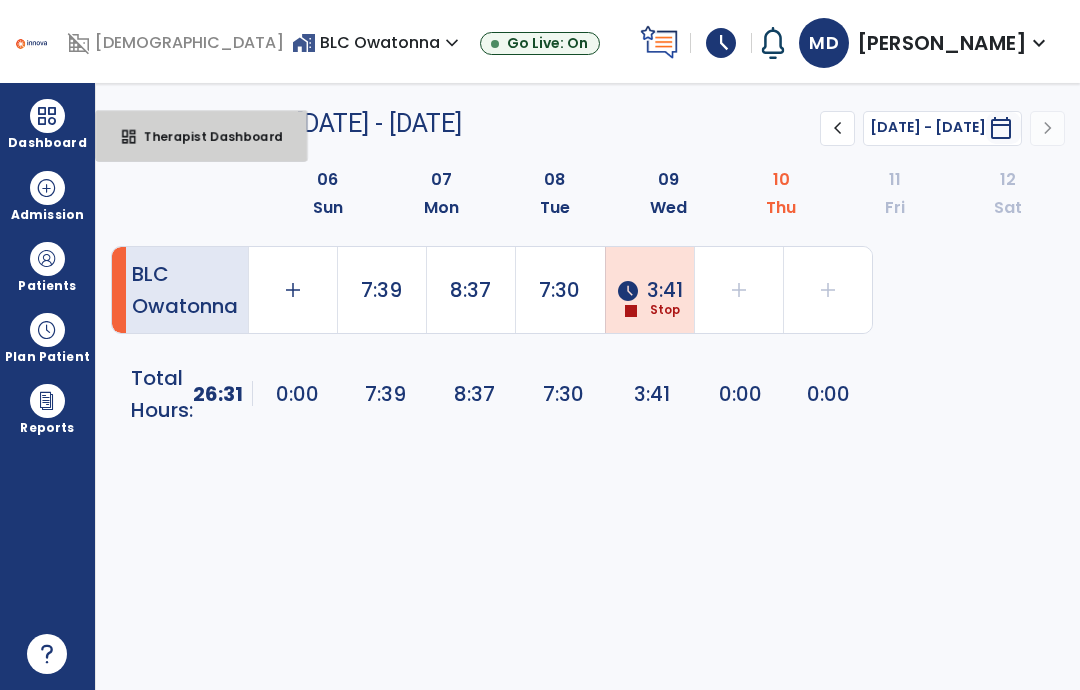 click on "dashboard  Therapist Dashboard" at bounding box center [201, 136] 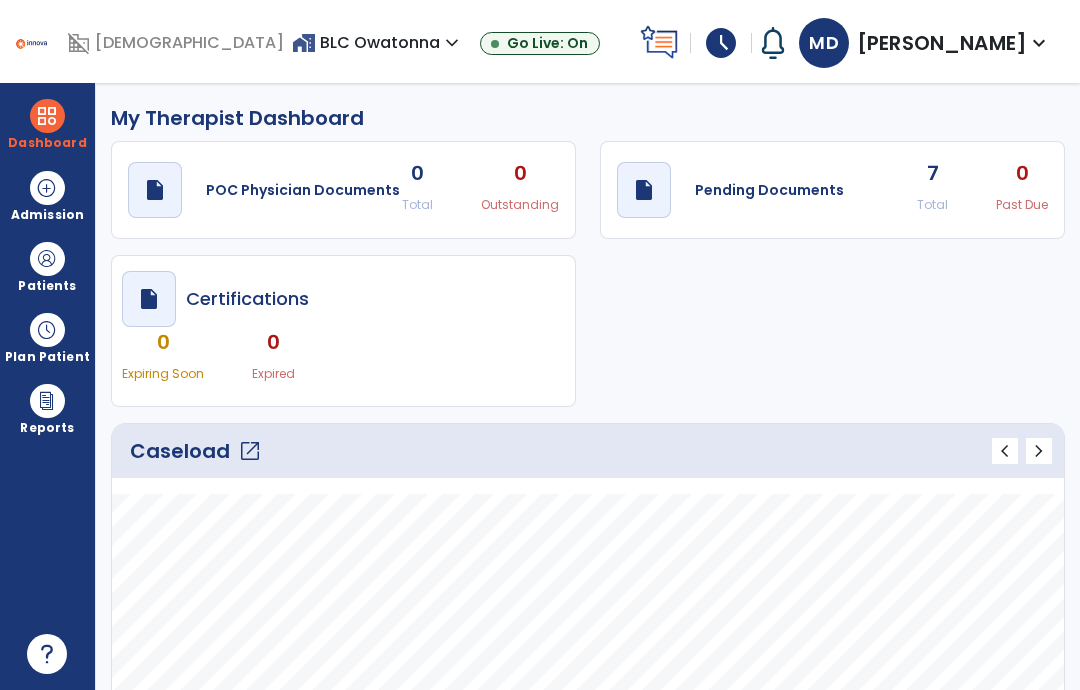 click at bounding box center (47, 330) 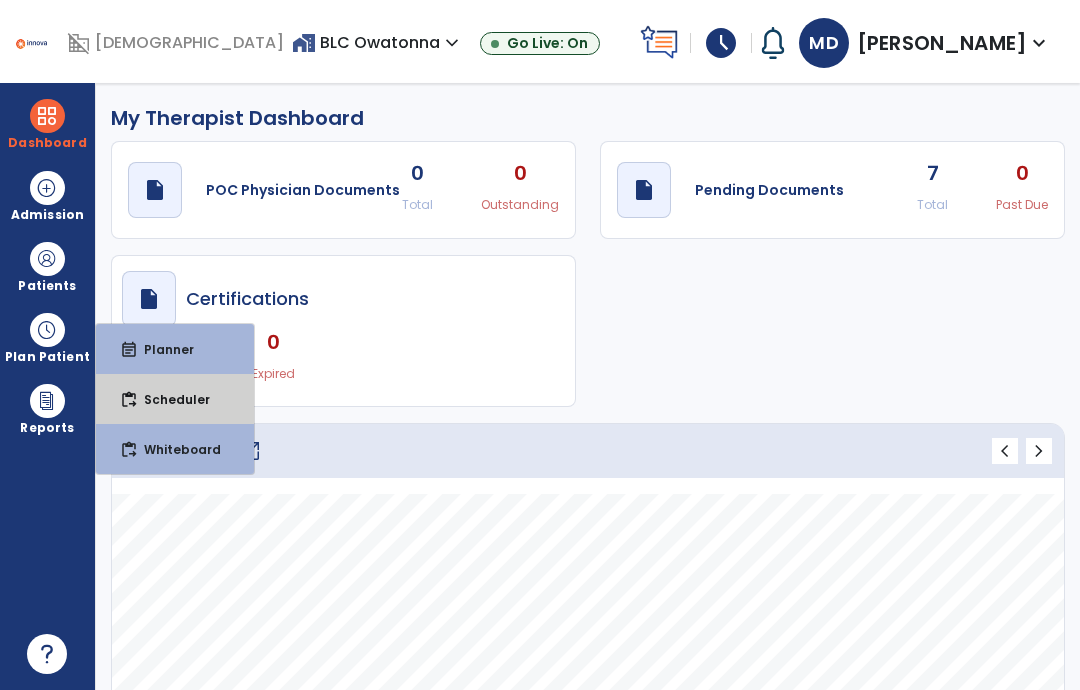 click on "Scheduler" at bounding box center (169, 399) 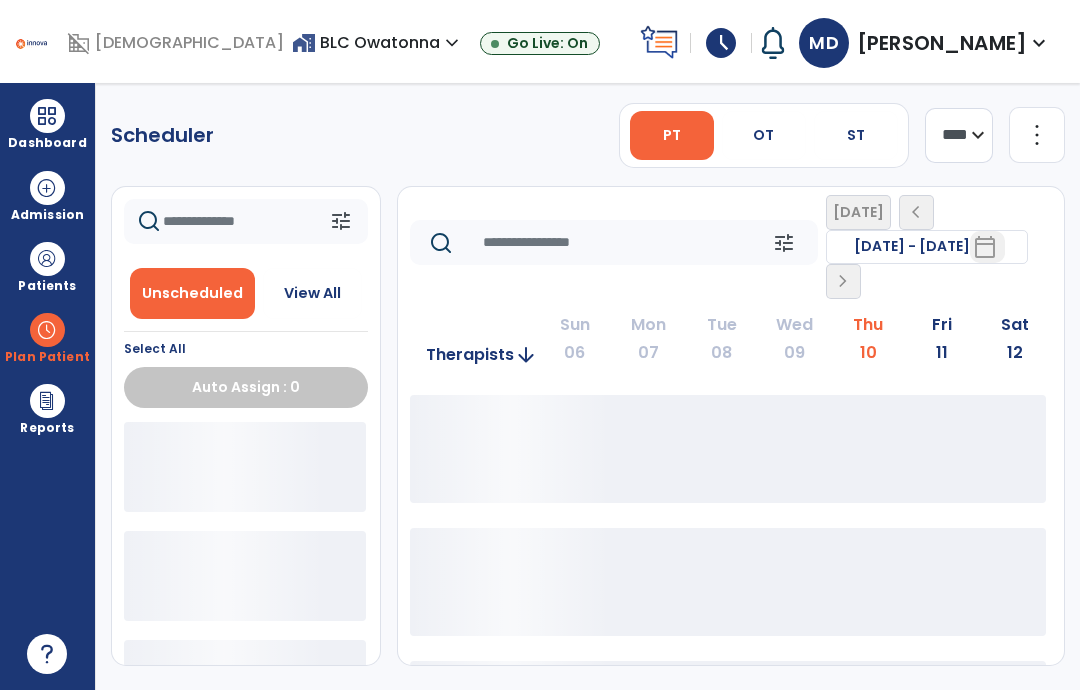 click on "OT" at bounding box center [763, 135] 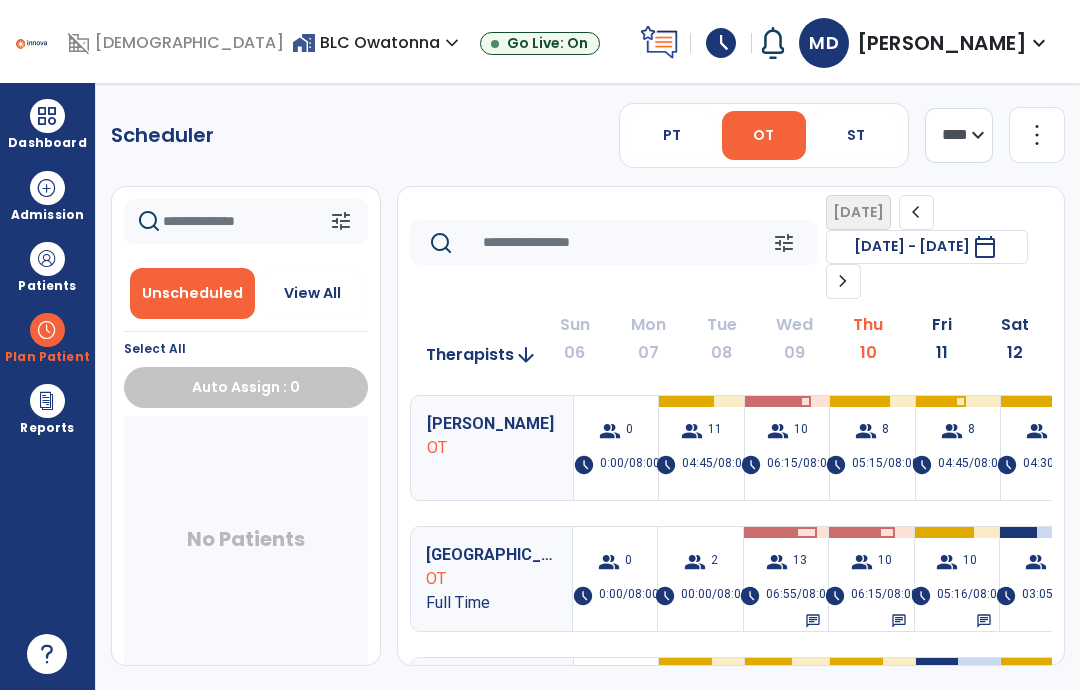 scroll, scrollTop: 0, scrollLeft: 3, axis: horizontal 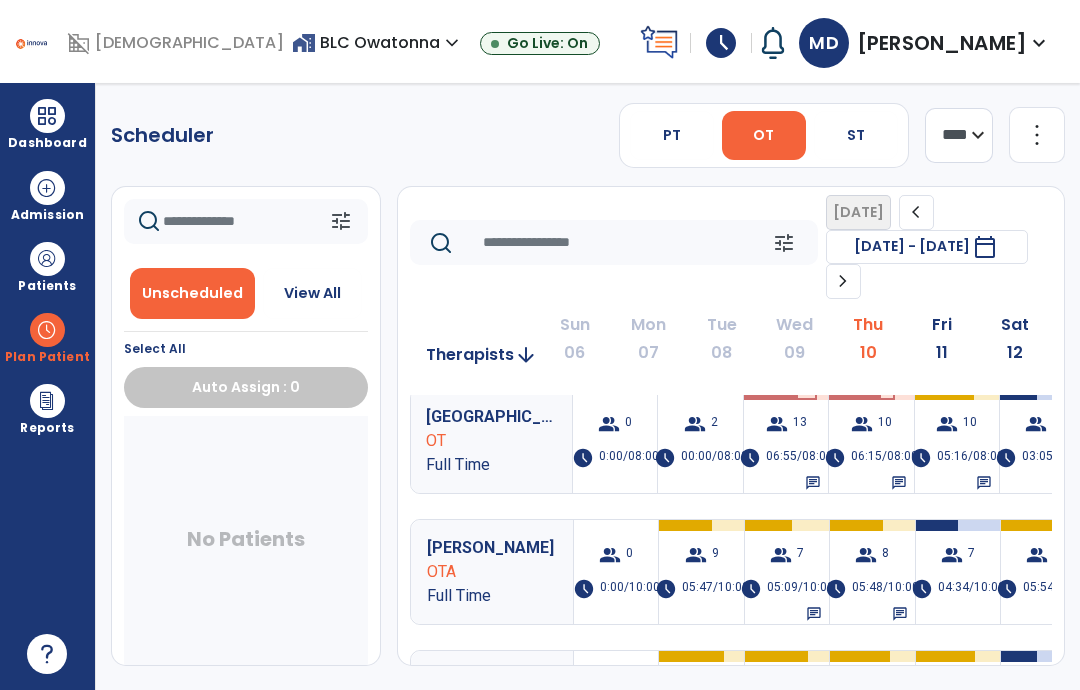 click on "group" at bounding box center [1037, 555] 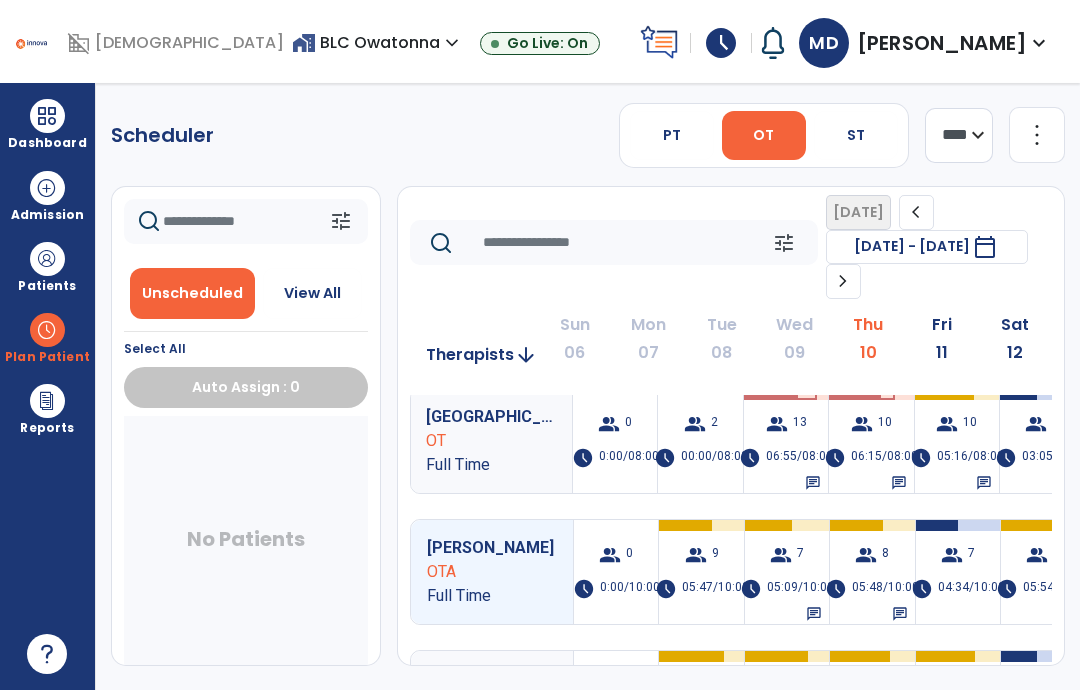click on "group" at bounding box center (1037, 555) 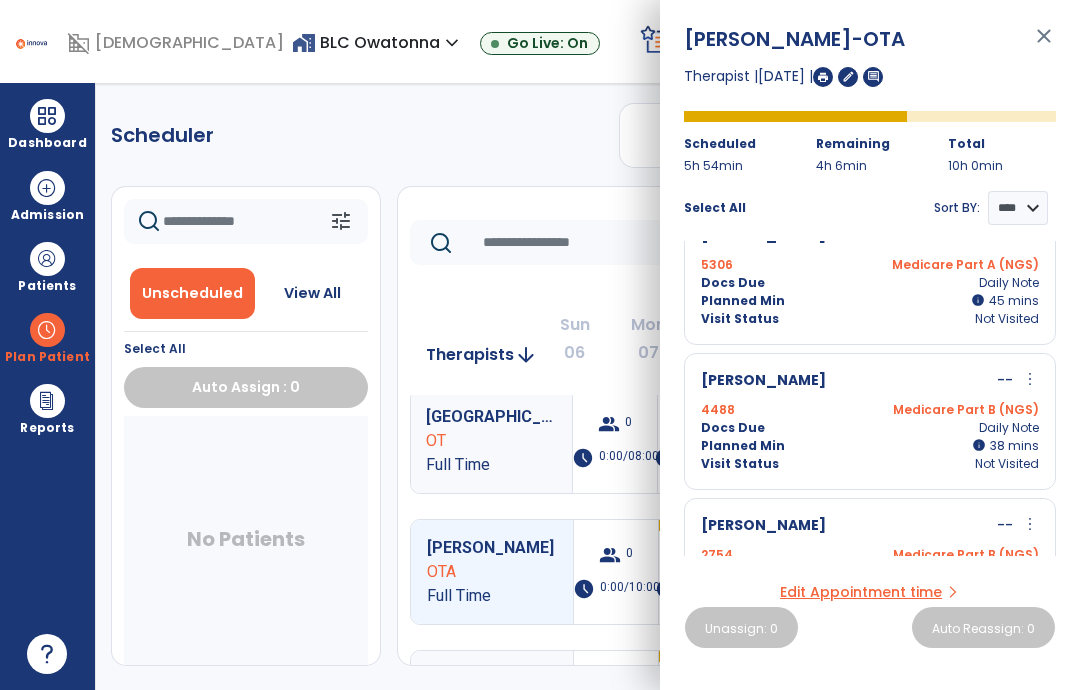 scroll, scrollTop: 765, scrollLeft: 0, axis: vertical 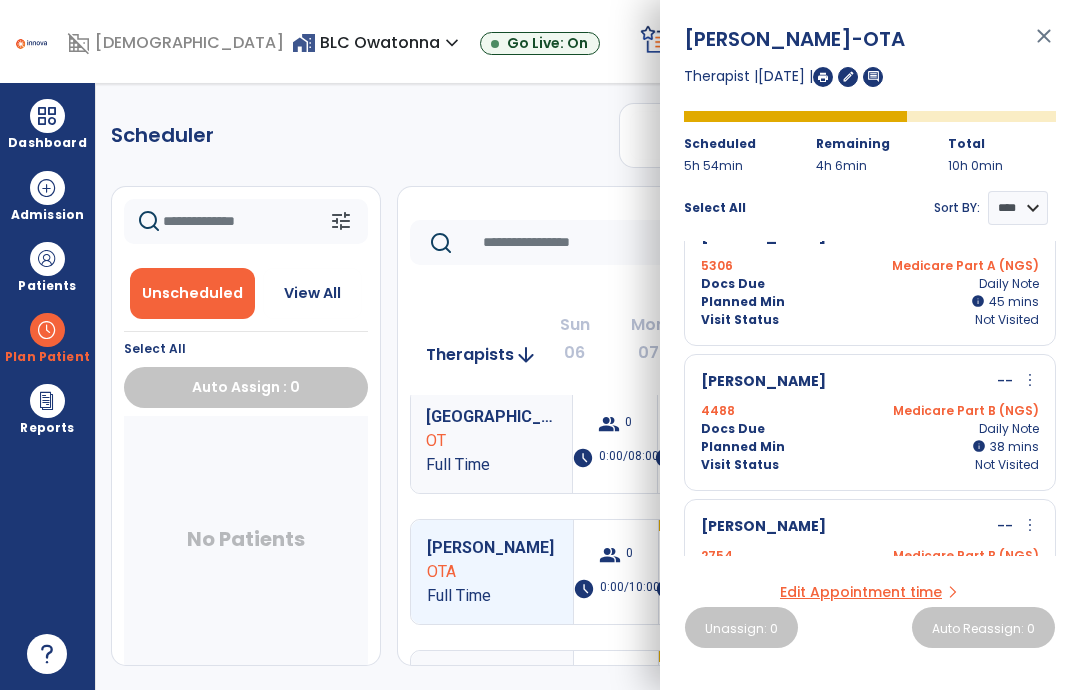 click on "close" at bounding box center [1044, 45] 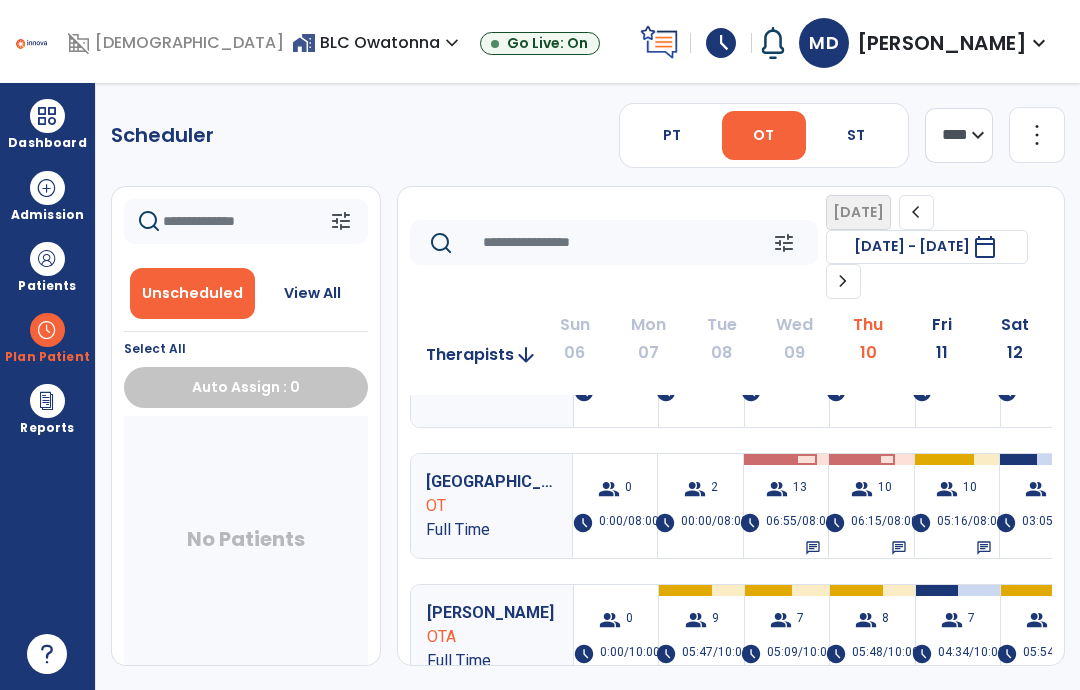 scroll, scrollTop: 72, scrollLeft: 0, axis: vertical 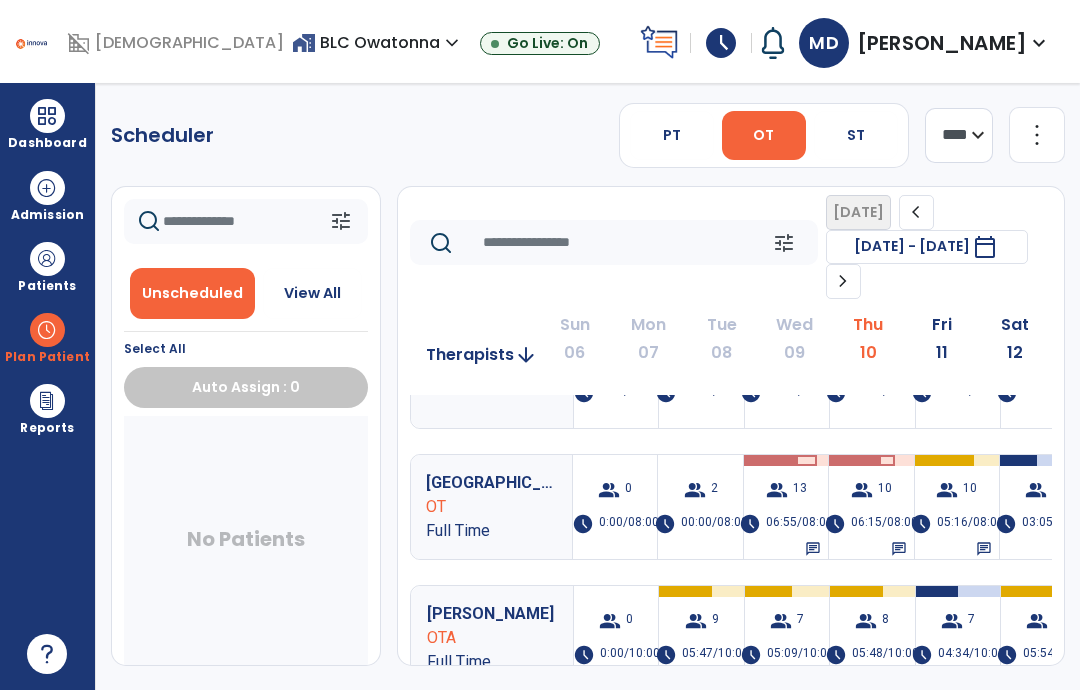 click on "group" at bounding box center [1036, 490] 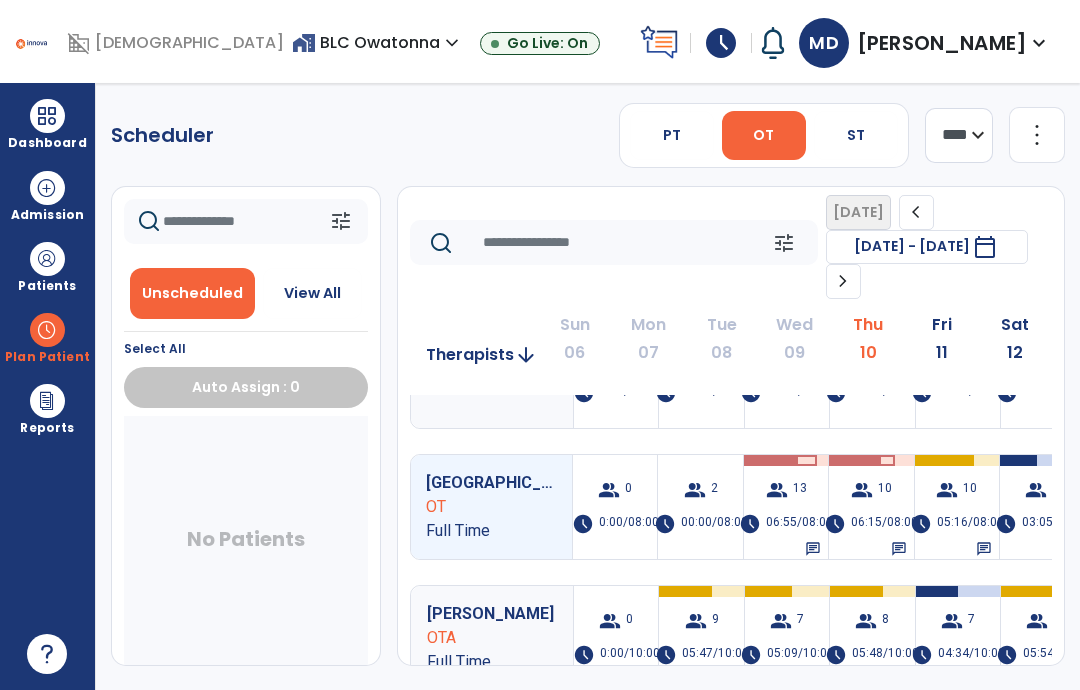 click on "group" at bounding box center (1036, 490) 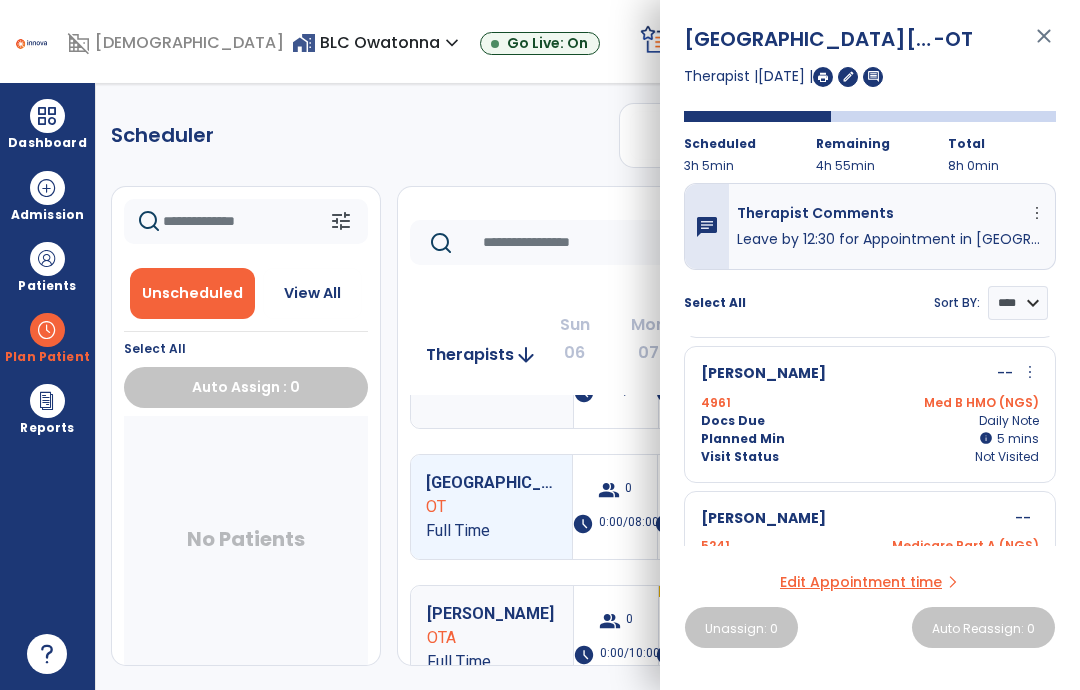 scroll, scrollTop: 578, scrollLeft: 0, axis: vertical 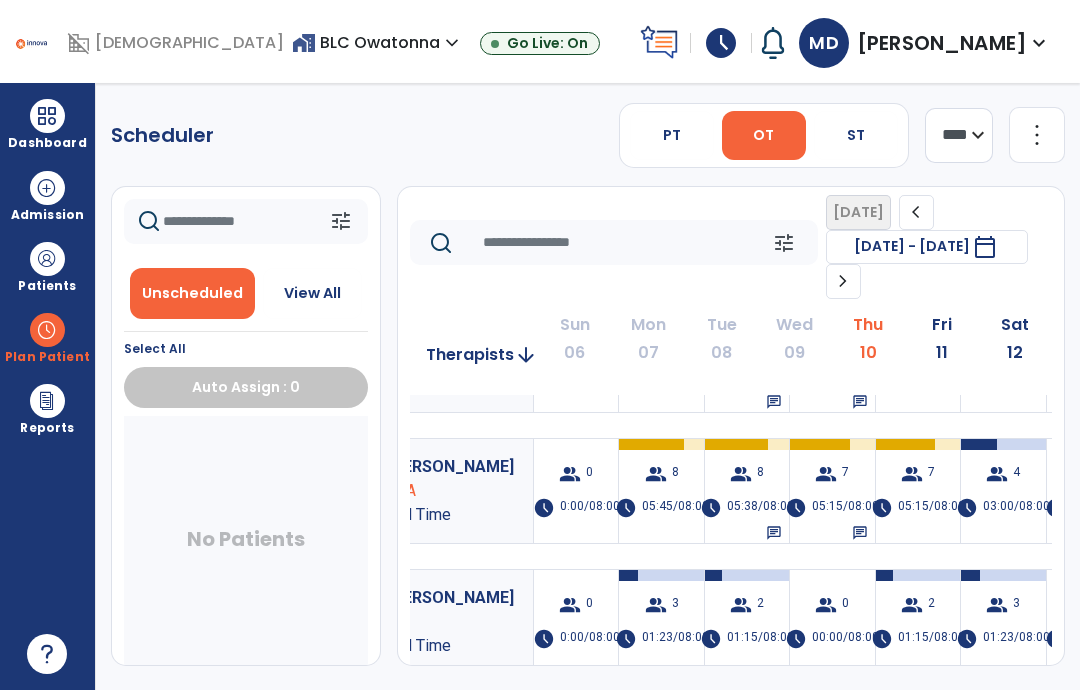 click on "group" at bounding box center (997, 474) 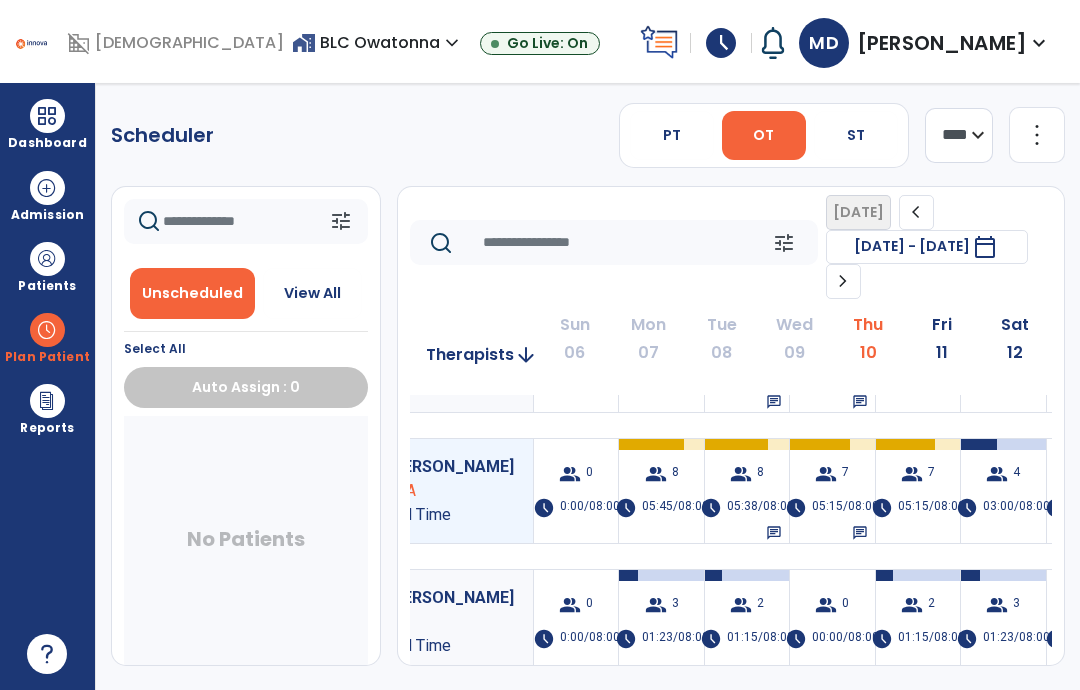 click on "group  4" at bounding box center (1003, 474) 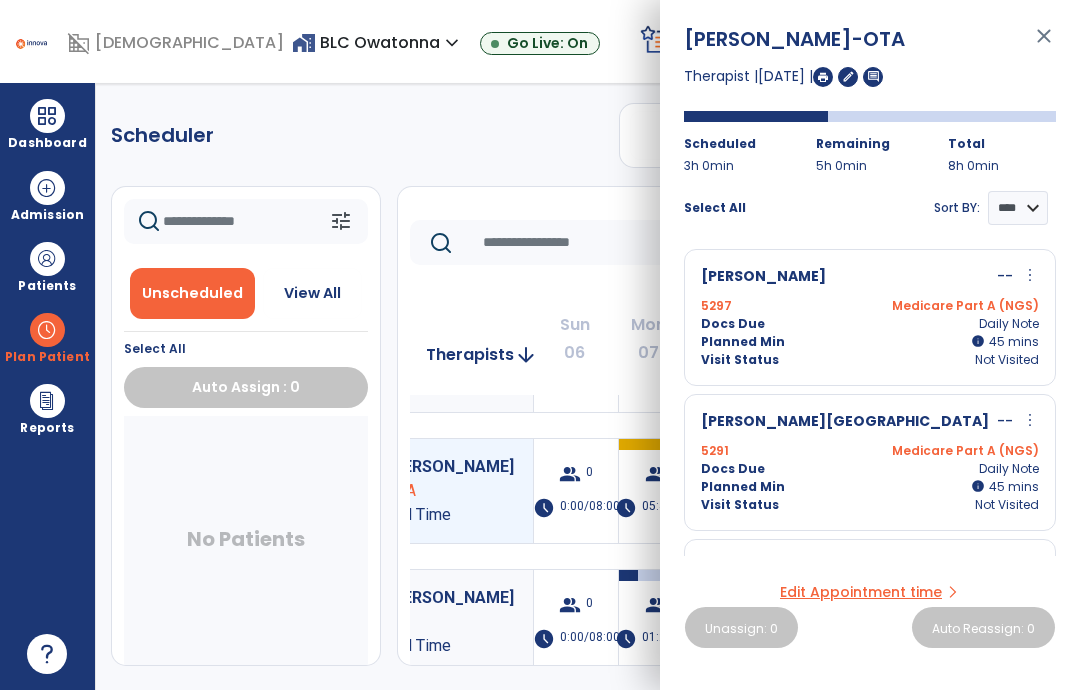 scroll, scrollTop: 0, scrollLeft: 0, axis: both 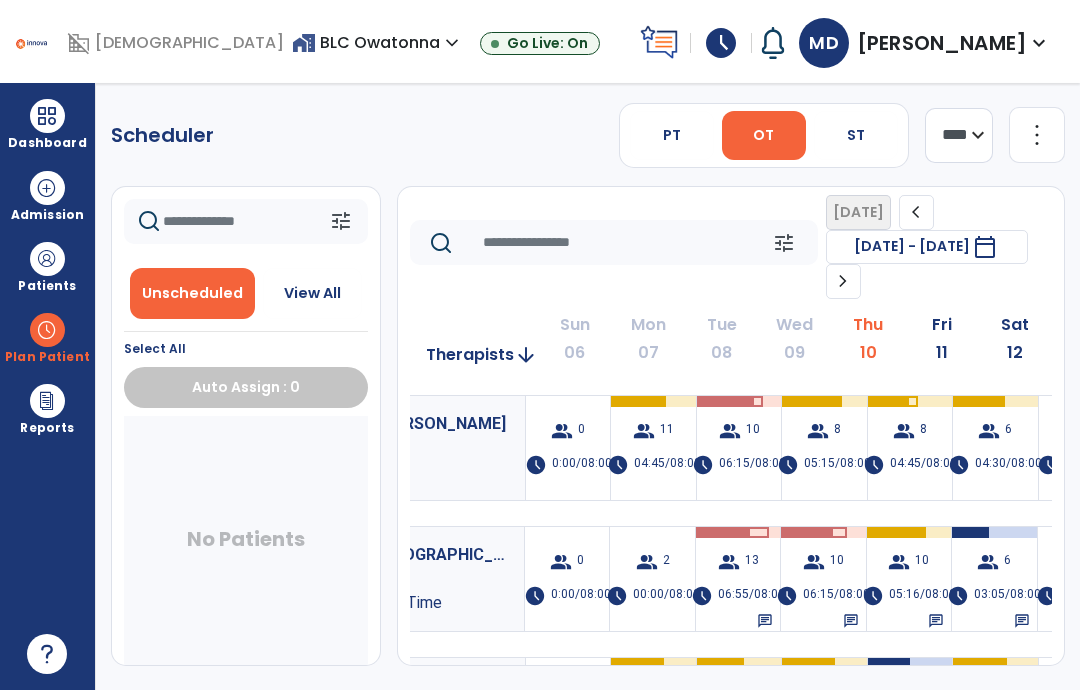 click on "group" at bounding box center [989, 431] 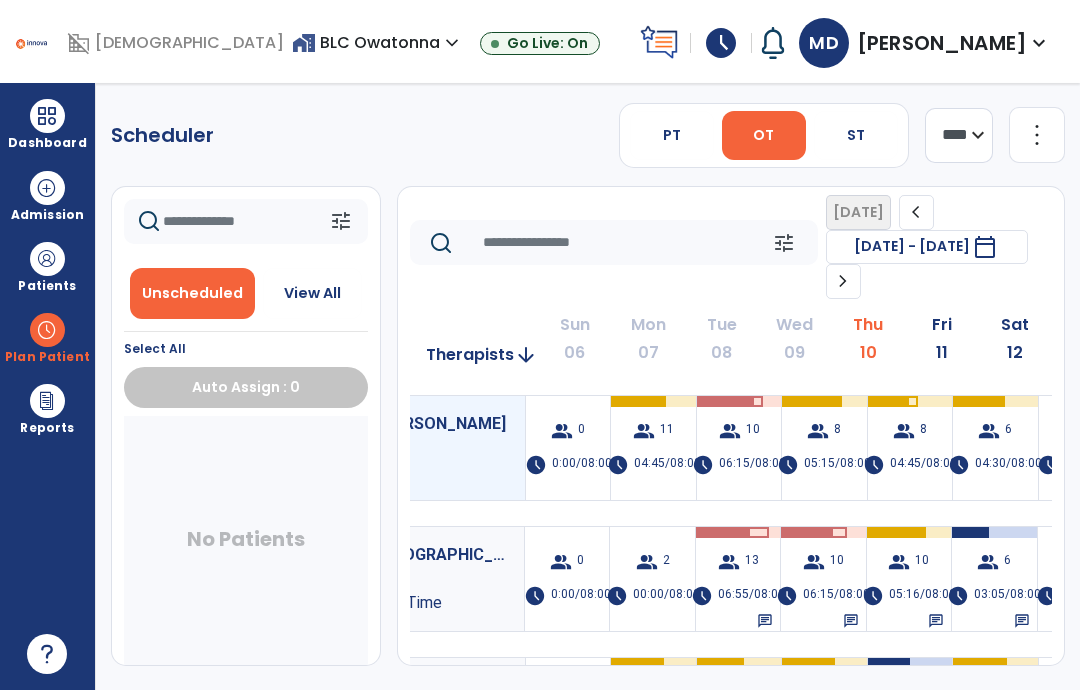 click on "6" at bounding box center (1008, 431) 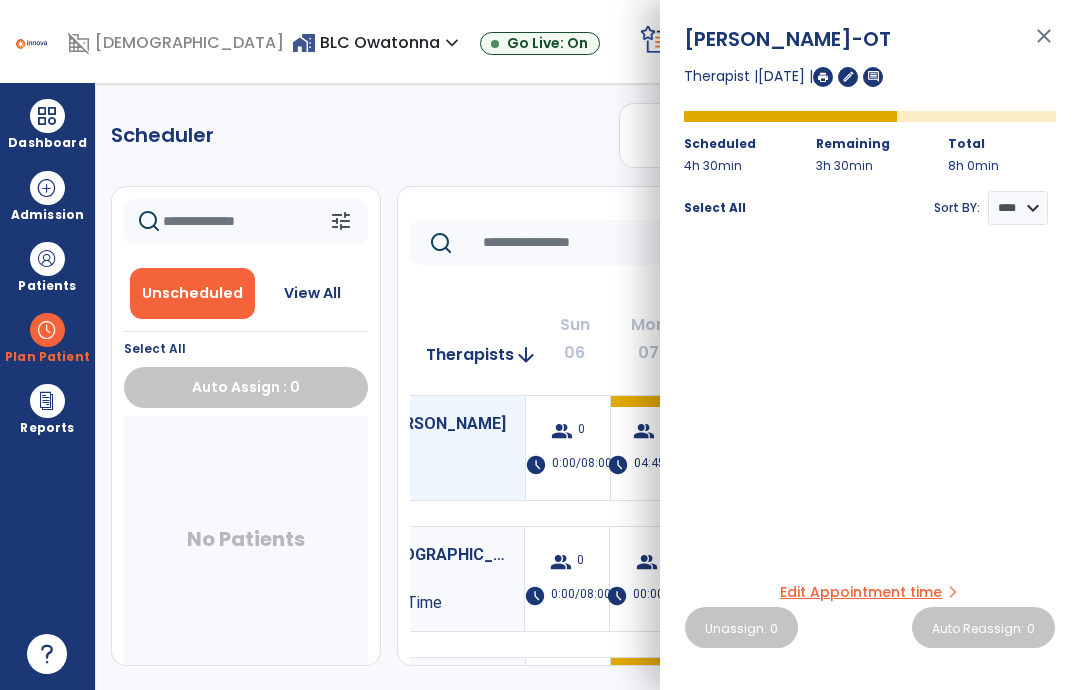 scroll, scrollTop: 0, scrollLeft: 0, axis: both 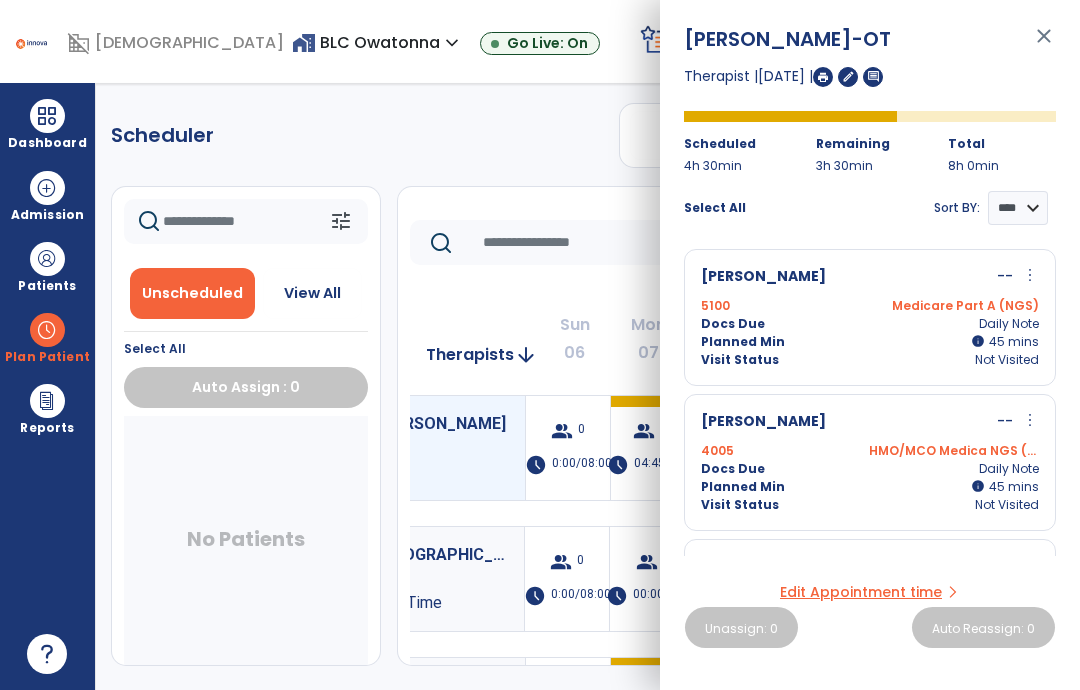 click on "close" at bounding box center [1044, 45] 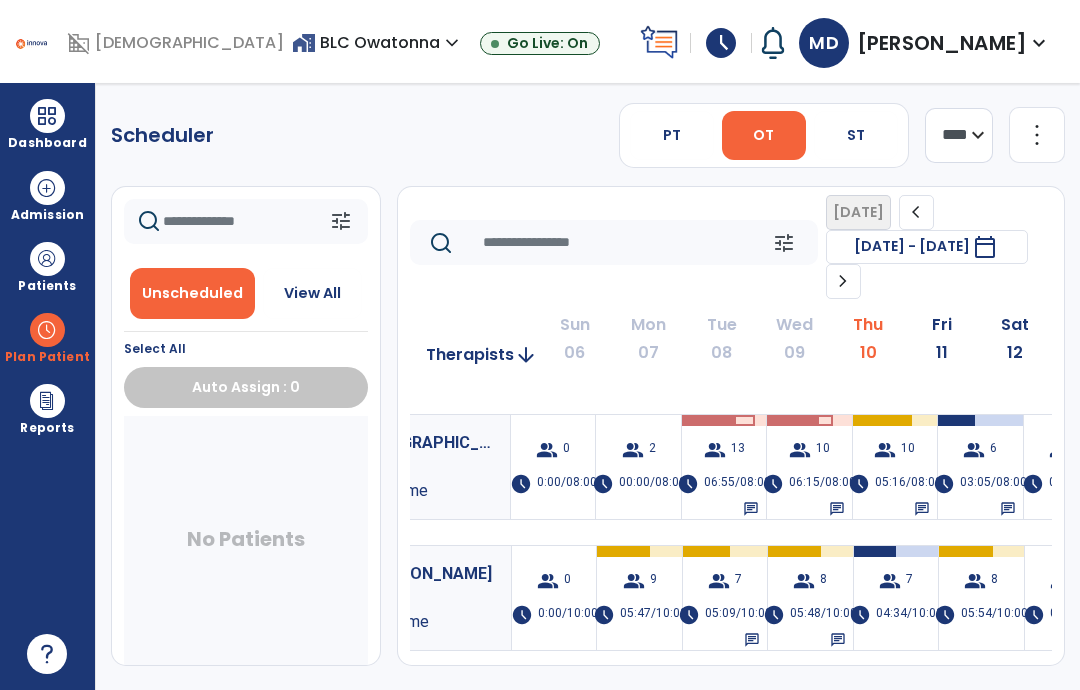 scroll, scrollTop: 124, scrollLeft: 64, axis: both 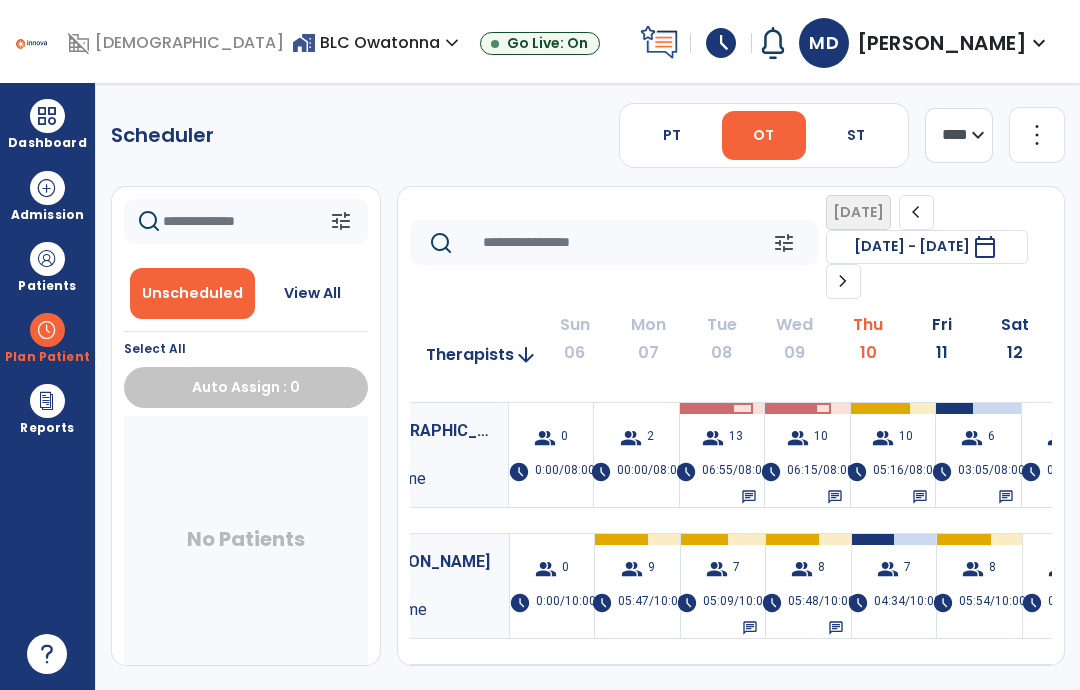 click on "8" at bounding box center [992, 569] 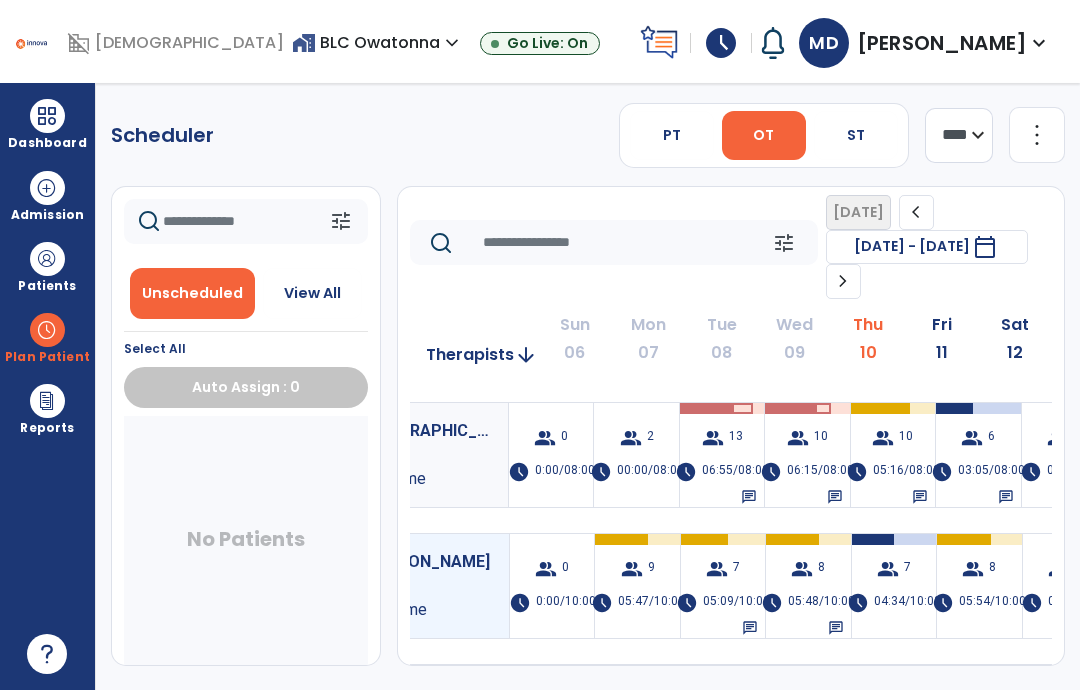 click on "group" at bounding box center [973, 569] 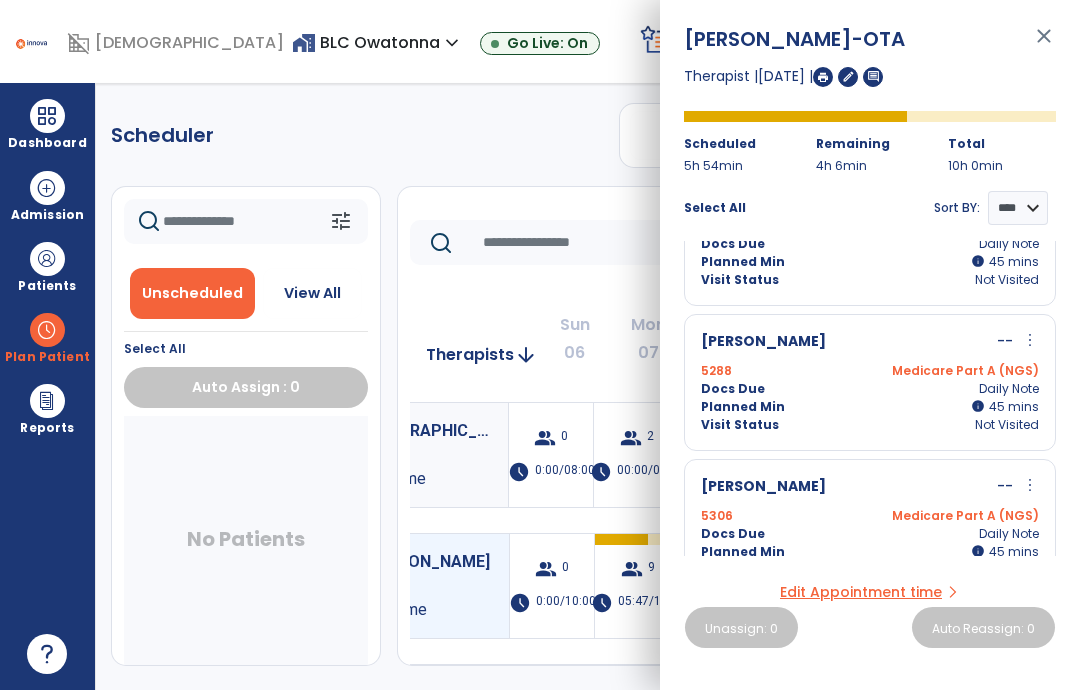 scroll, scrollTop: 253, scrollLeft: 0, axis: vertical 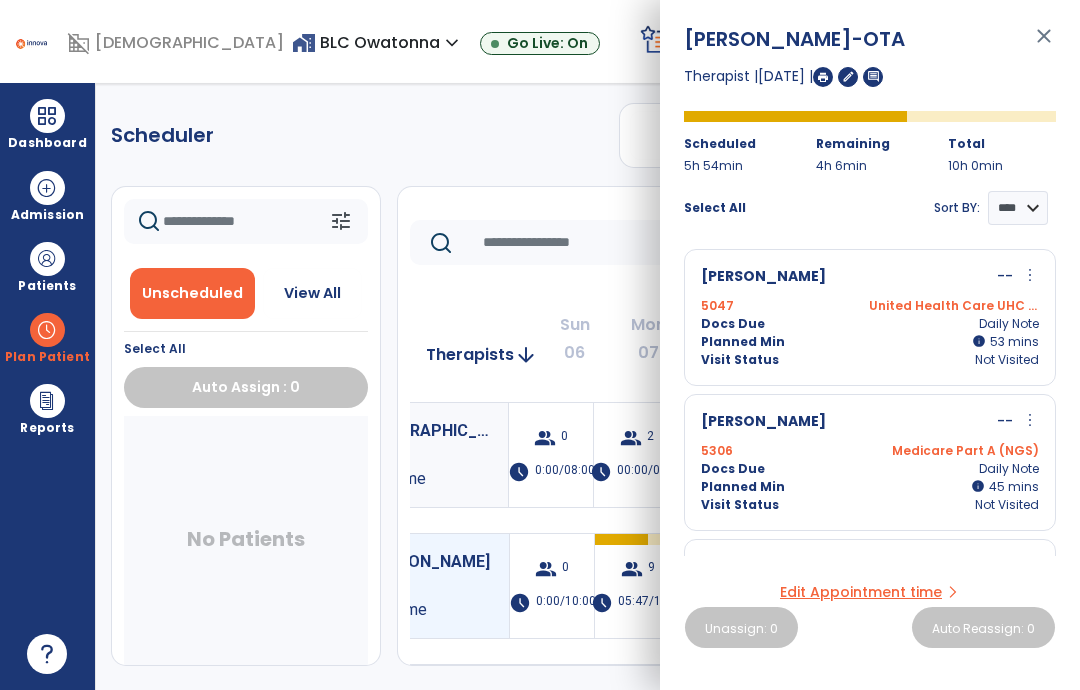 click on "close" at bounding box center [1044, 45] 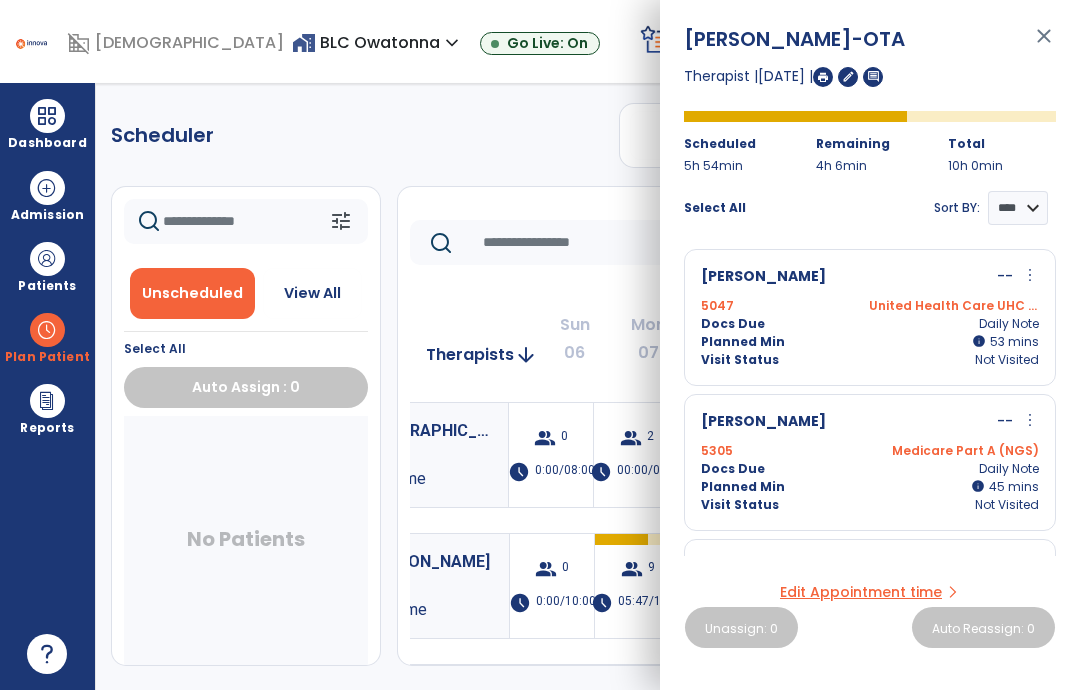 click on "close" at bounding box center (1044, 45) 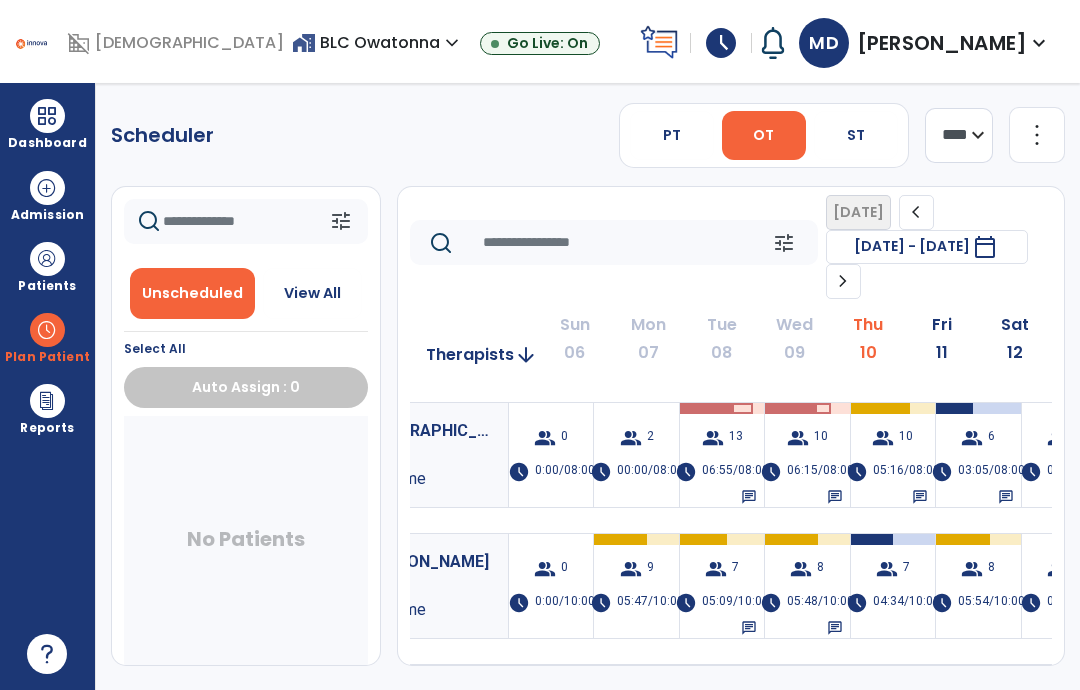 scroll, scrollTop: 0, scrollLeft: 2, axis: horizontal 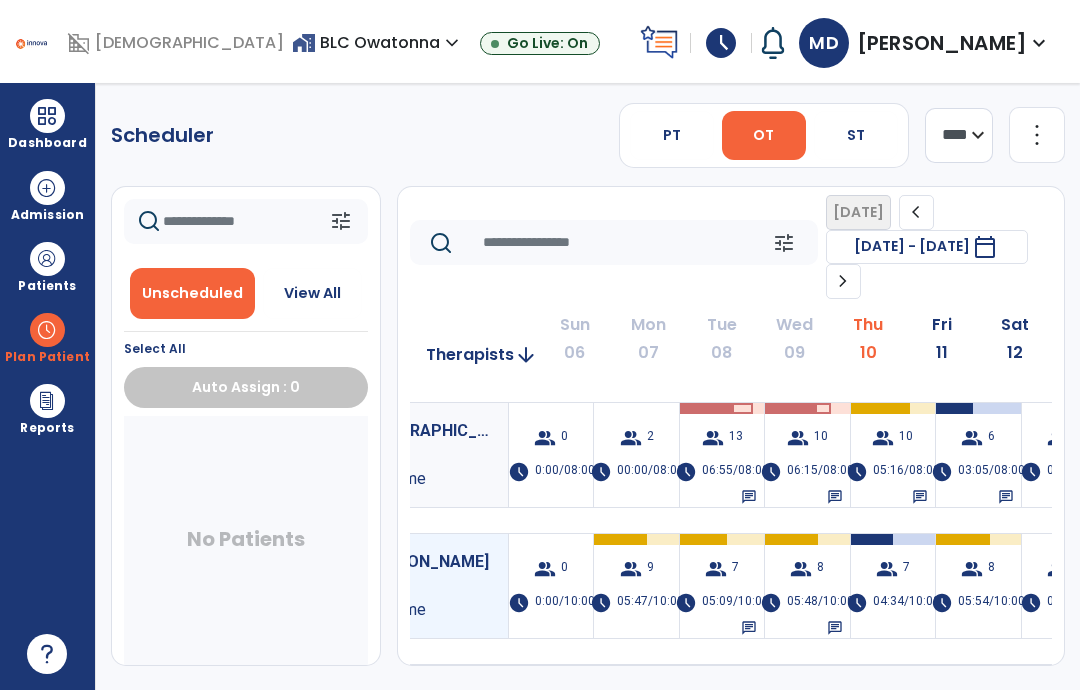 click on "group" at bounding box center (972, 569) 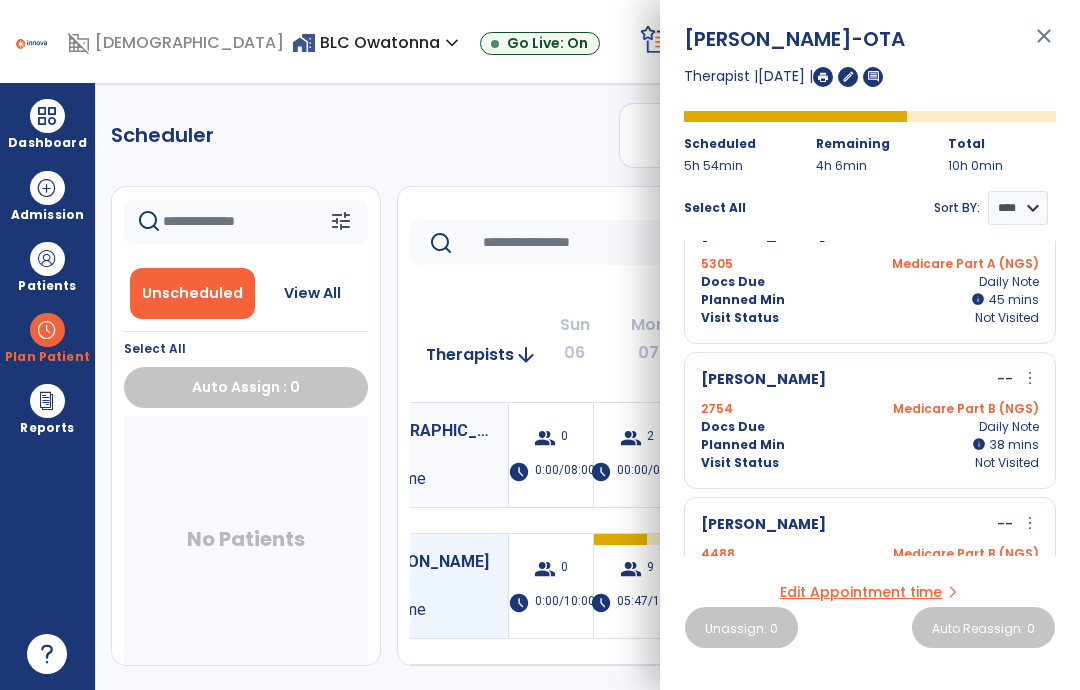 scroll, scrollTop: 765, scrollLeft: 0, axis: vertical 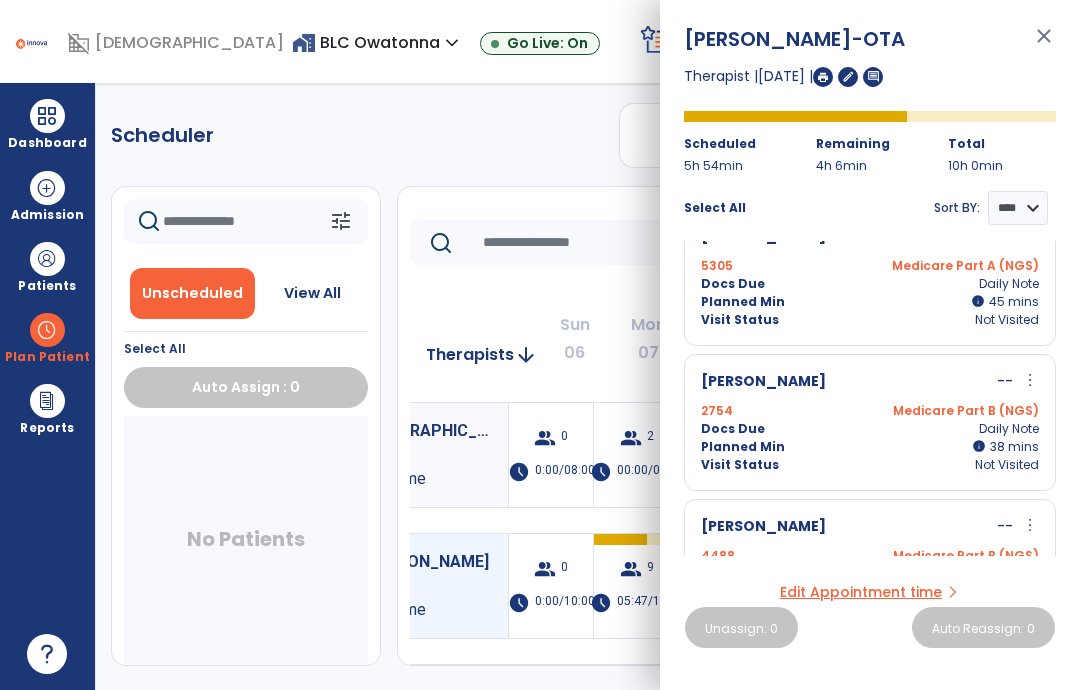 click on "close" at bounding box center (1044, 45) 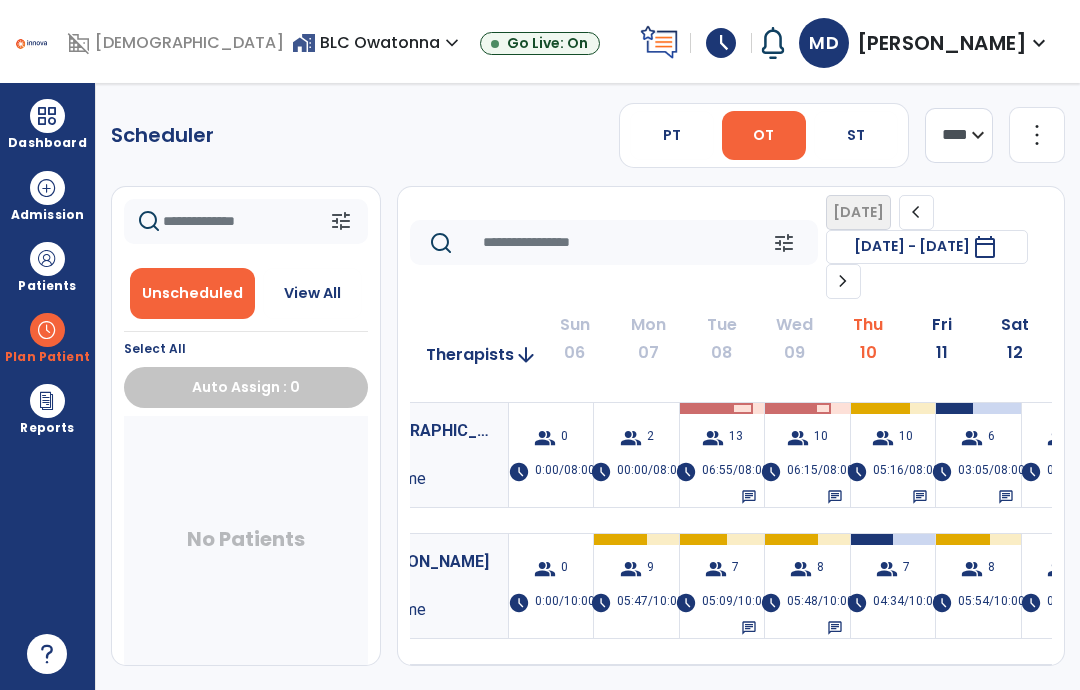 click at bounding box center [47, 116] 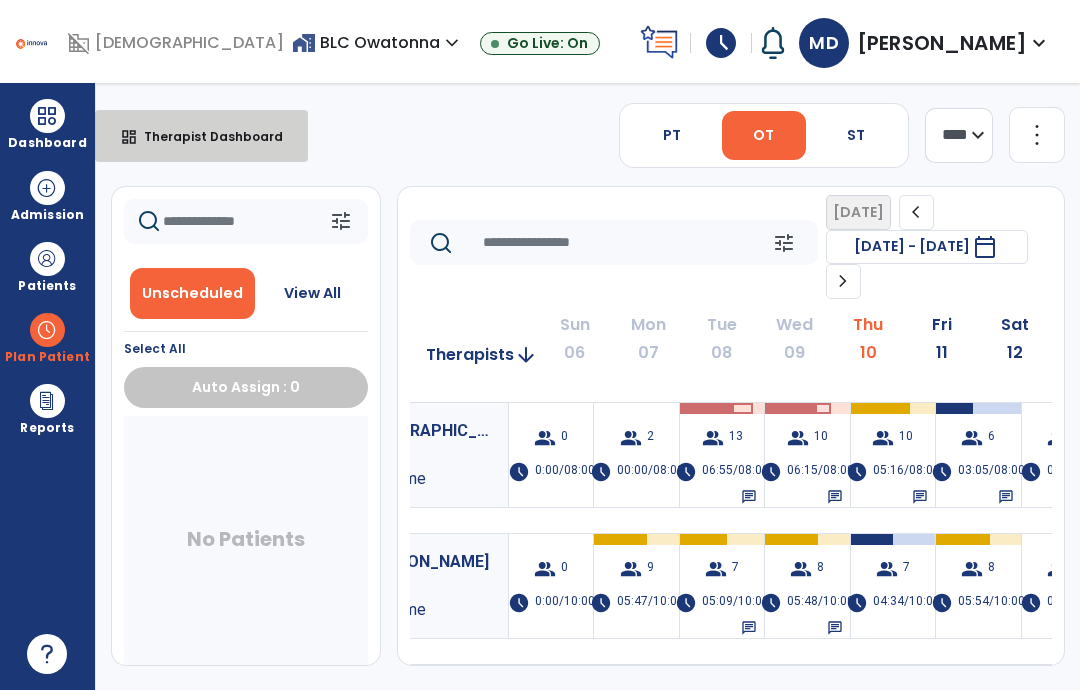 click on "Therapist Dashboard" at bounding box center [205, 136] 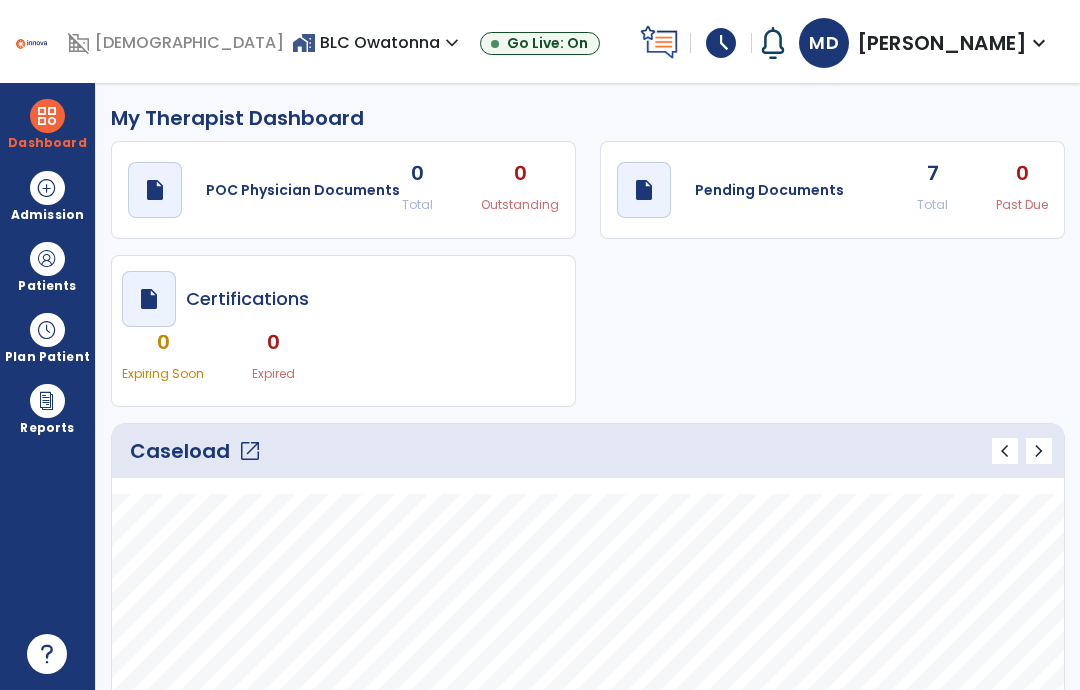 click on "7" 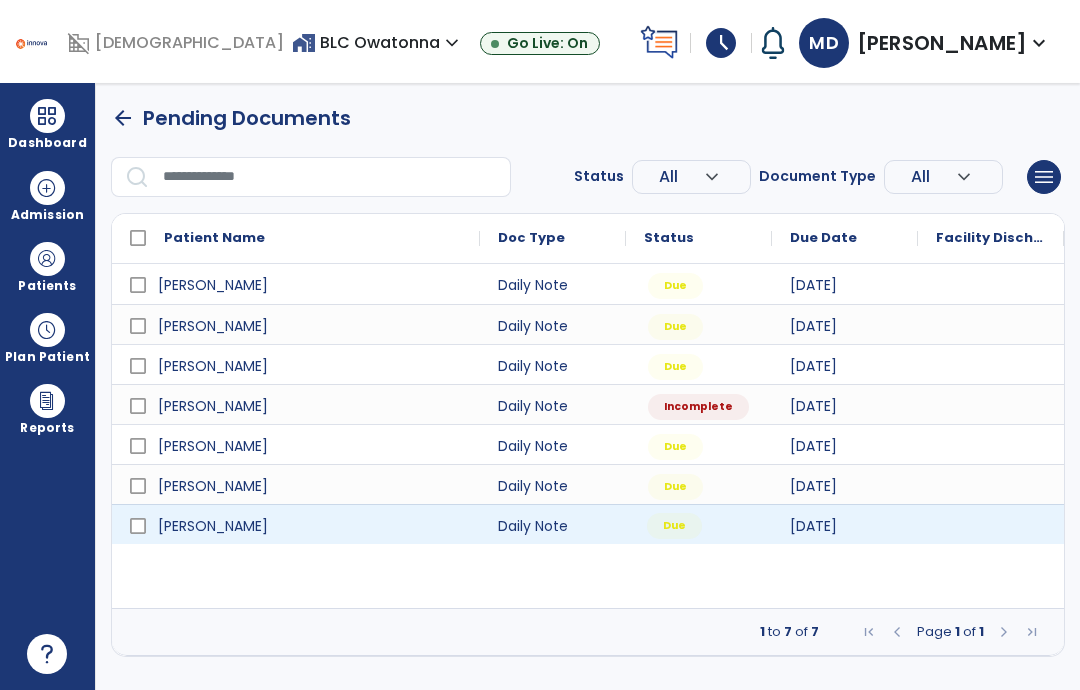 click on "Due" at bounding box center (674, 526) 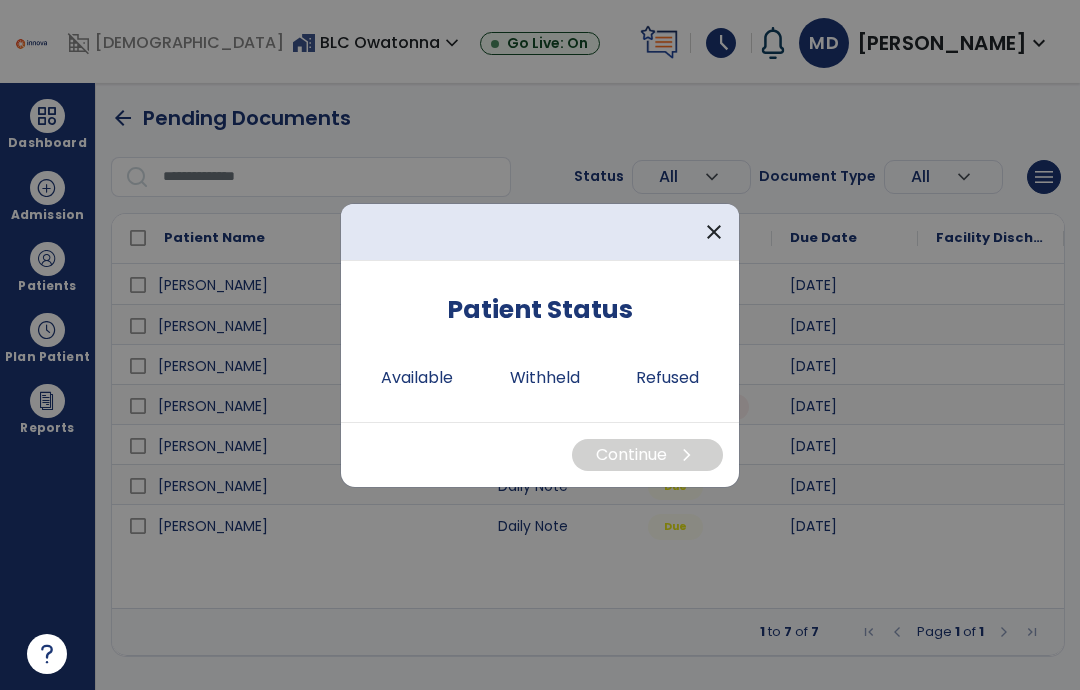 click on "Available" at bounding box center (417, 378) 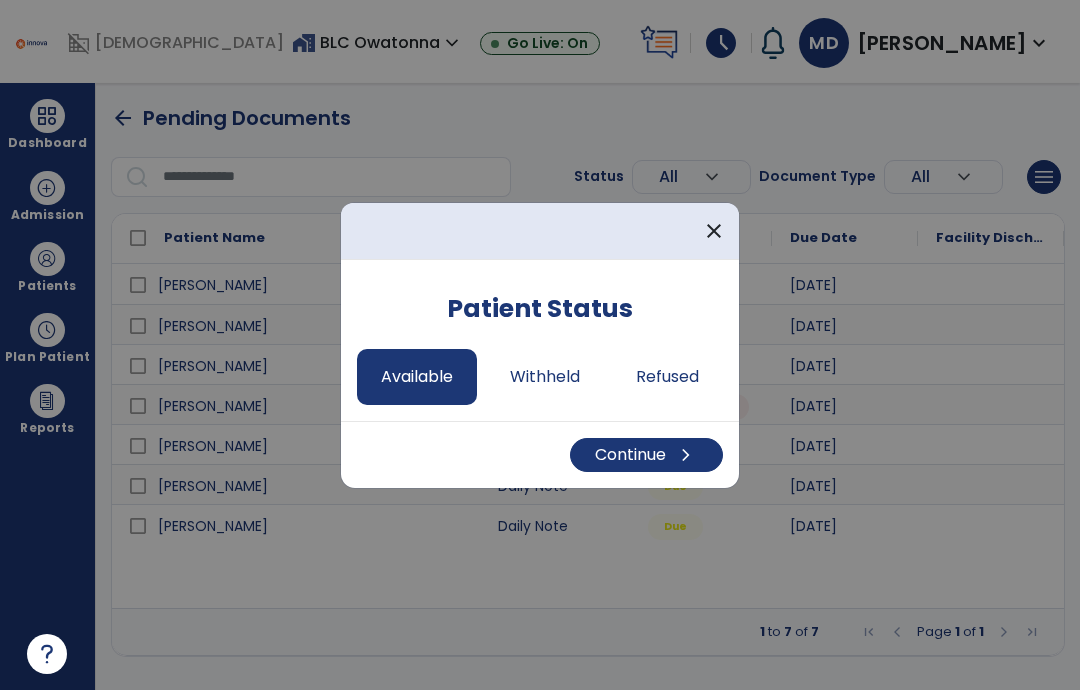 click on "Continue   chevron_right" at bounding box center [646, 455] 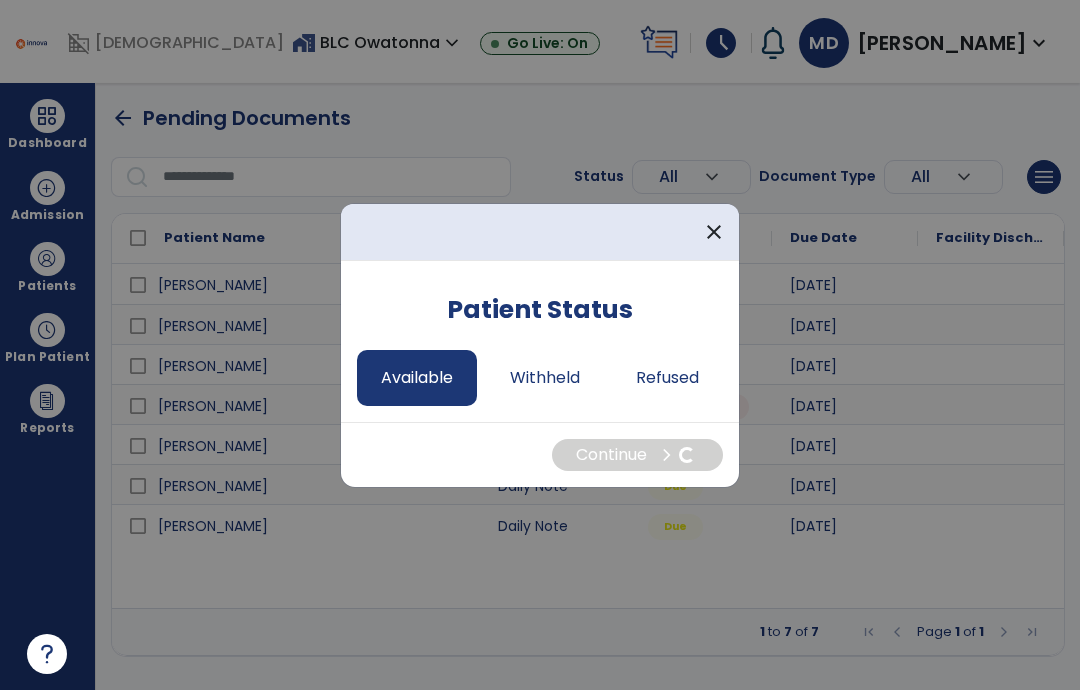 select on "*" 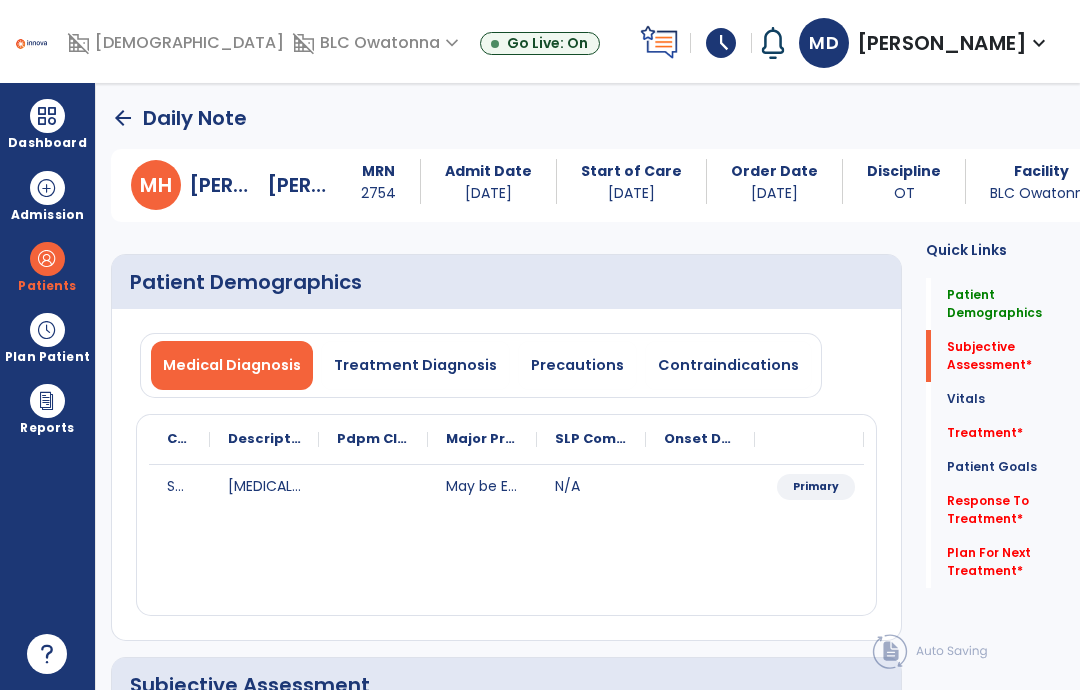 click on "Subjective Assessment   *  Subjective Assessment   *" 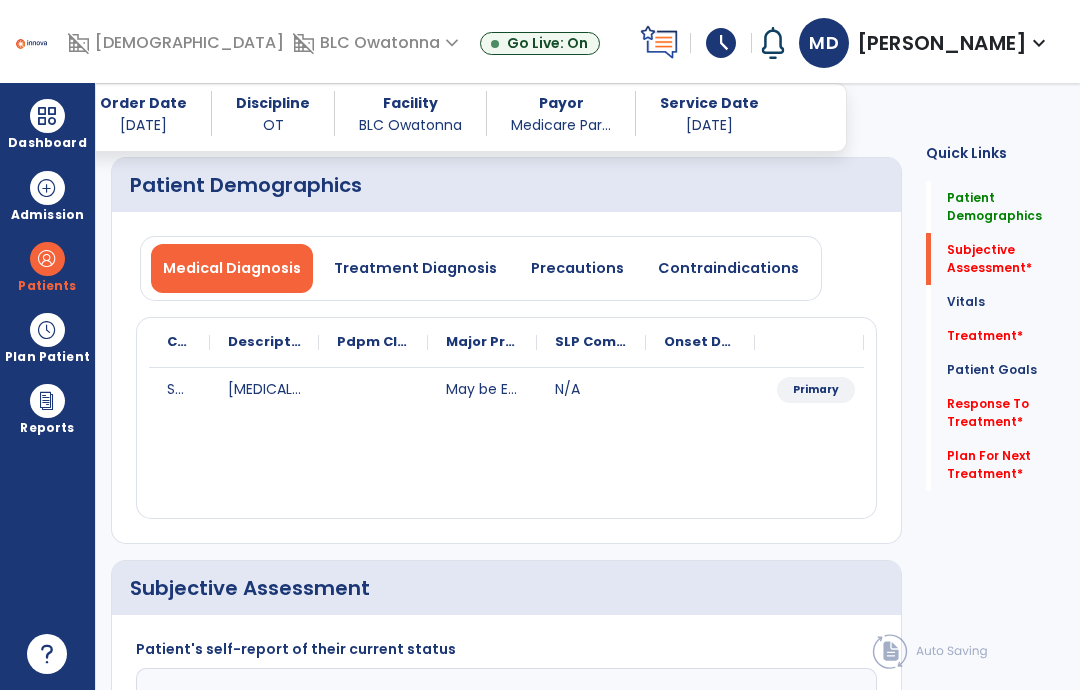 scroll, scrollTop: 49, scrollLeft: 0, axis: vertical 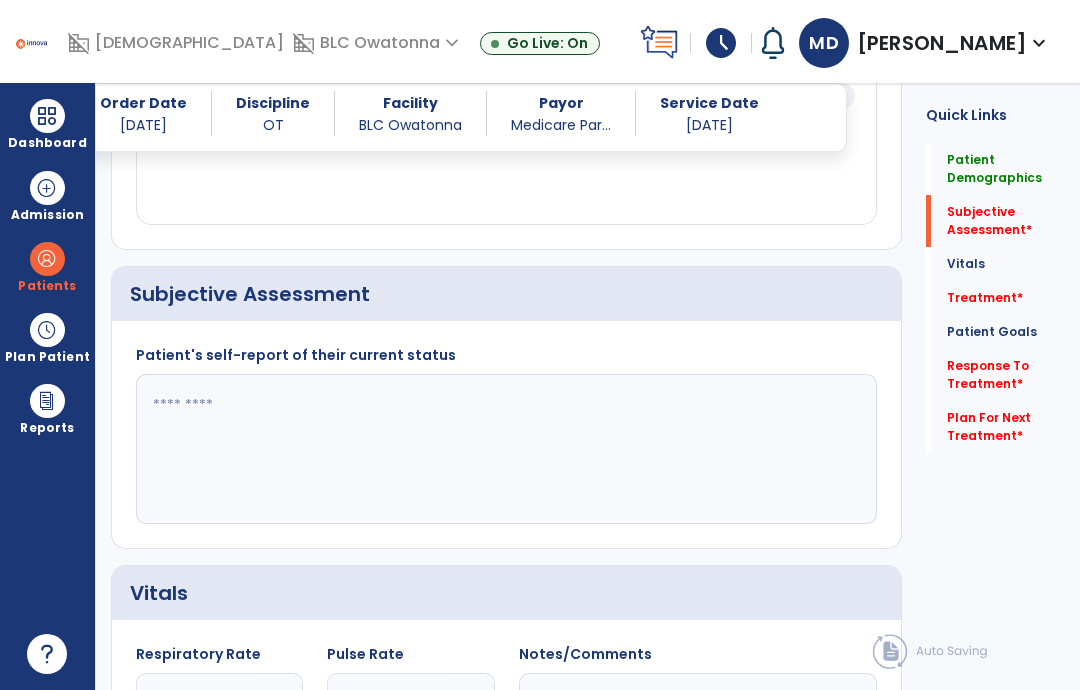 click 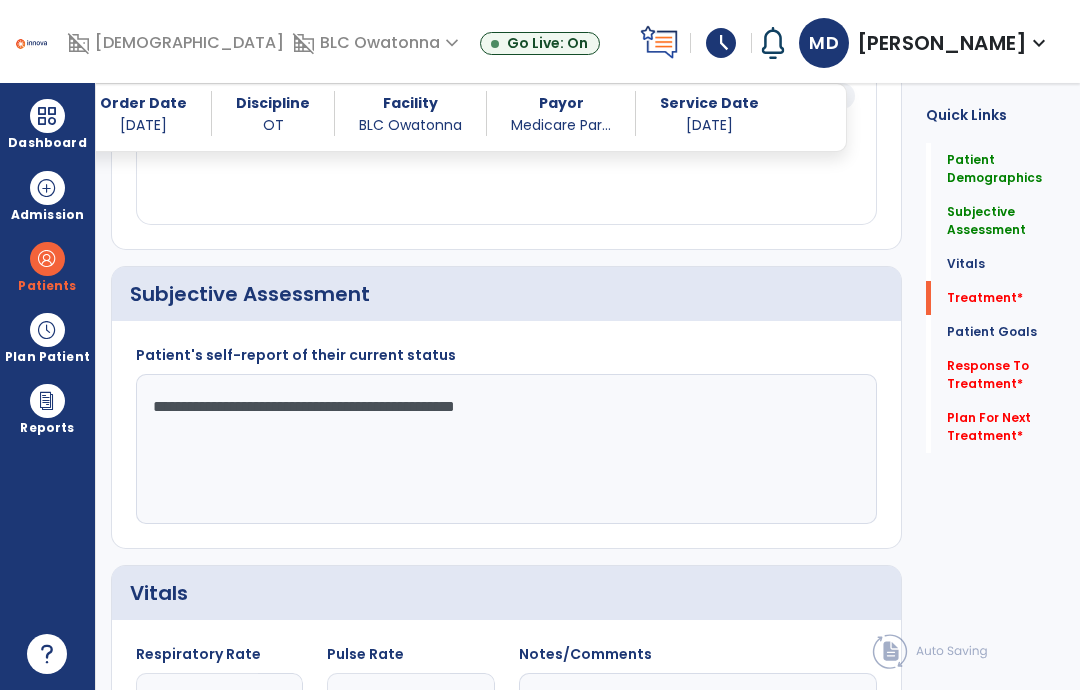 type on "**********" 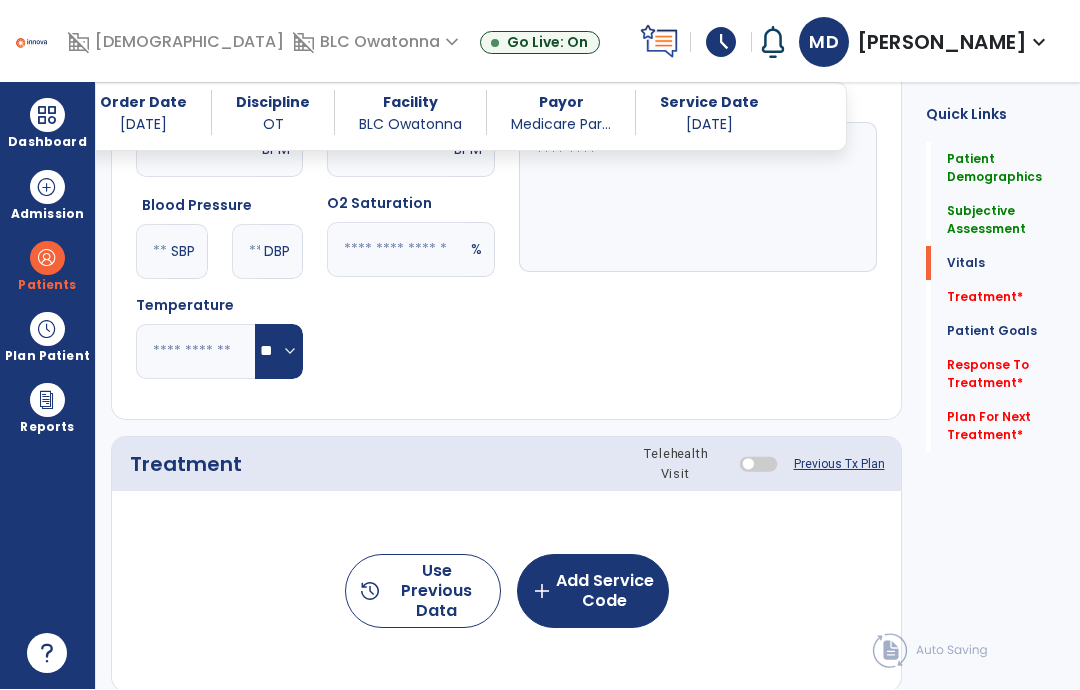 scroll, scrollTop: 1062, scrollLeft: 0, axis: vertical 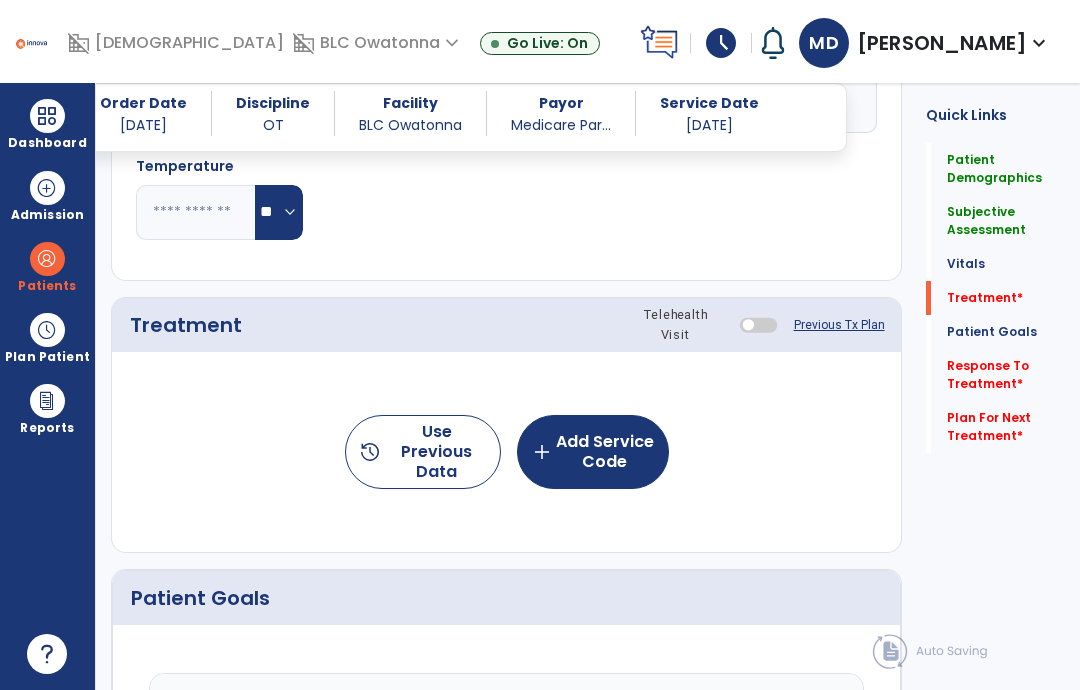 click on "add  Add Service Code" 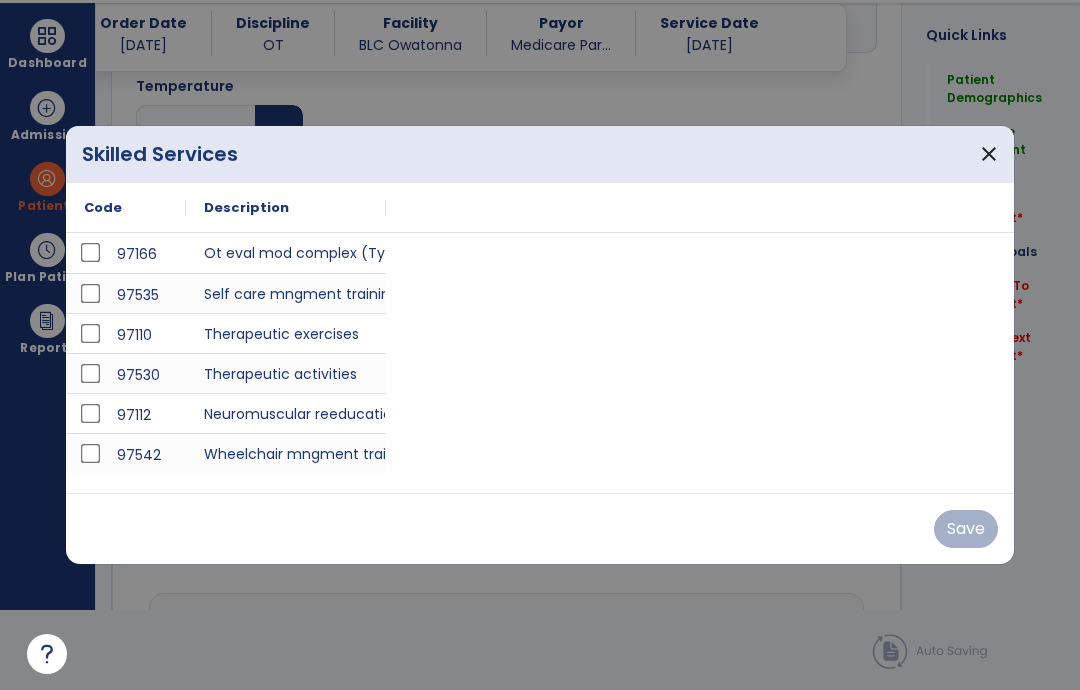 scroll, scrollTop: 0, scrollLeft: 0, axis: both 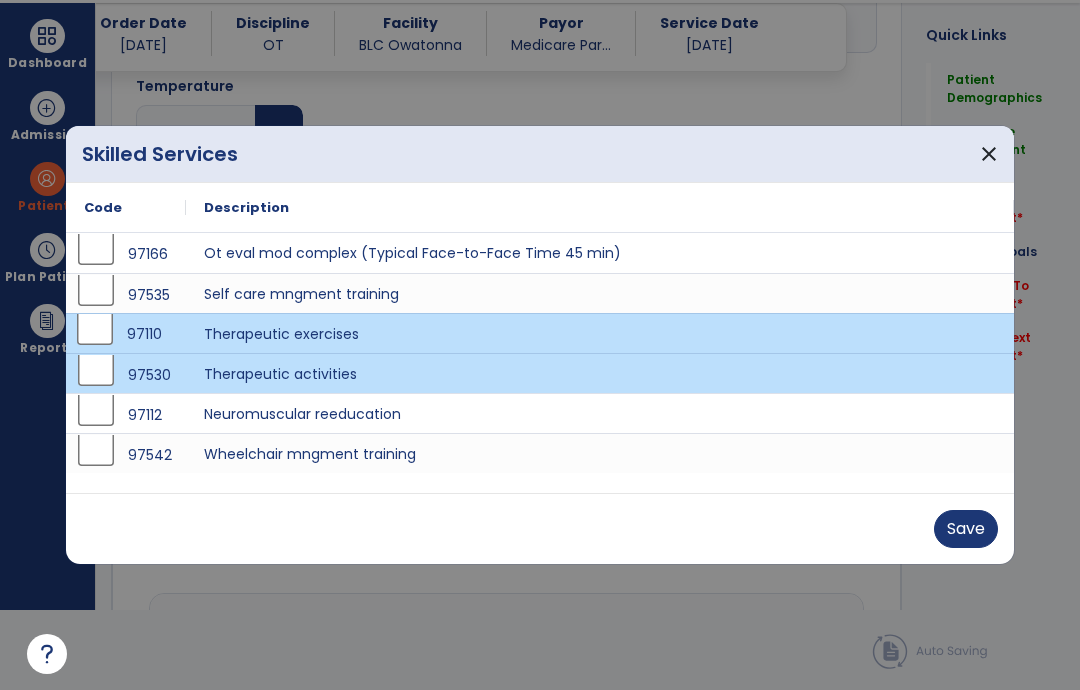 click on "Save" at bounding box center (966, 529) 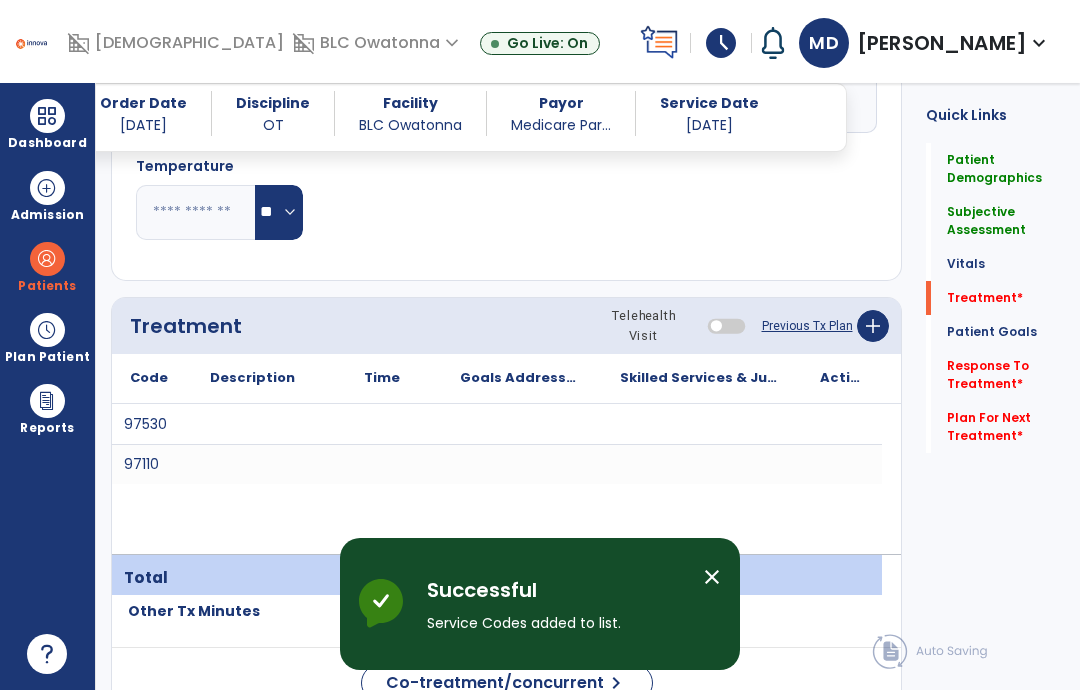 scroll, scrollTop: 80, scrollLeft: 0, axis: vertical 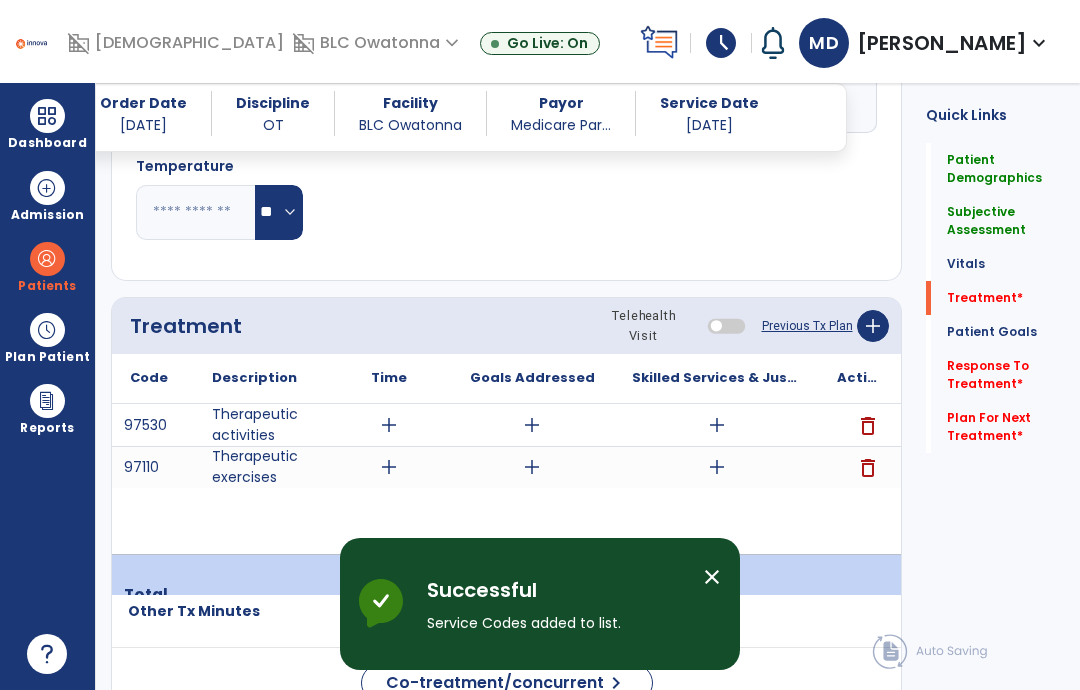 click on "add" 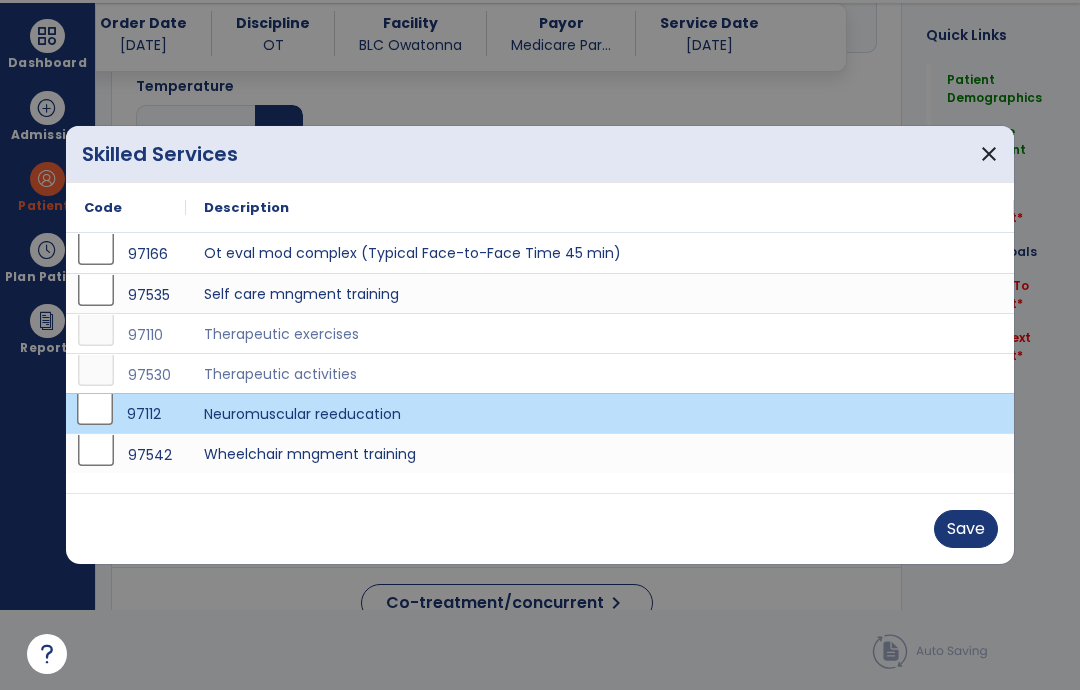 click on "Save" at bounding box center [966, 529] 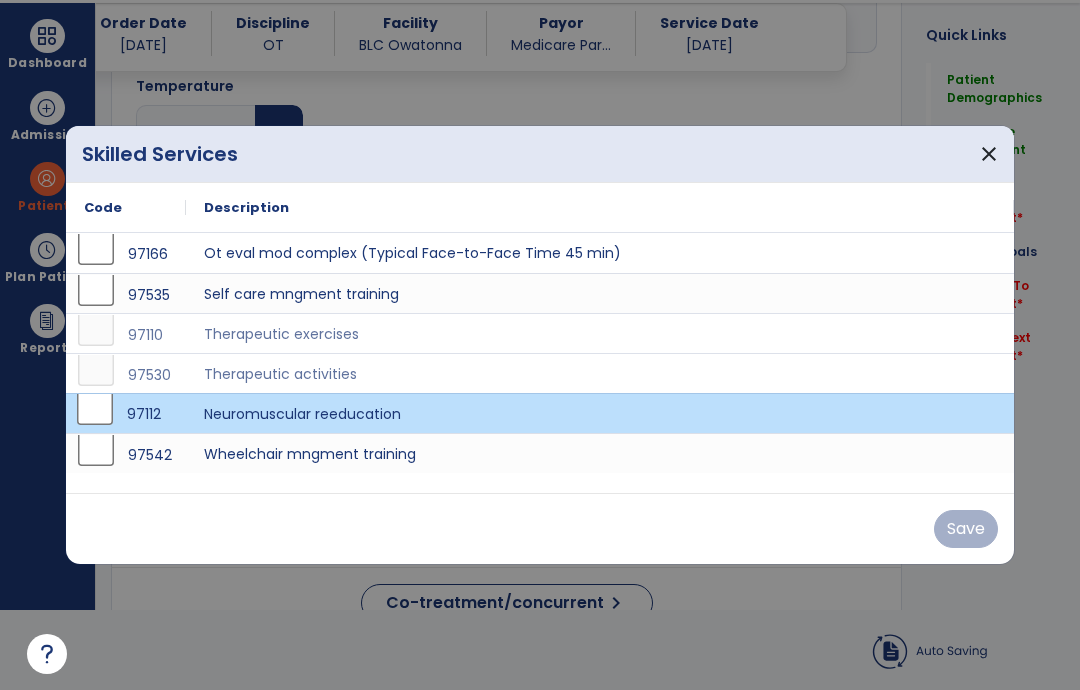 scroll, scrollTop: 80, scrollLeft: 0, axis: vertical 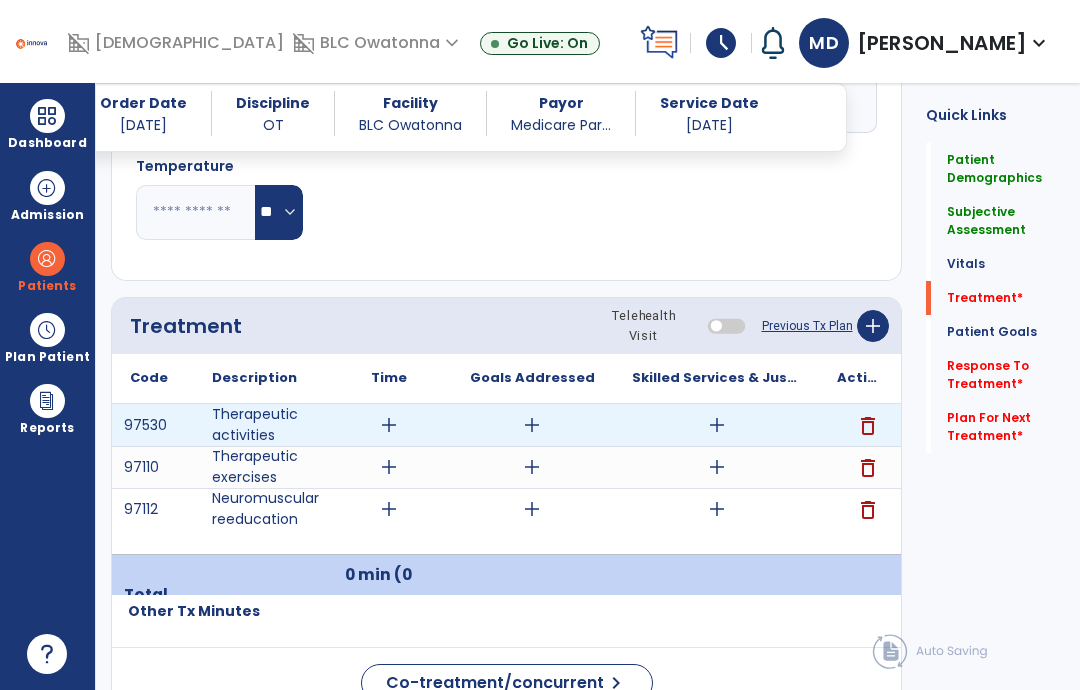 click on "delete" at bounding box center (868, 426) 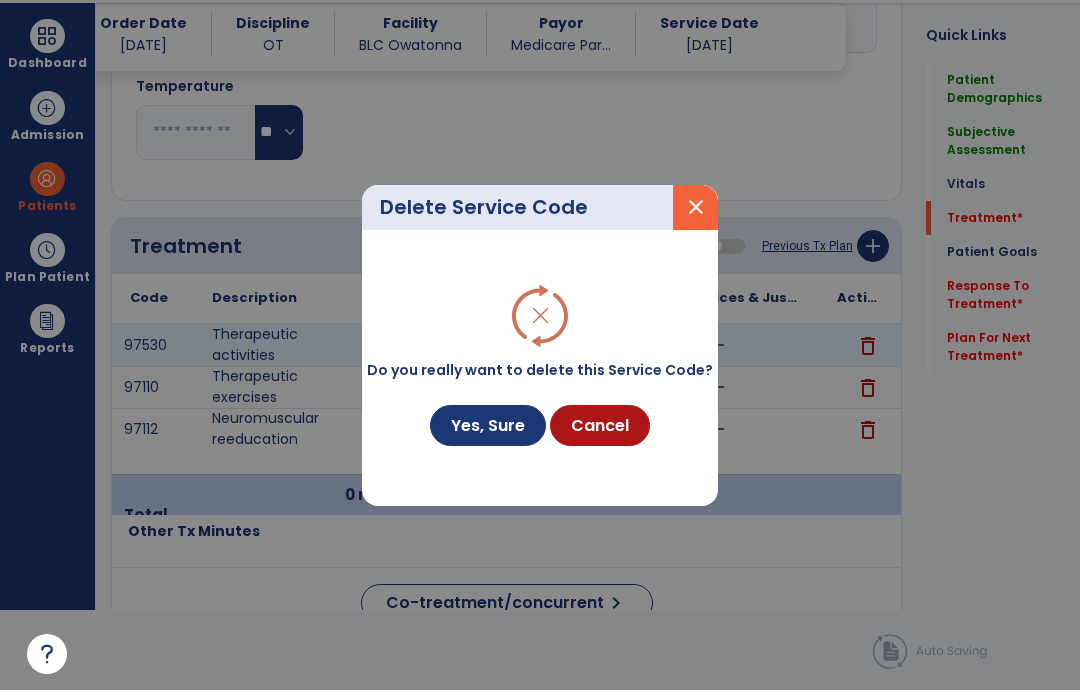 scroll, scrollTop: 0, scrollLeft: 0, axis: both 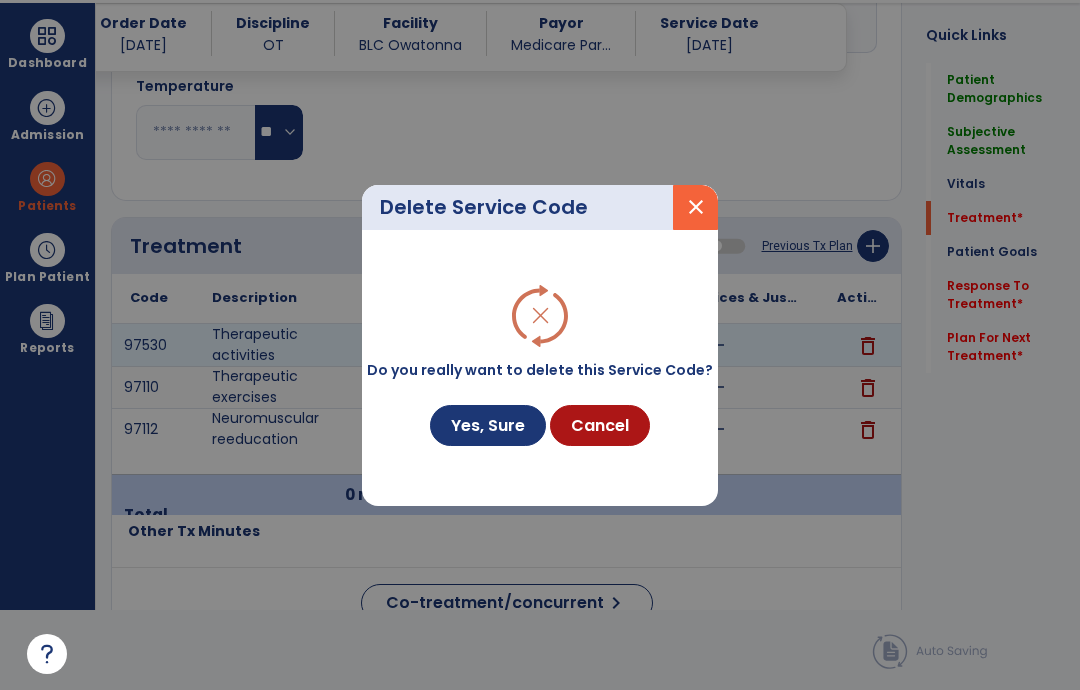 click on "Yes, Sure" at bounding box center (488, 425) 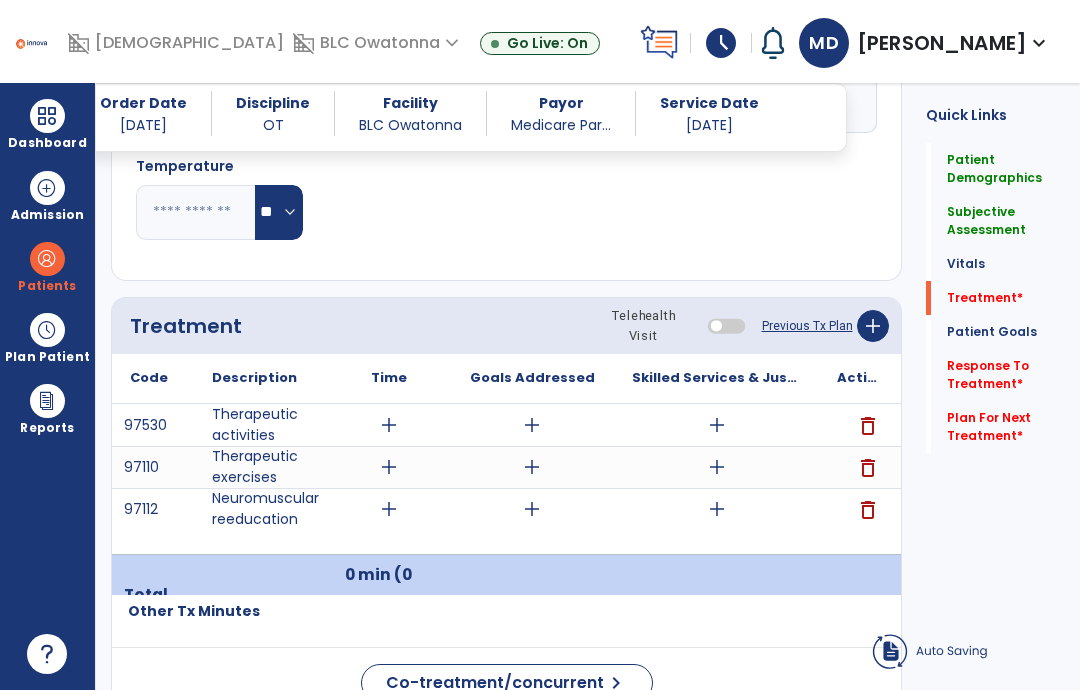 scroll, scrollTop: 80, scrollLeft: 0, axis: vertical 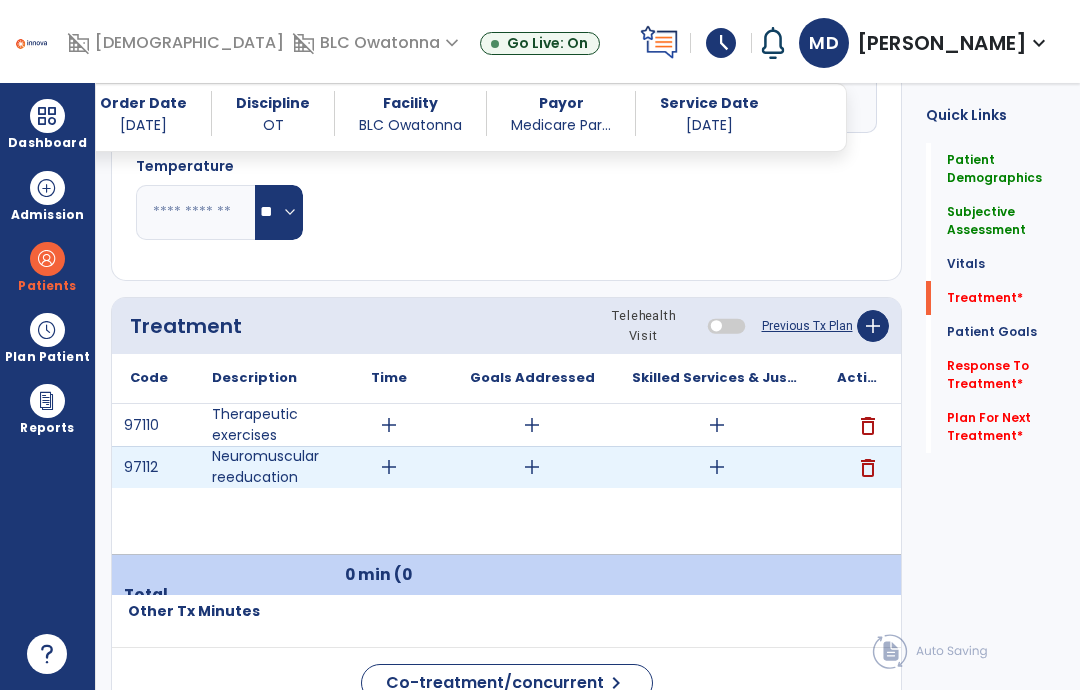click on "add" at bounding box center (716, 467) 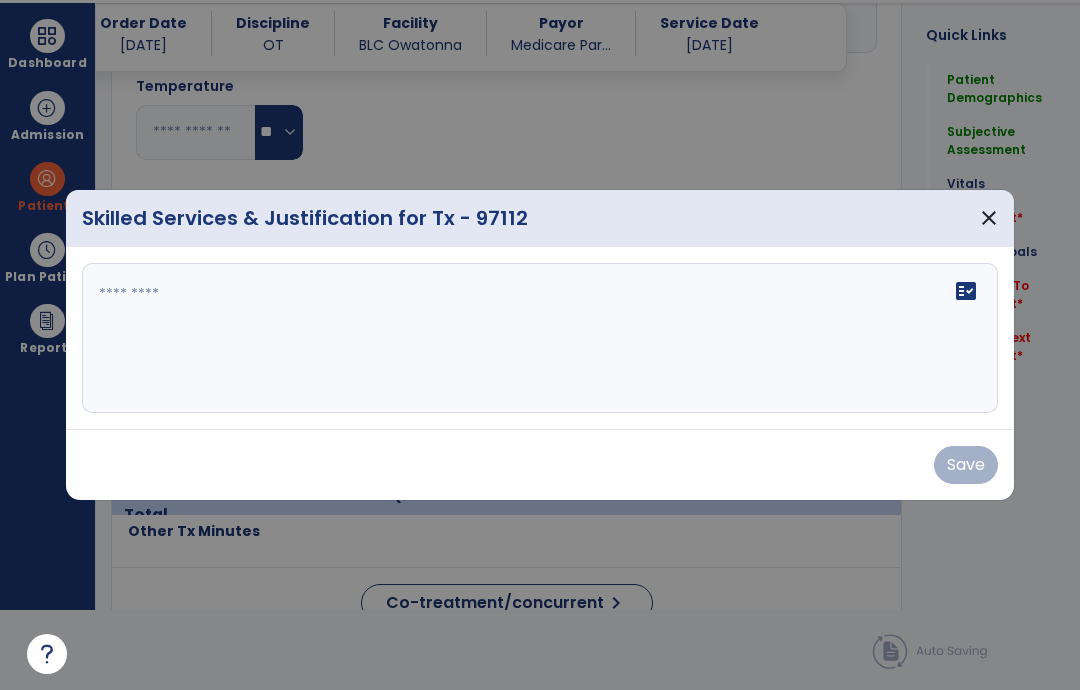 scroll, scrollTop: 0, scrollLeft: 0, axis: both 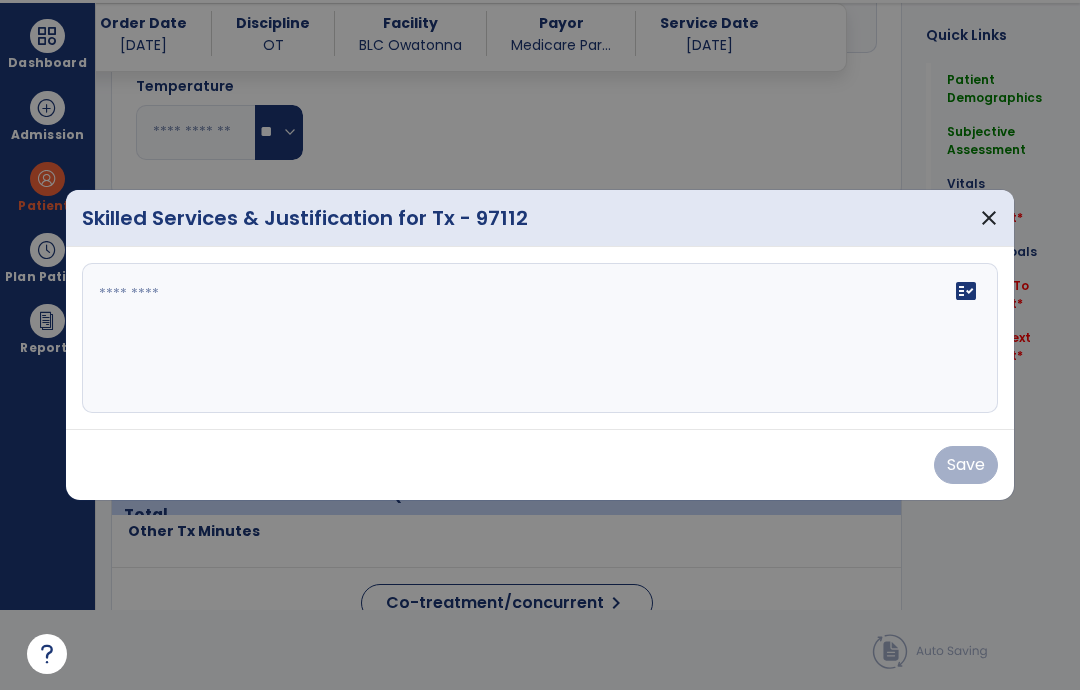 click at bounding box center (540, 338) 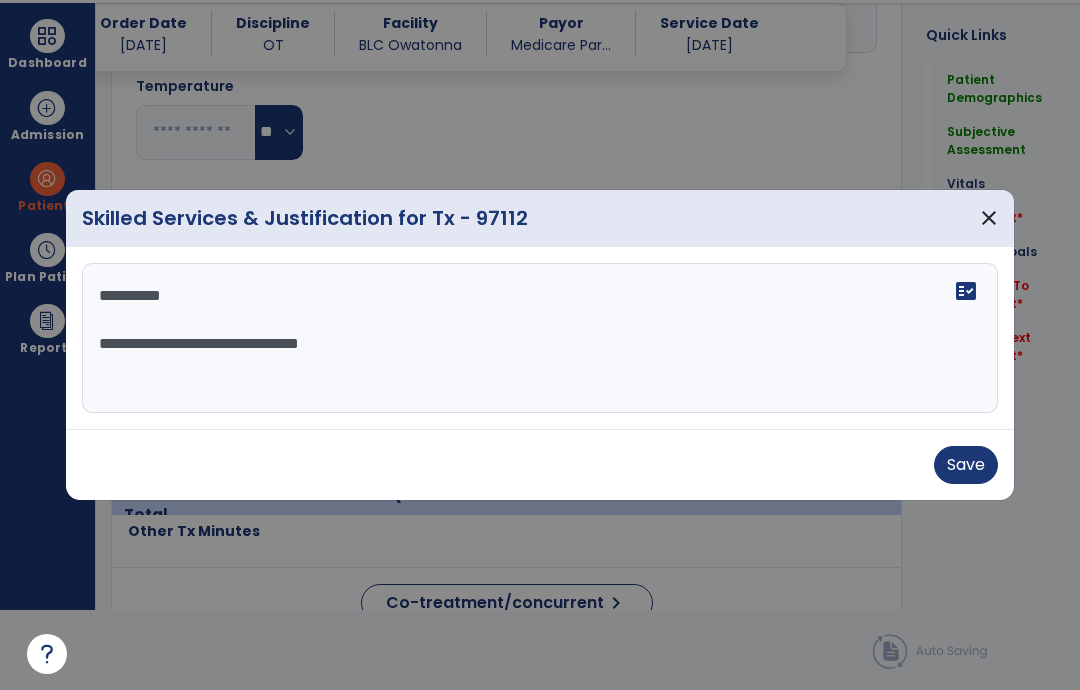 type on "**********" 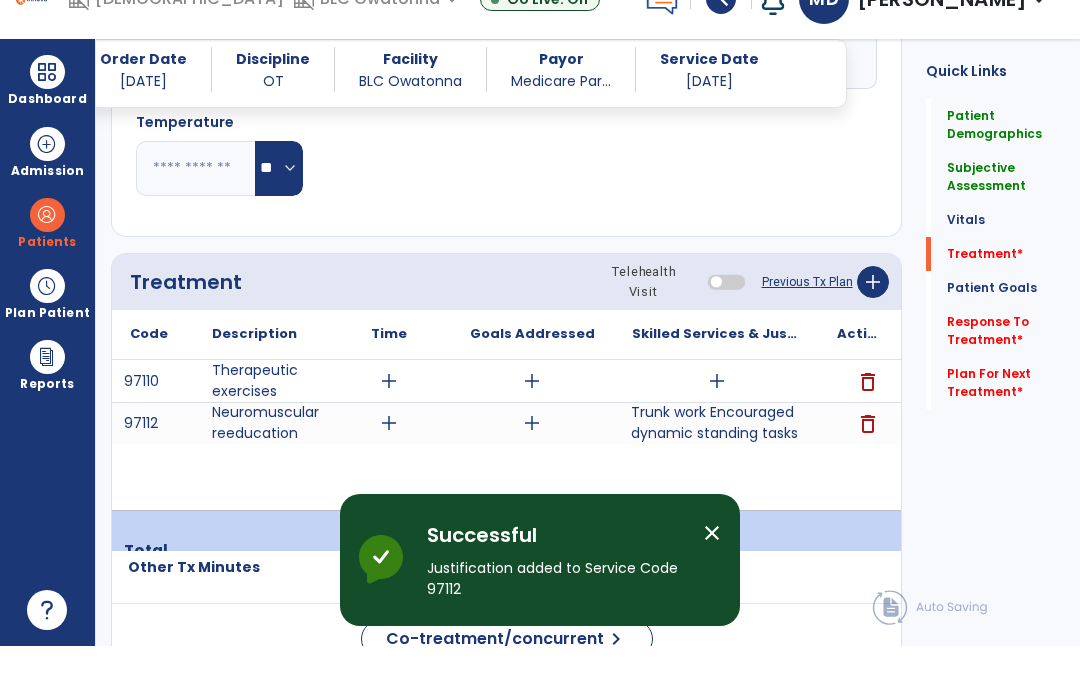 scroll, scrollTop: 80, scrollLeft: 0, axis: vertical 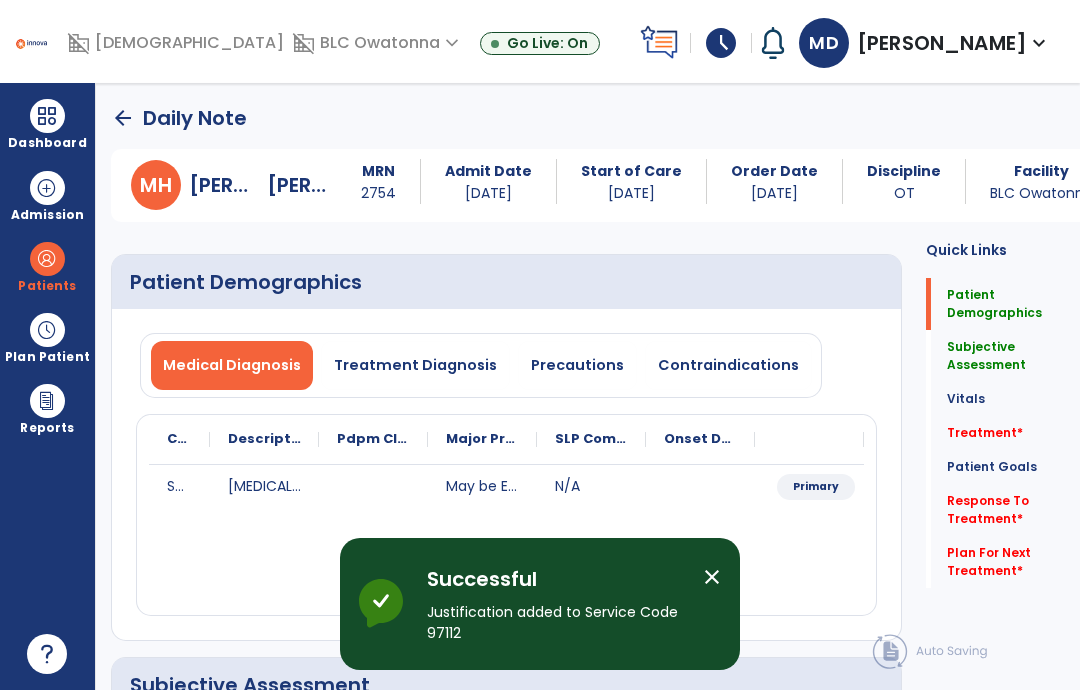 click on "arrow_back" 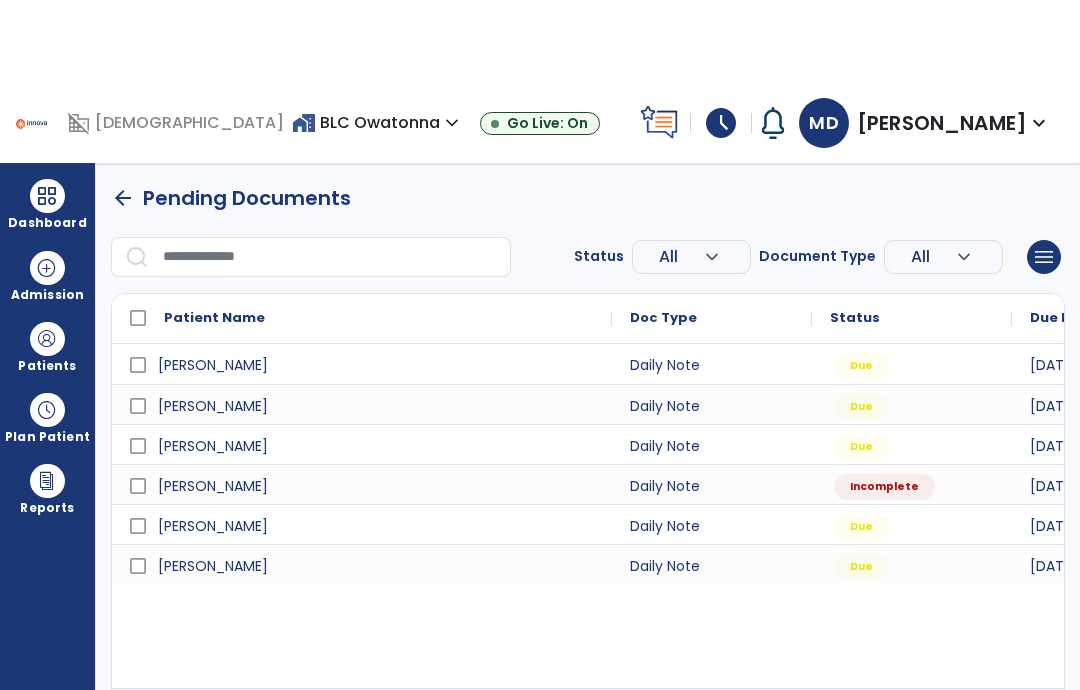 scroll, scrollTop: 0, scrollLeft: 0, axis: both 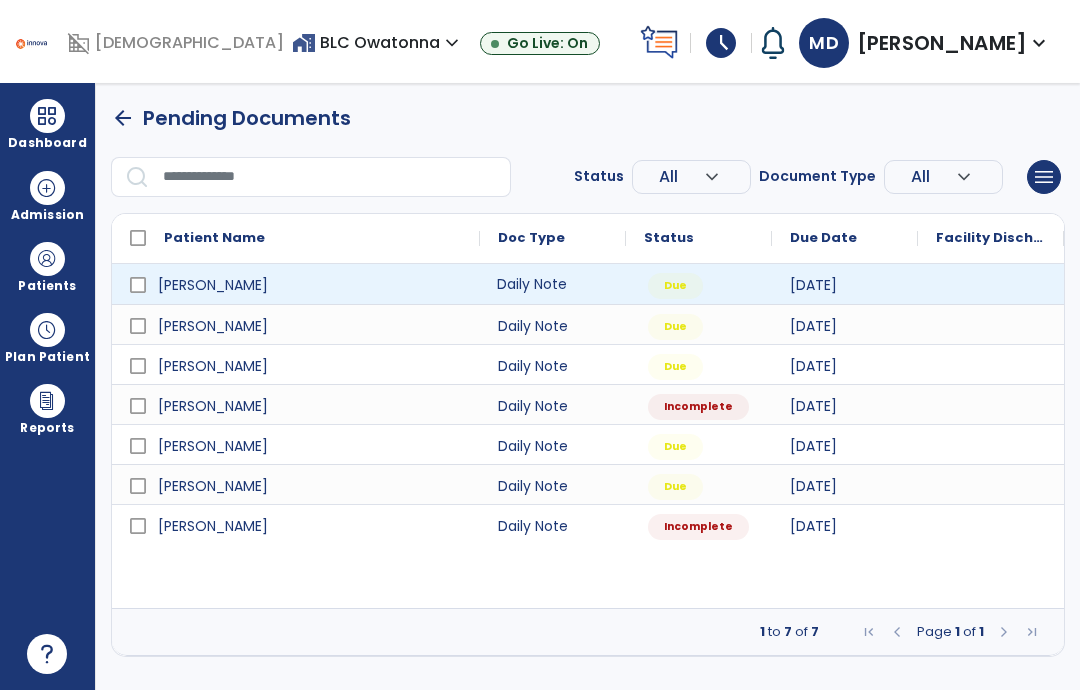click on "Daily Note" at bounding box center (553, 284) 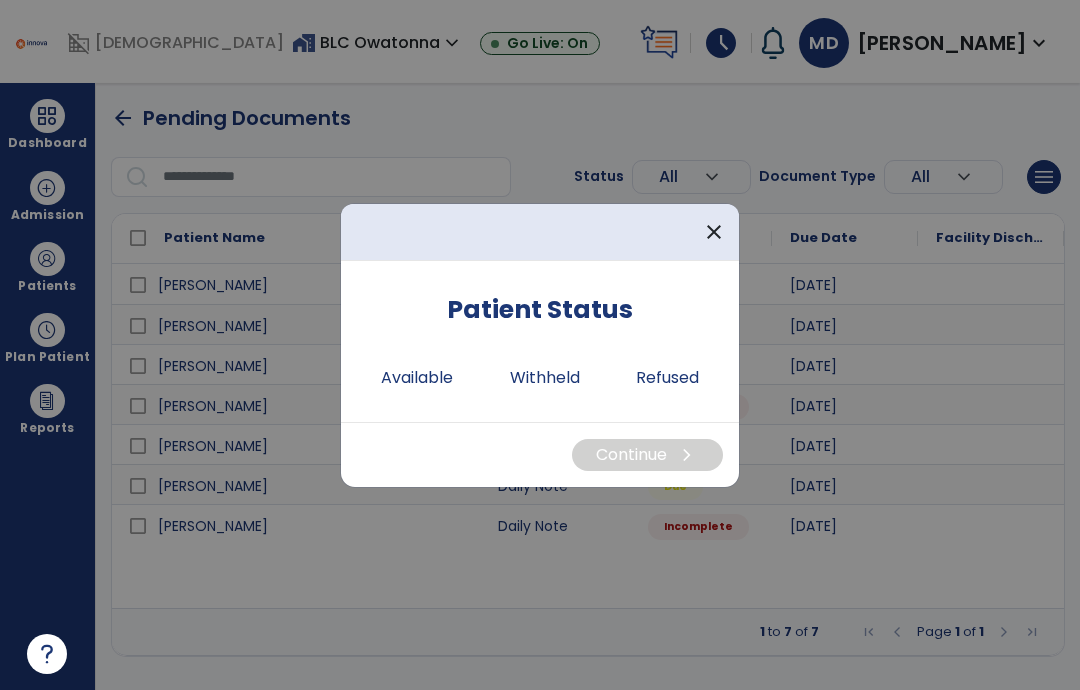 click on "Withheld" at bounding box center [545, 378] 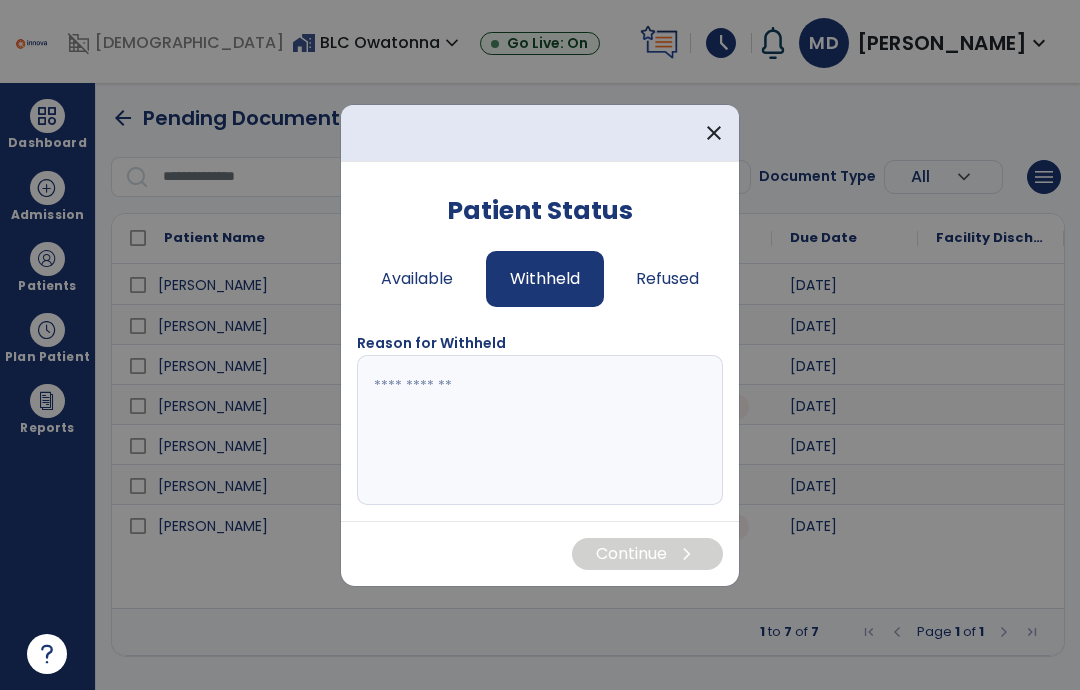 click at bounding box center (540, 430) 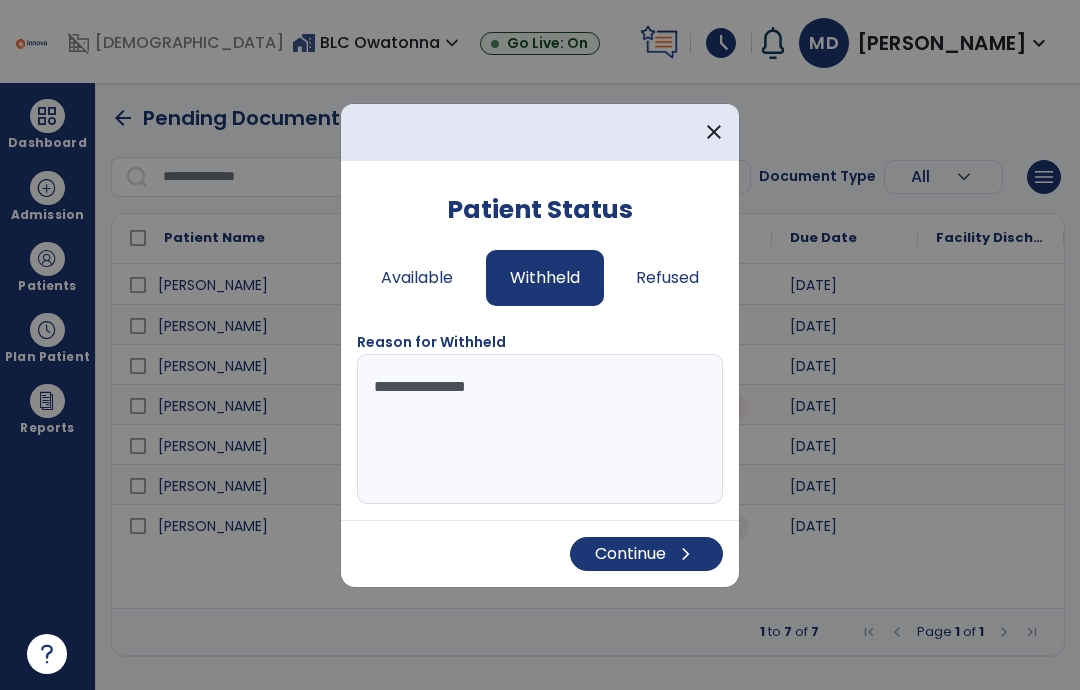 type on "**********" 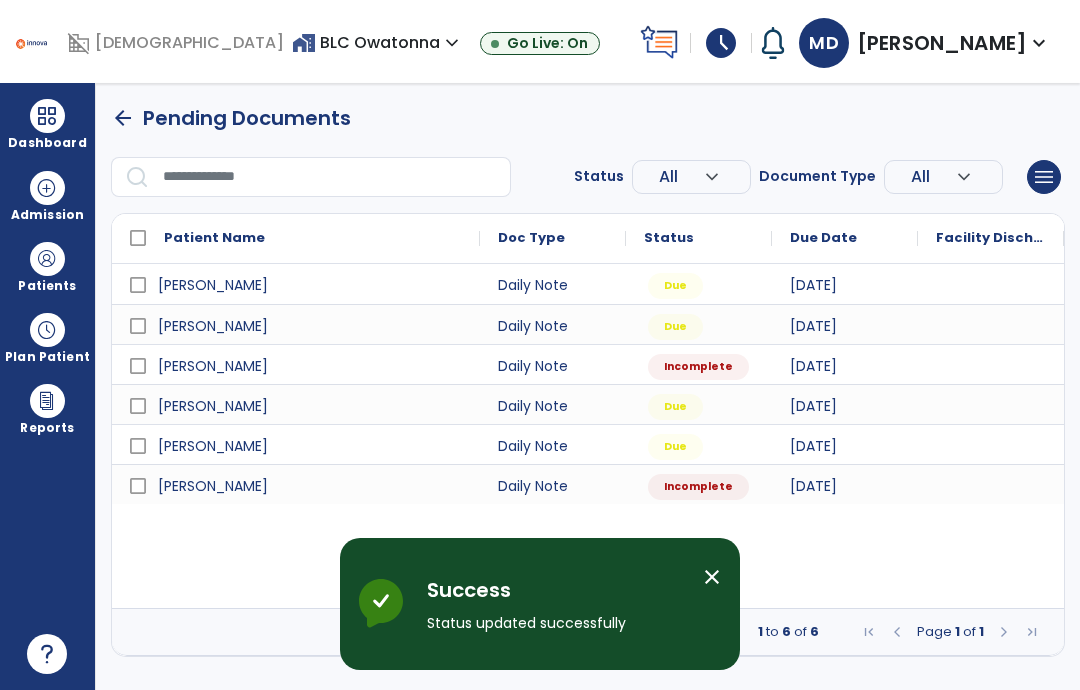 click at bounding box center [47, 330] 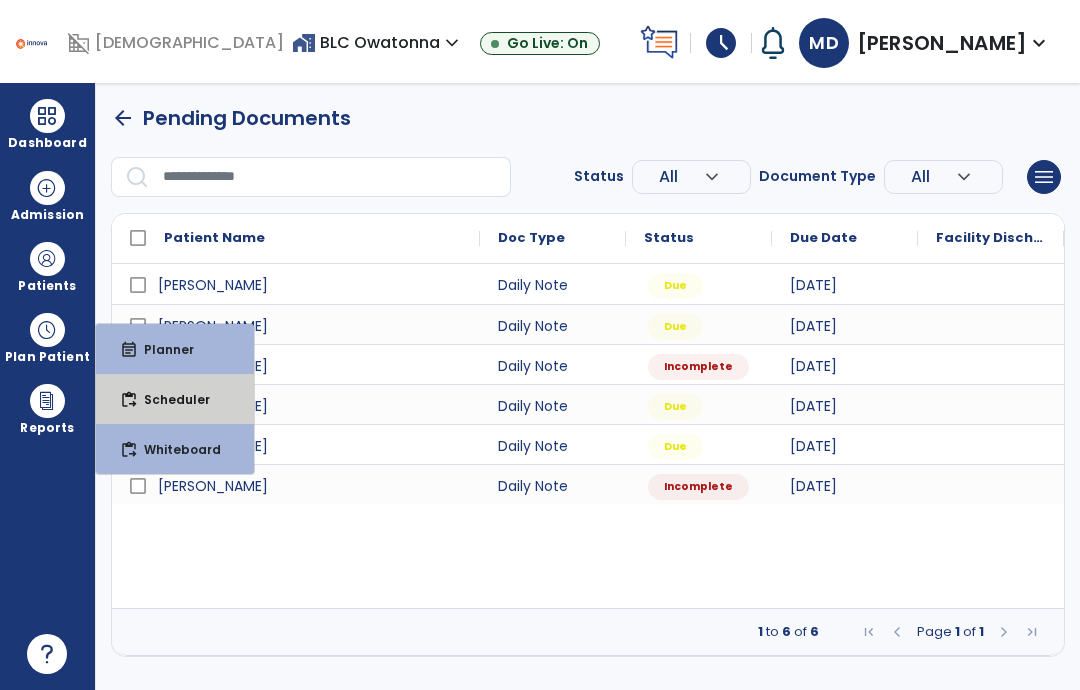click on "Scheduler" at bounding box center [169, 399] 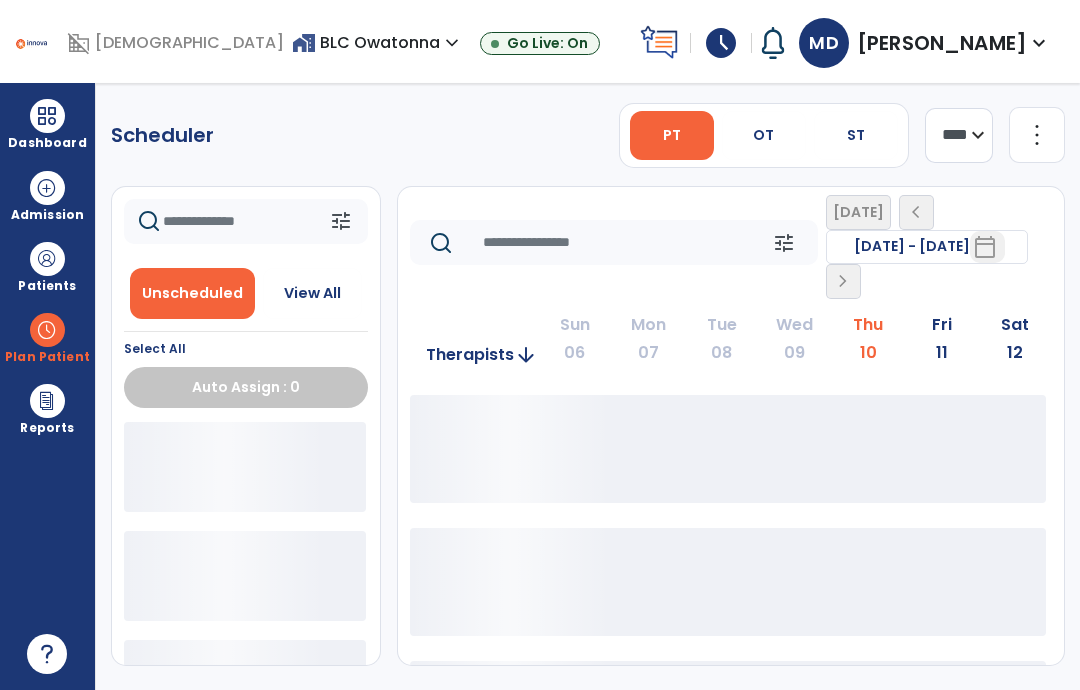 click on "OT" at bounding box center (763, 135) 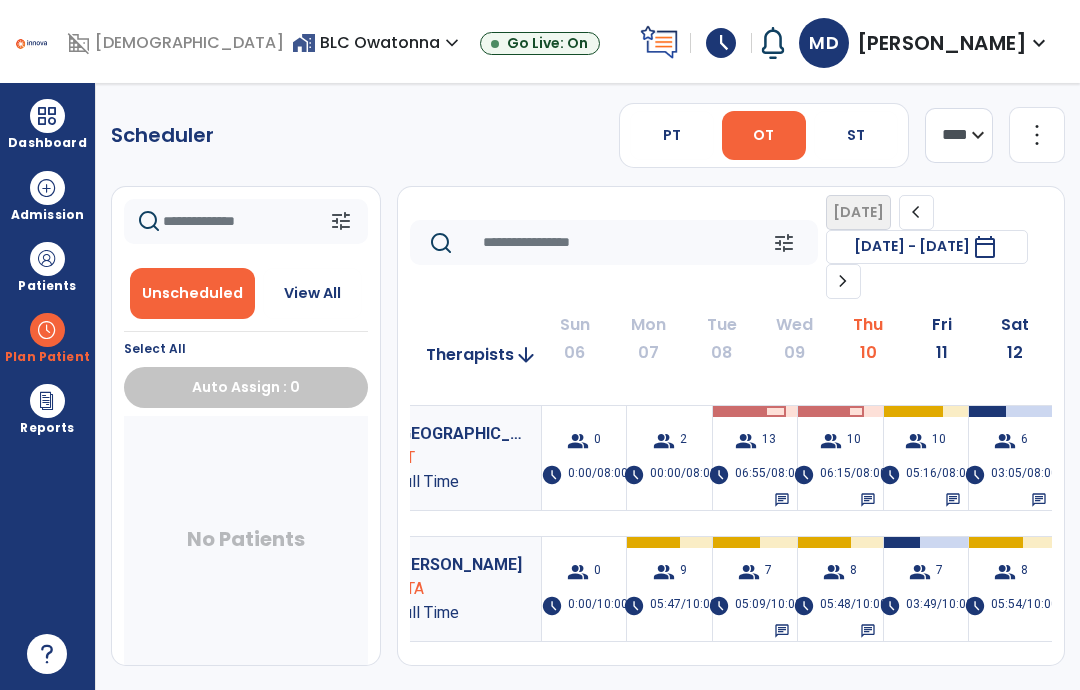 scroll, scrollTop: 104, scrollLeft: 42, axis: both 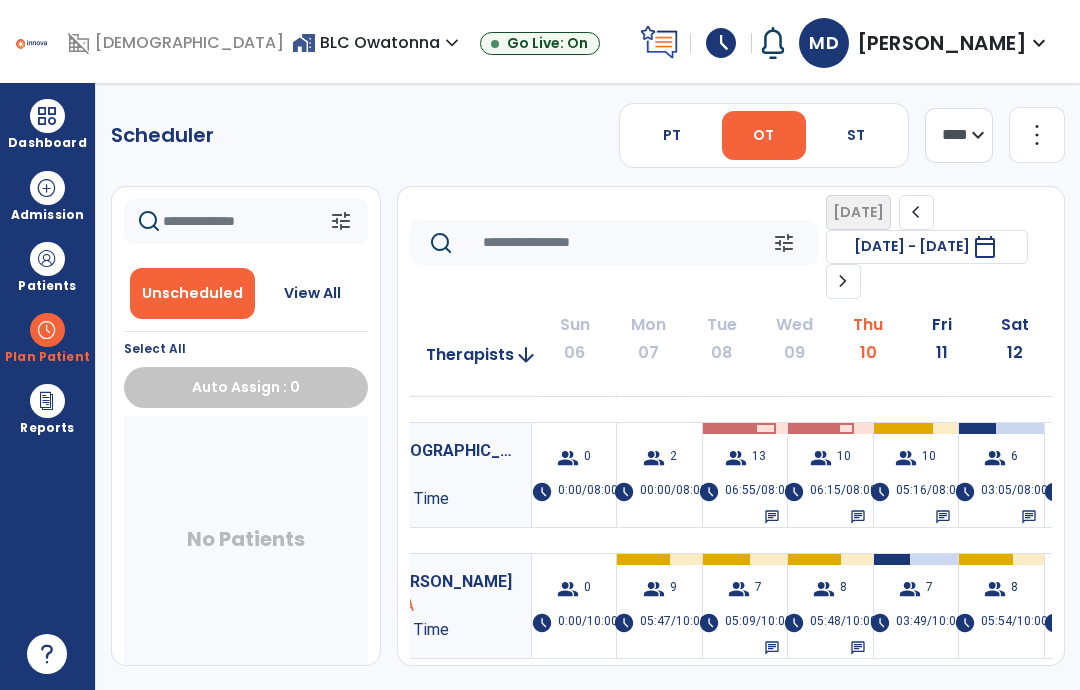 click on "10" at bounding box center [929, 458] 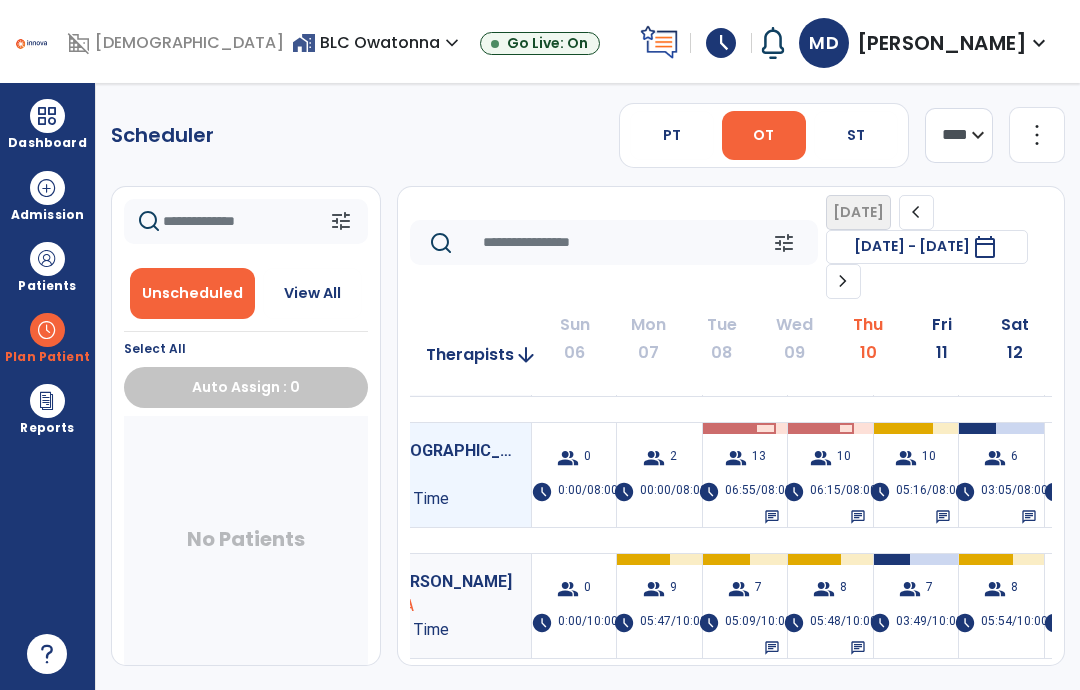 click on "10" at bounding box center [929, 458] 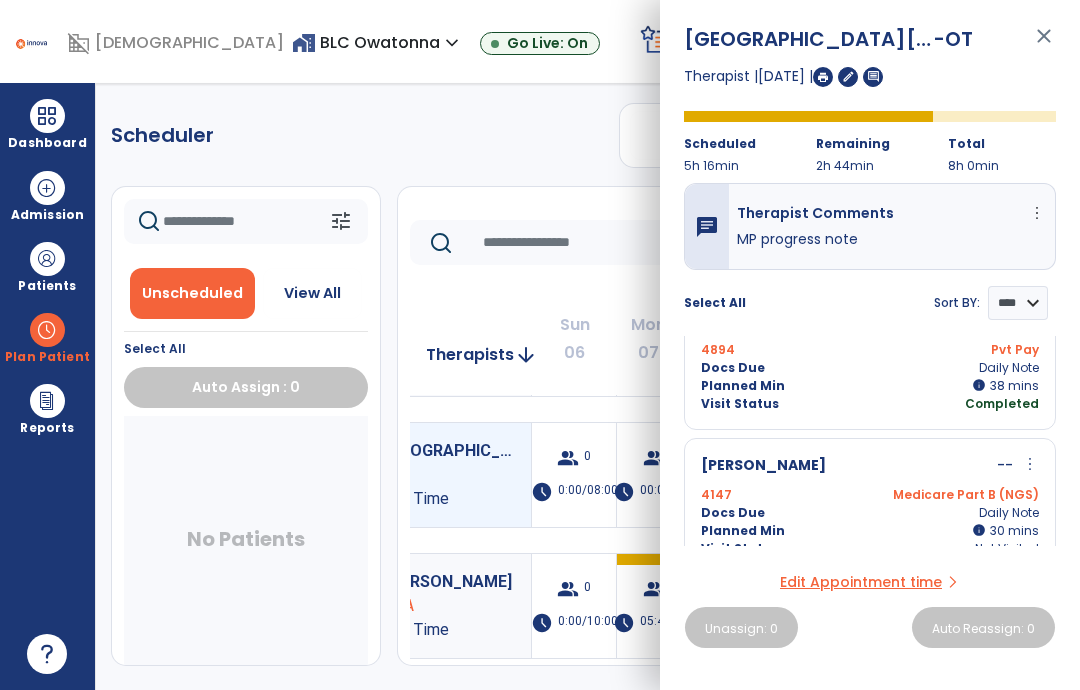 scroll, scrollTop: 800, scrollLeft: 0, axis: vertical 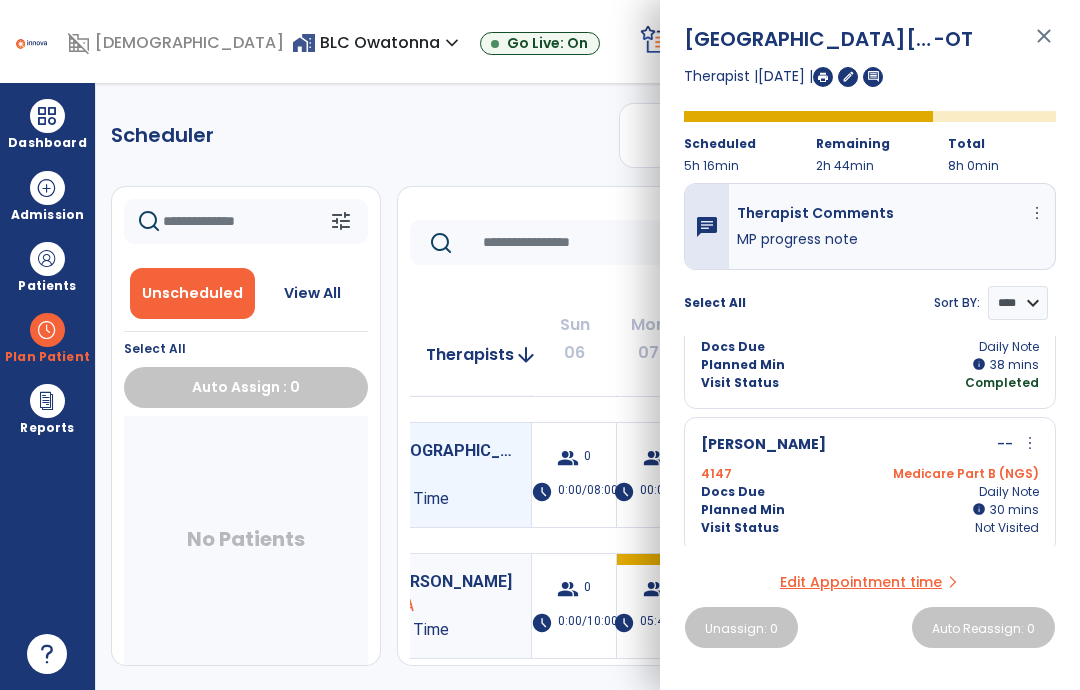 click on "Docs Due Daily Note" at bounding box center (870, 492) 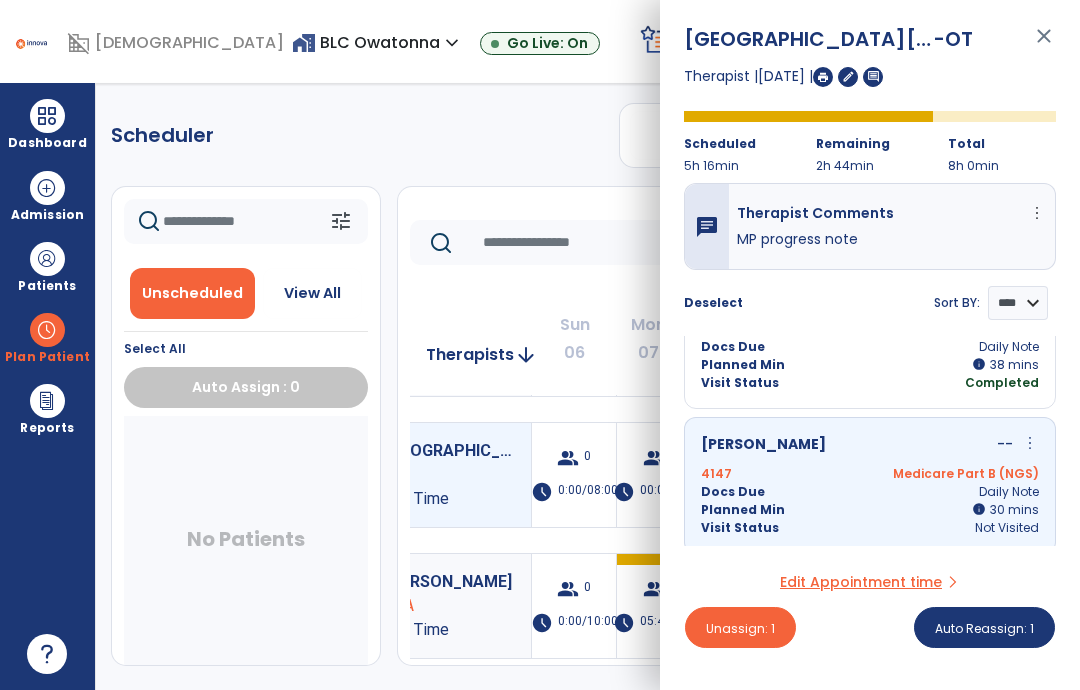 click on "Unassign: 1" at bounding box center [740, 627] 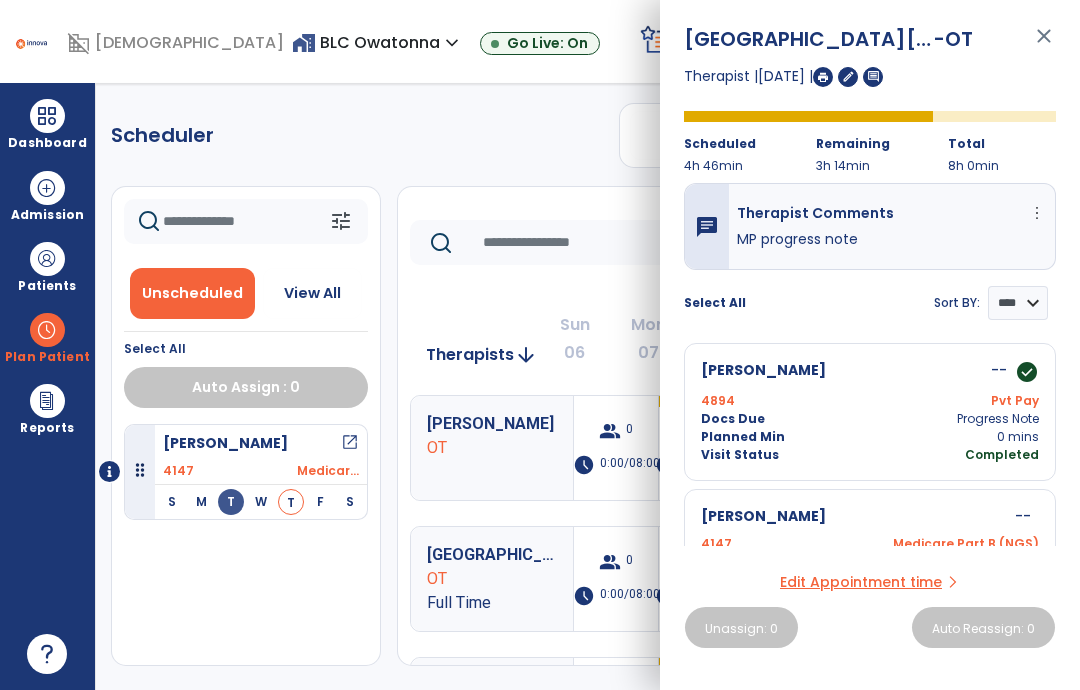scroll, scrollTop: 1018, scrollLeft: 0, axis: vertical 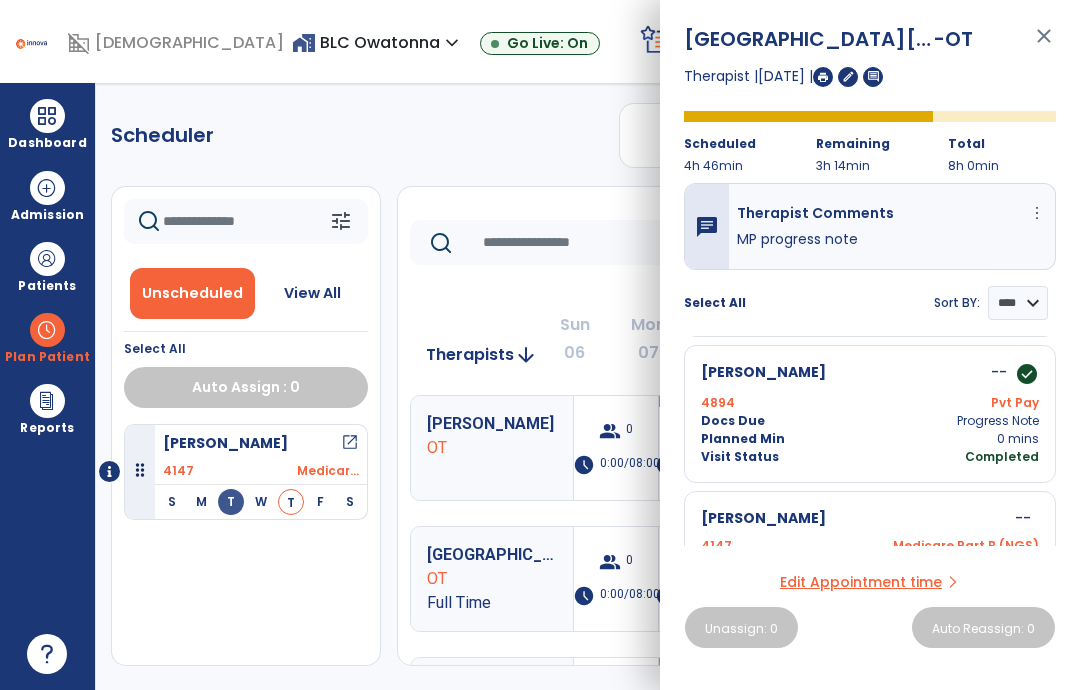 click on "close" at bounding box center [1044, 45] 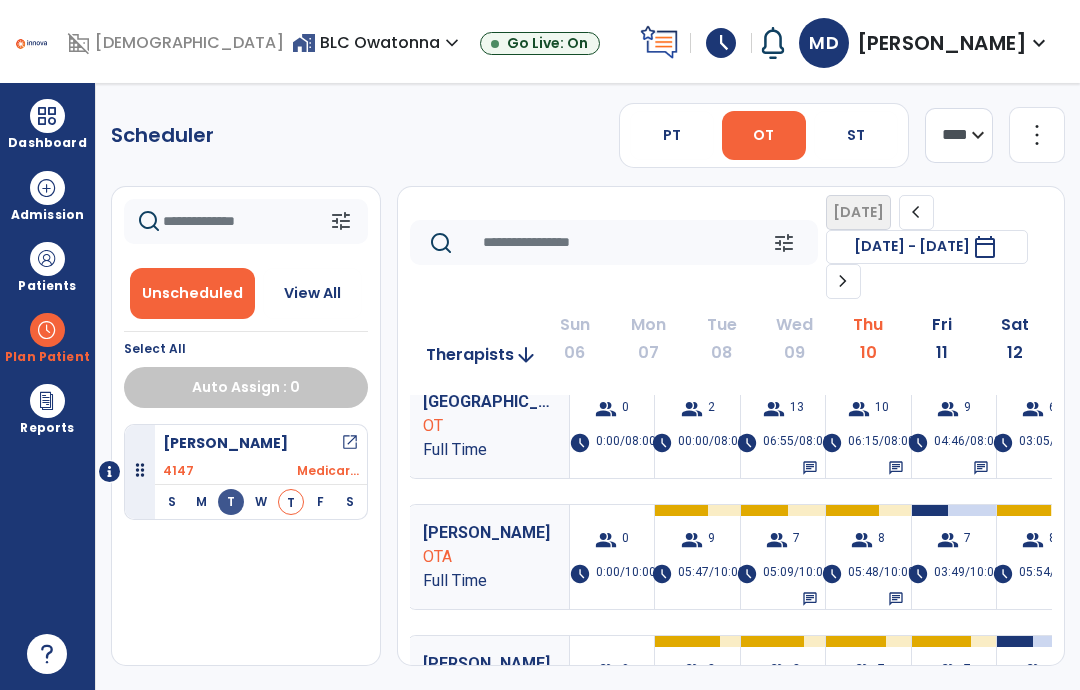 scroll, scrollTop: 154, scrollLeft: 4, axis: both 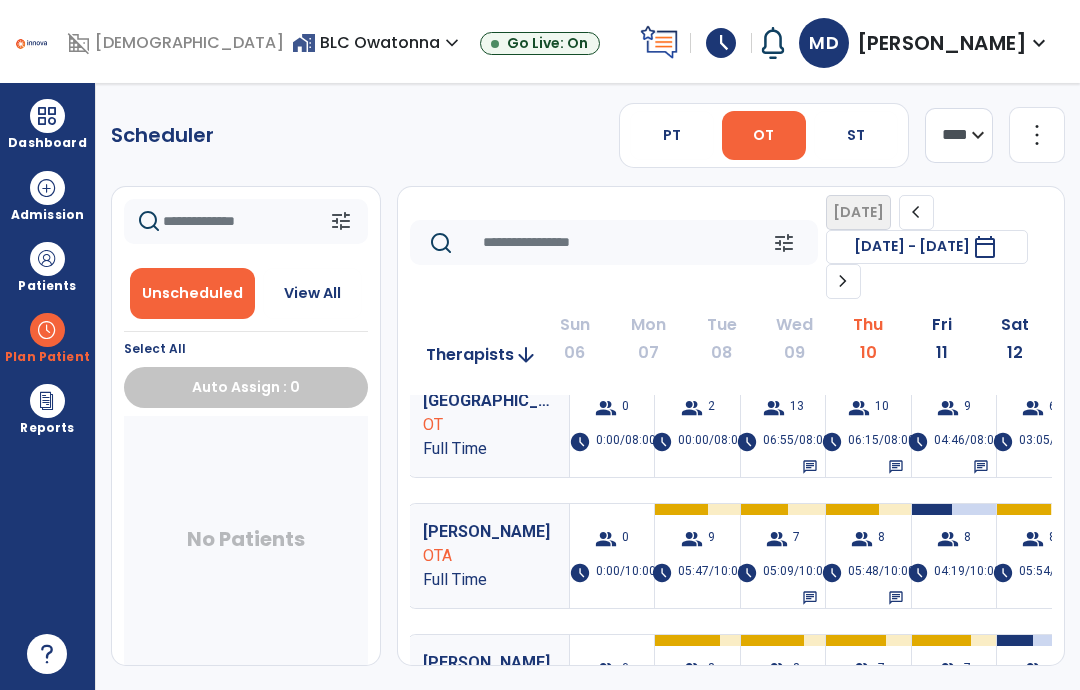 click at bounding box center [47, 116] 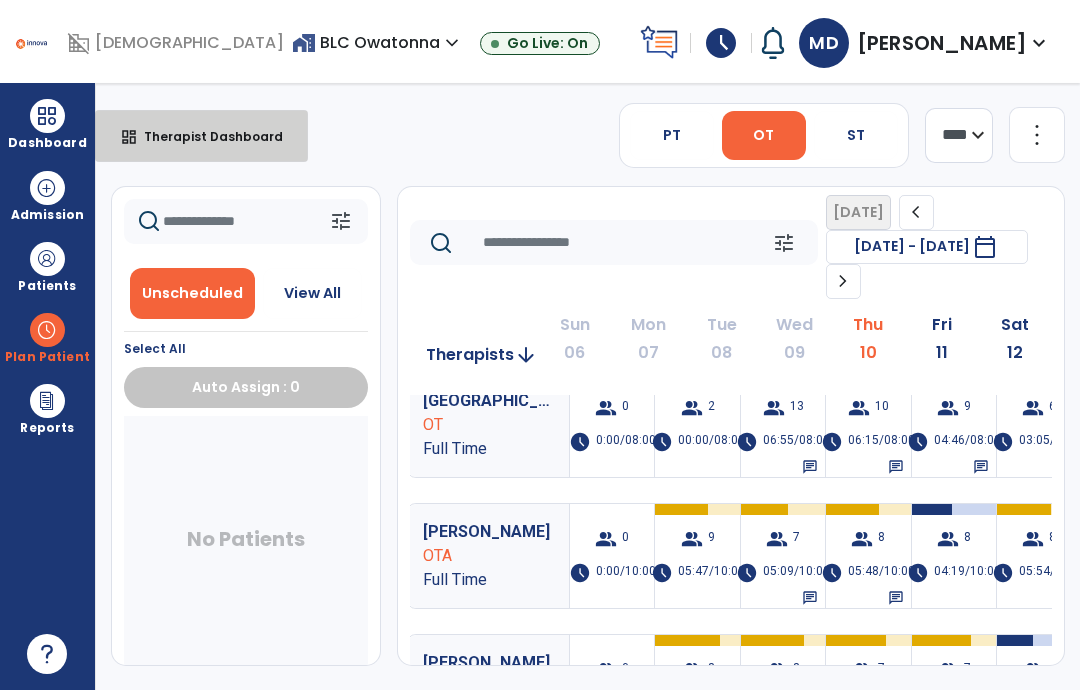 click on "dashboard  Therapist Dashboard" at bounding box center (201, 136) 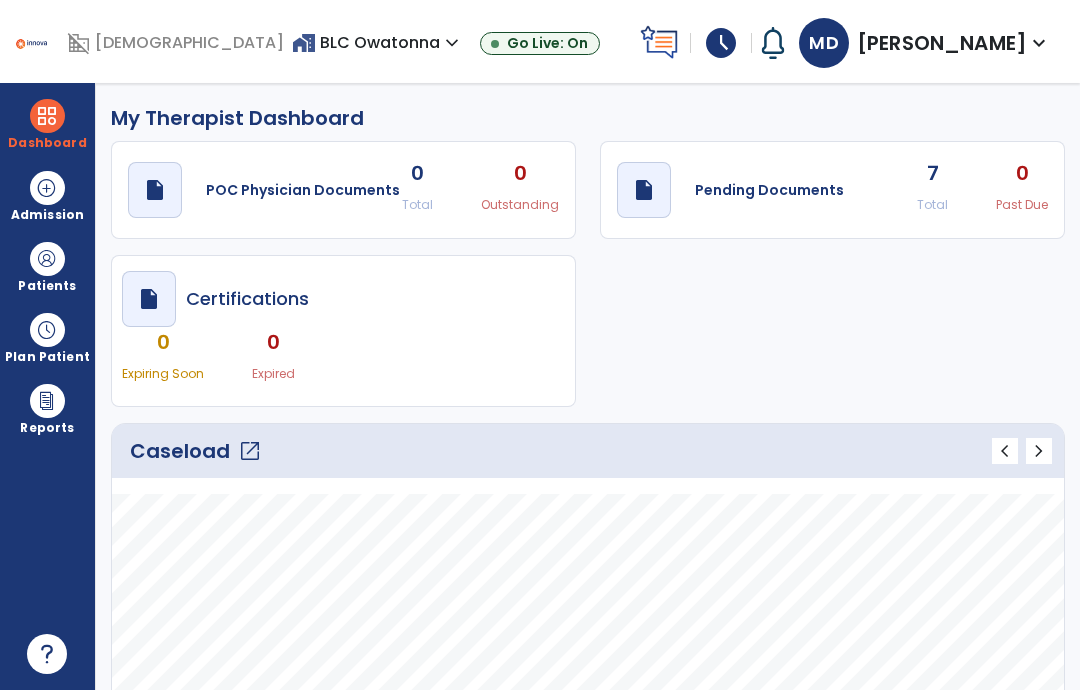click on "7" 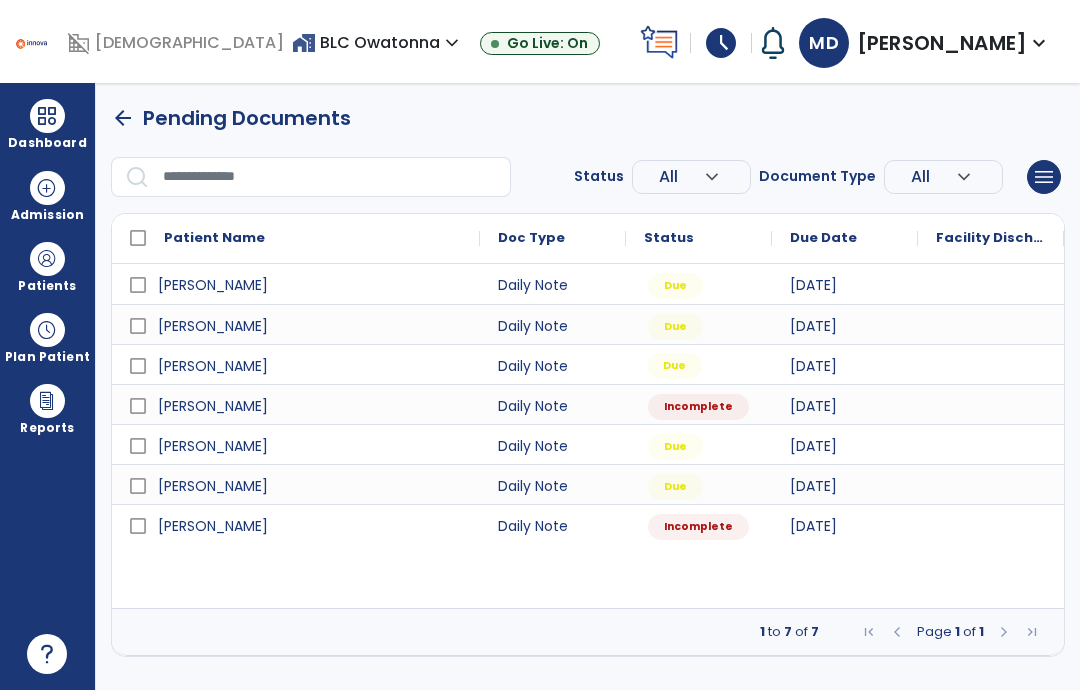 click on "Due" at bounding box center (699, 364) 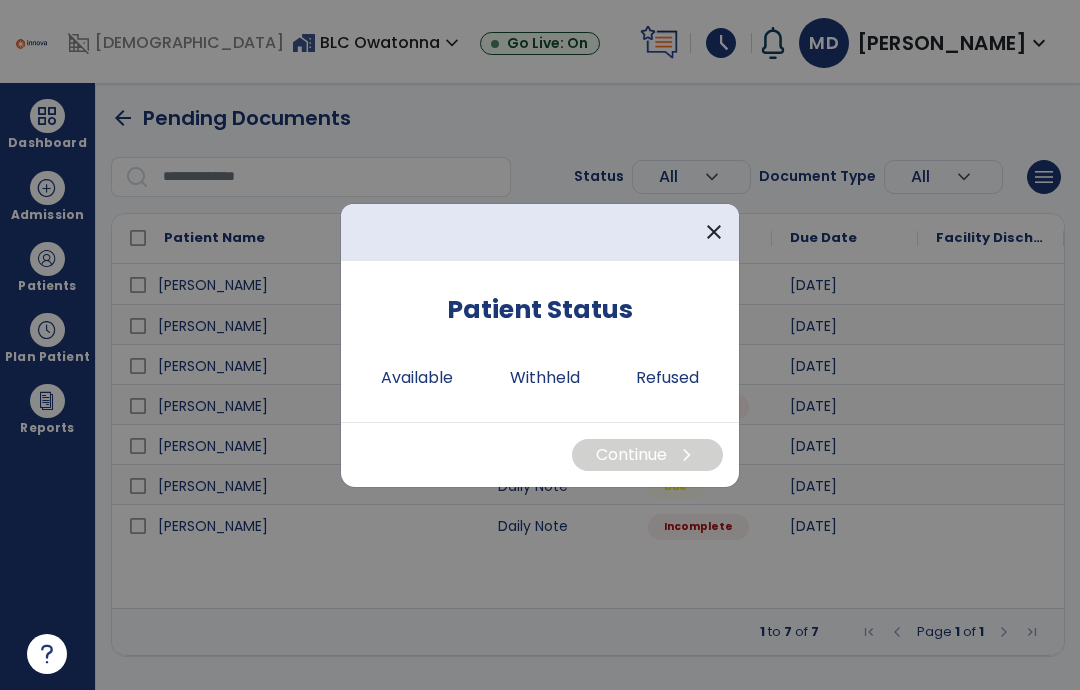 click on "Available" at bounding box center [417, 378] 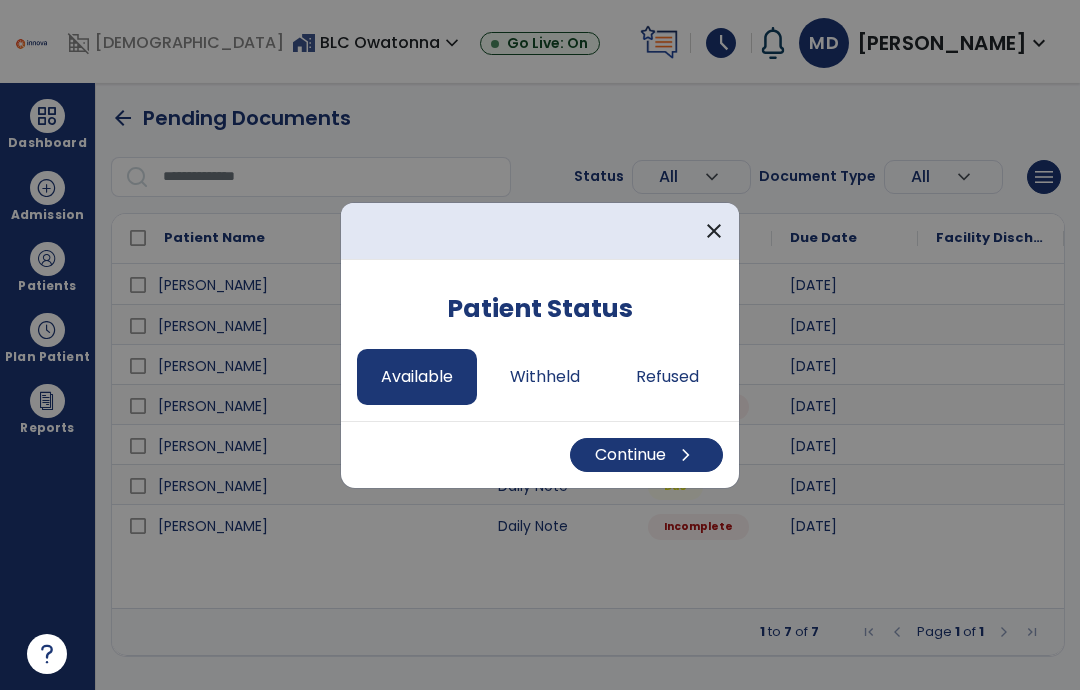 click on "Continue   chevron_right" at bounding box center [646, 455] 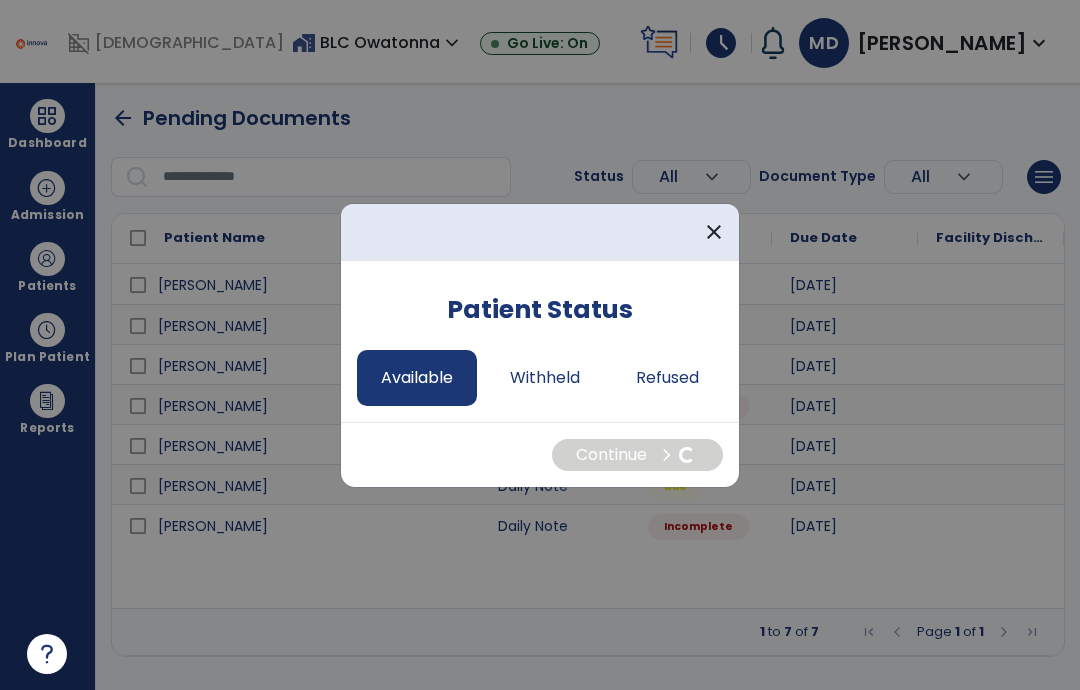 select on "*" 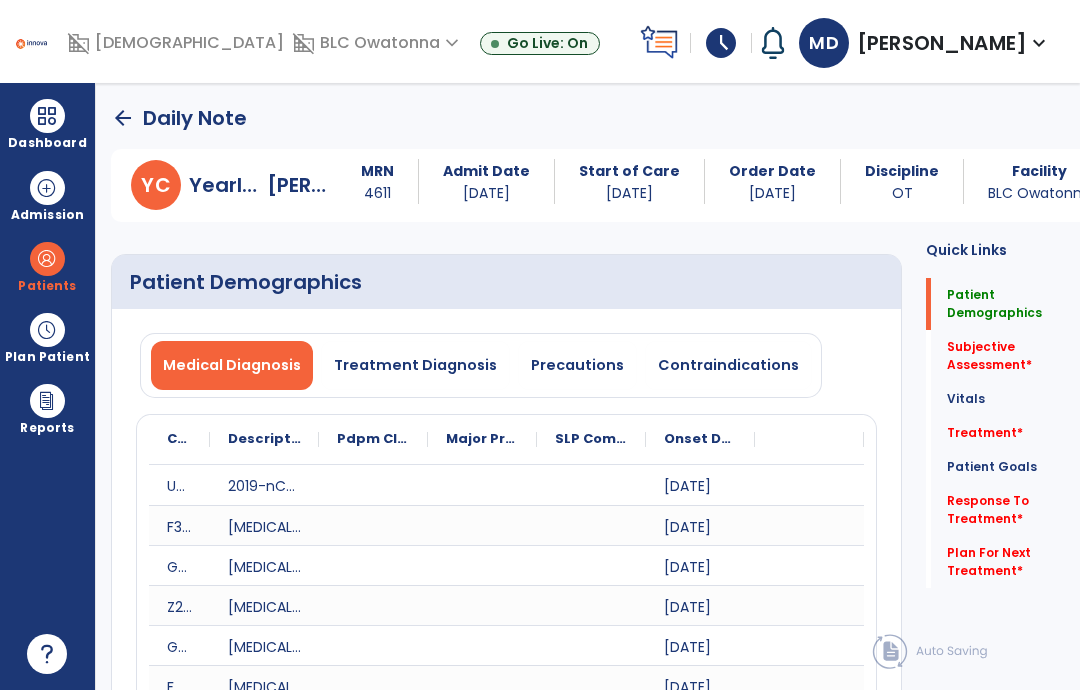 click on "arrow_back" 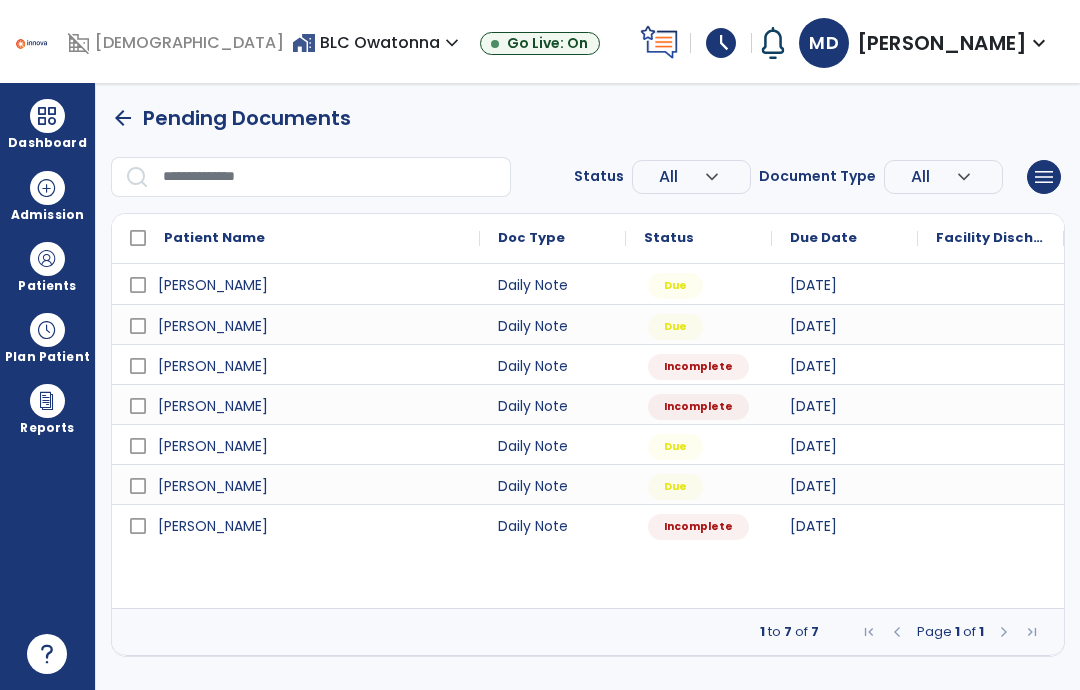 click on "Plan Patient" at bounding box center (47, 286) 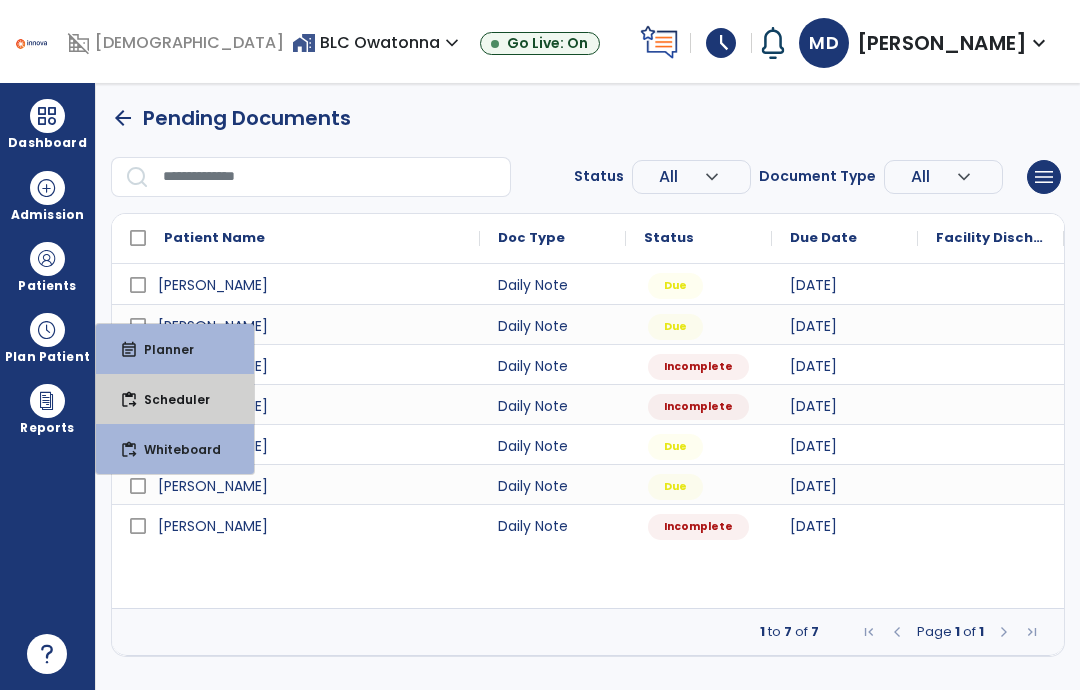 click on "Scheduler" at bounding box center [169, 399] 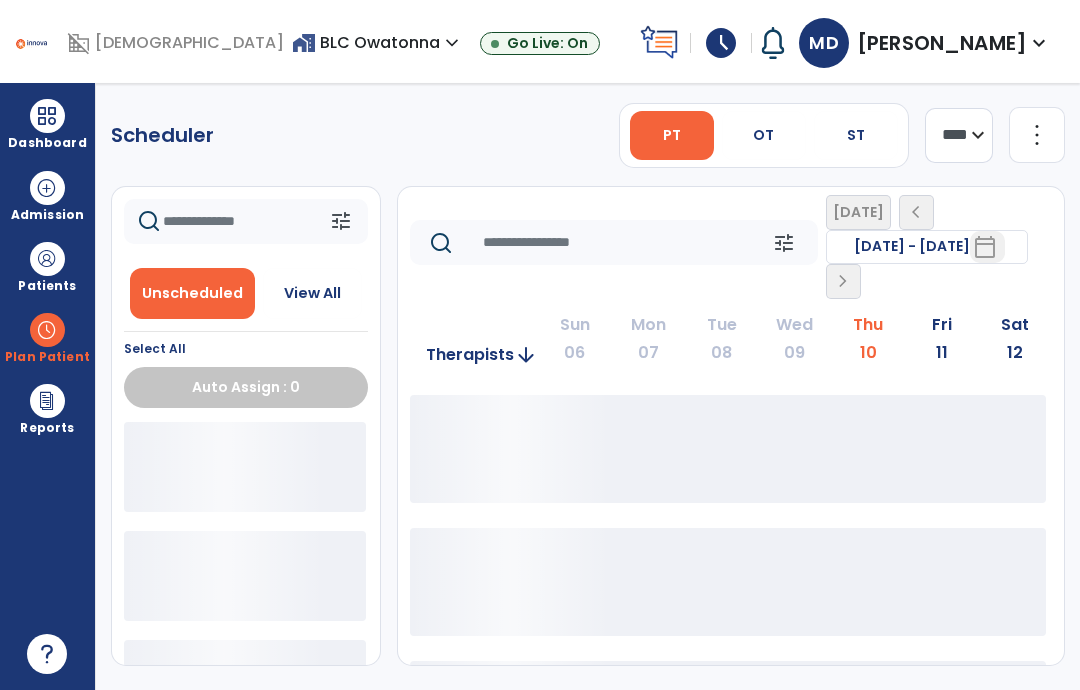click on "OT" at bounding box center (764, 135) 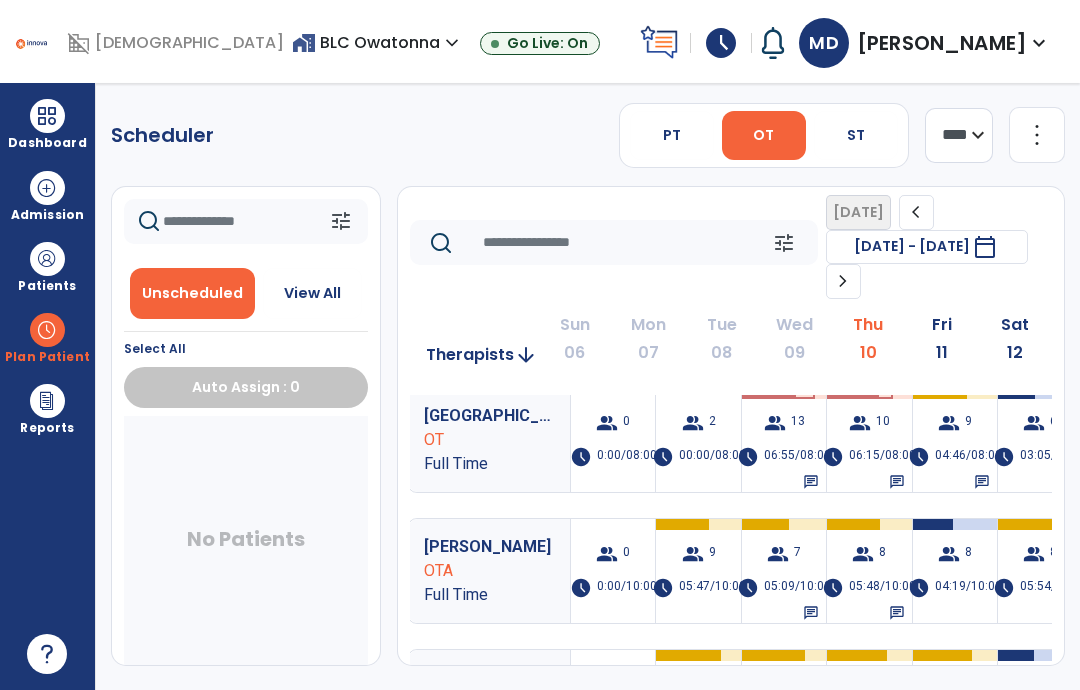 scroll, scrollTop: 153, scrollLeft: 3, axis: both 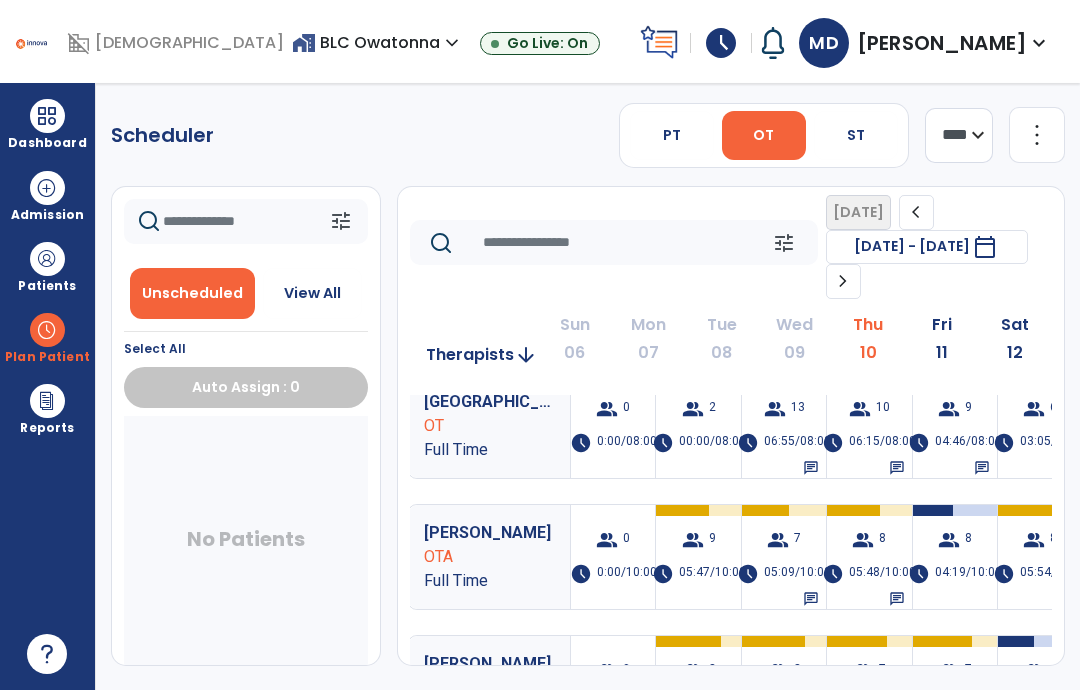 click on "group" at bounding box center [949, 540] 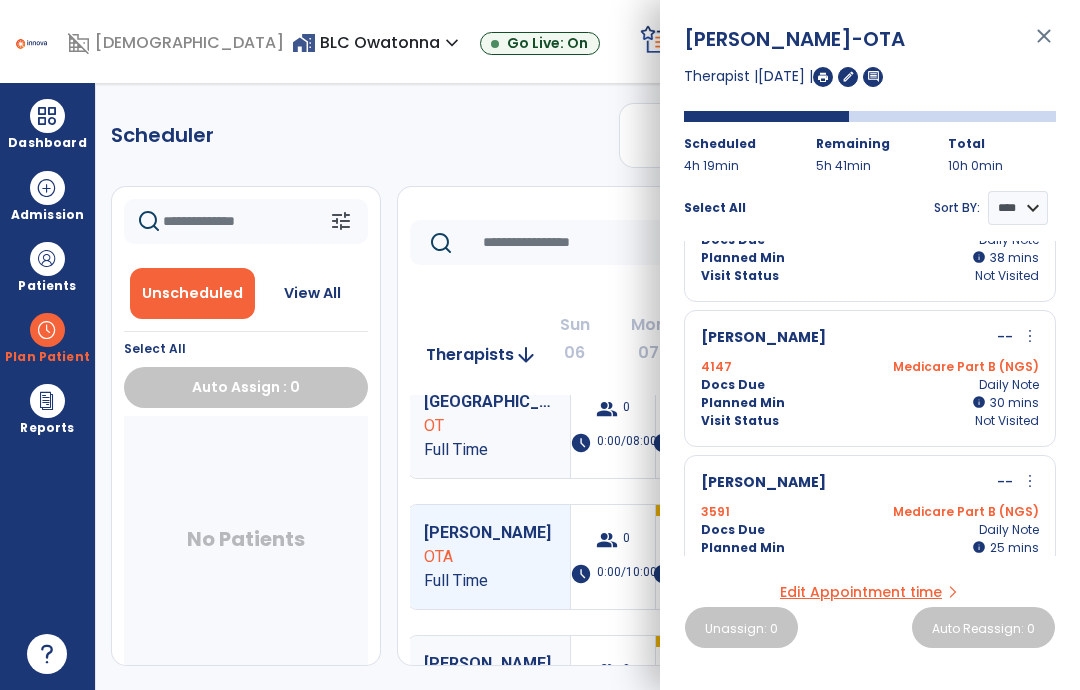scroll, scrollTop: 652, scrollLeft: 0, axis: vertical 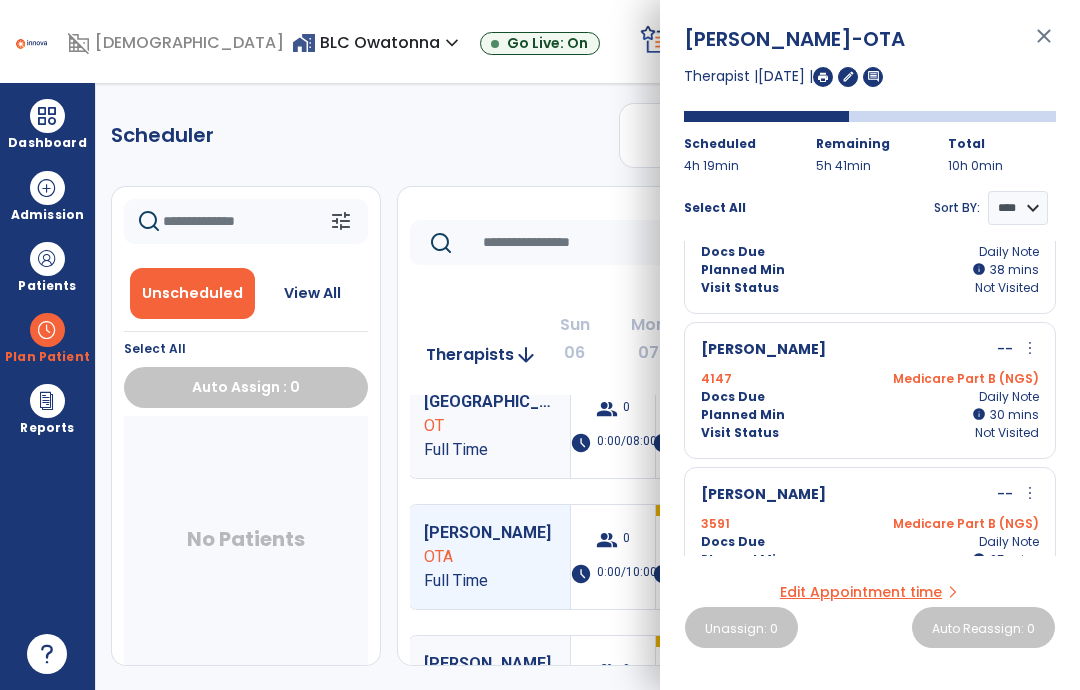 click on "close" at bounding box center (1044, 45) 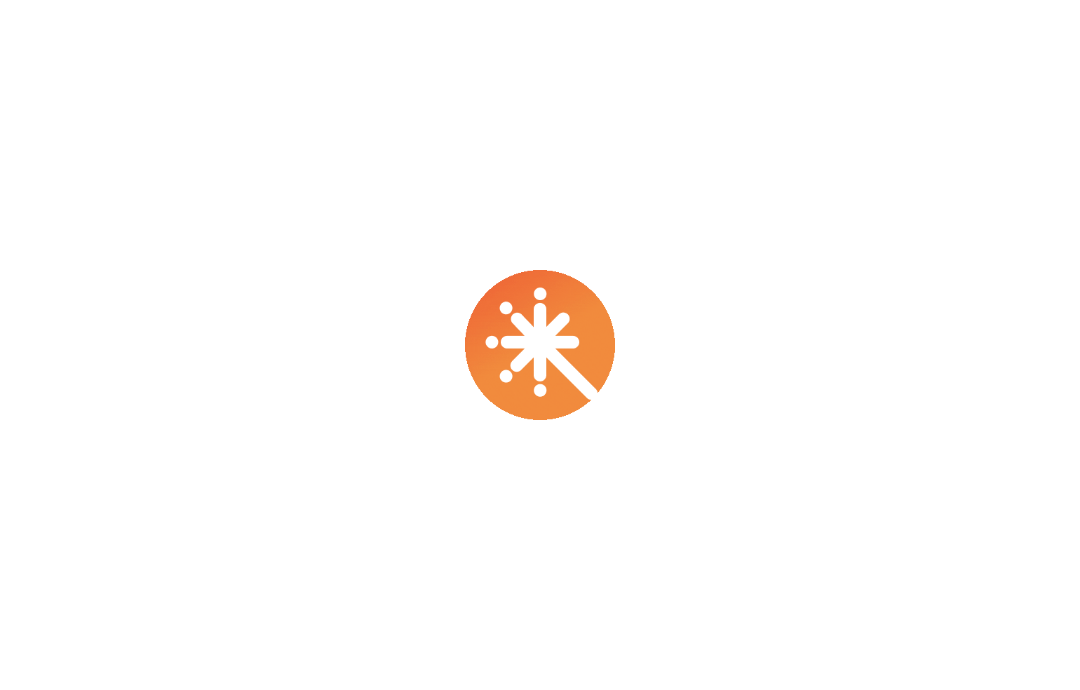 scroll, scrollTop: 0, scrollLeft: 0, axis: both 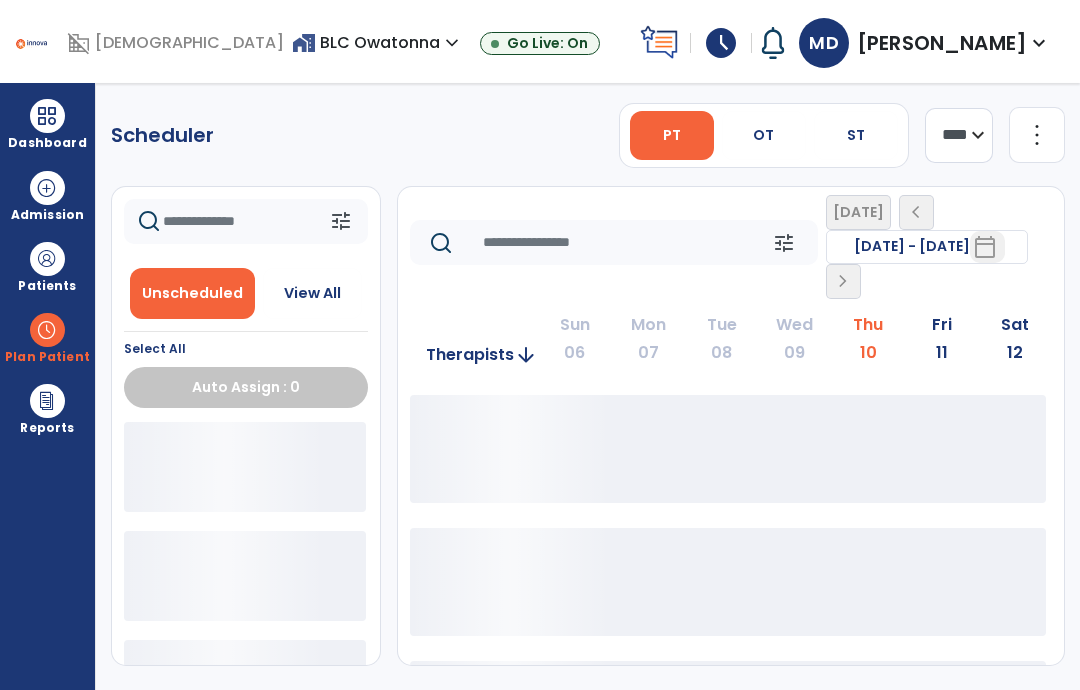 click at bounding box center [47, 259] 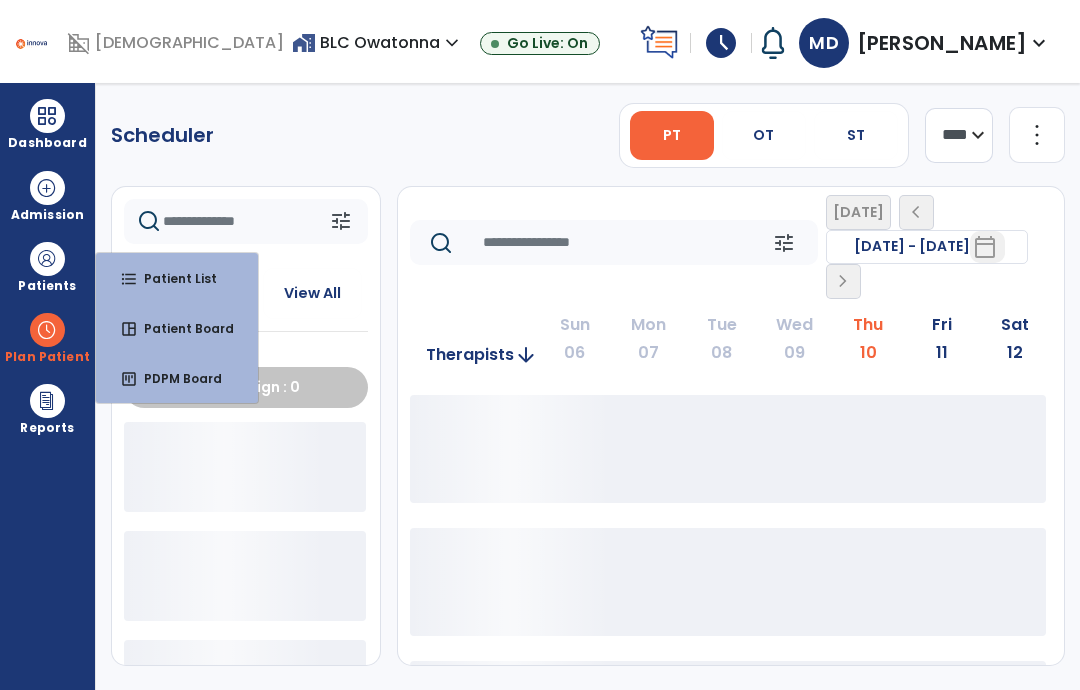 click on "Patient List" at bounding box center (172, 278) 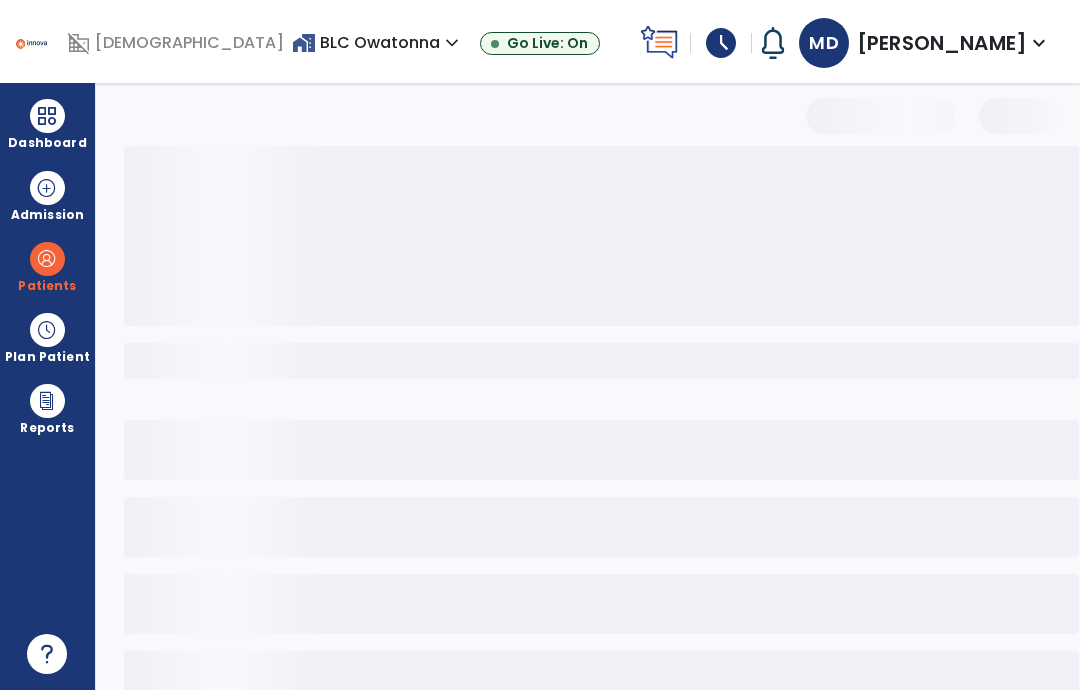 select on "***" 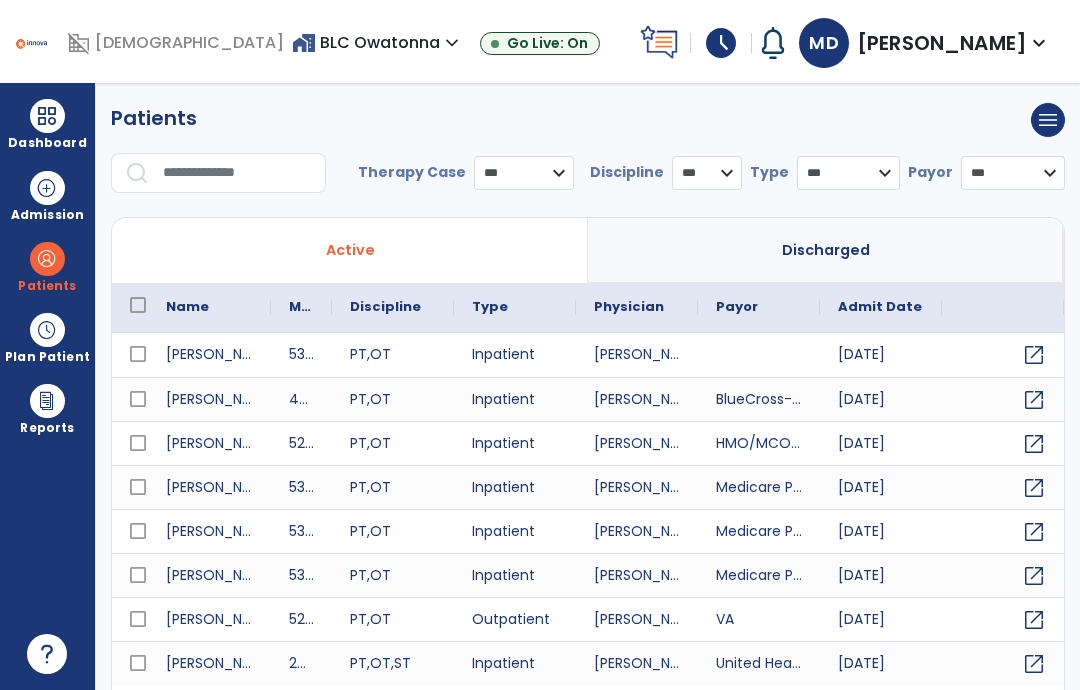 click at bounding box center (237, 173) 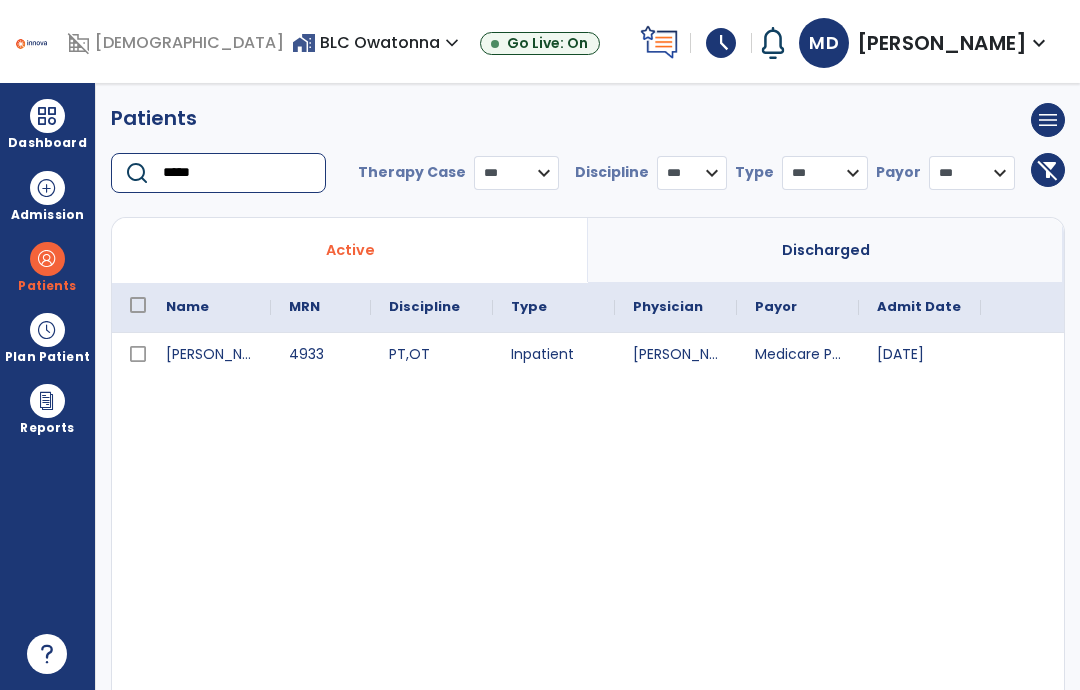 type on "*****" 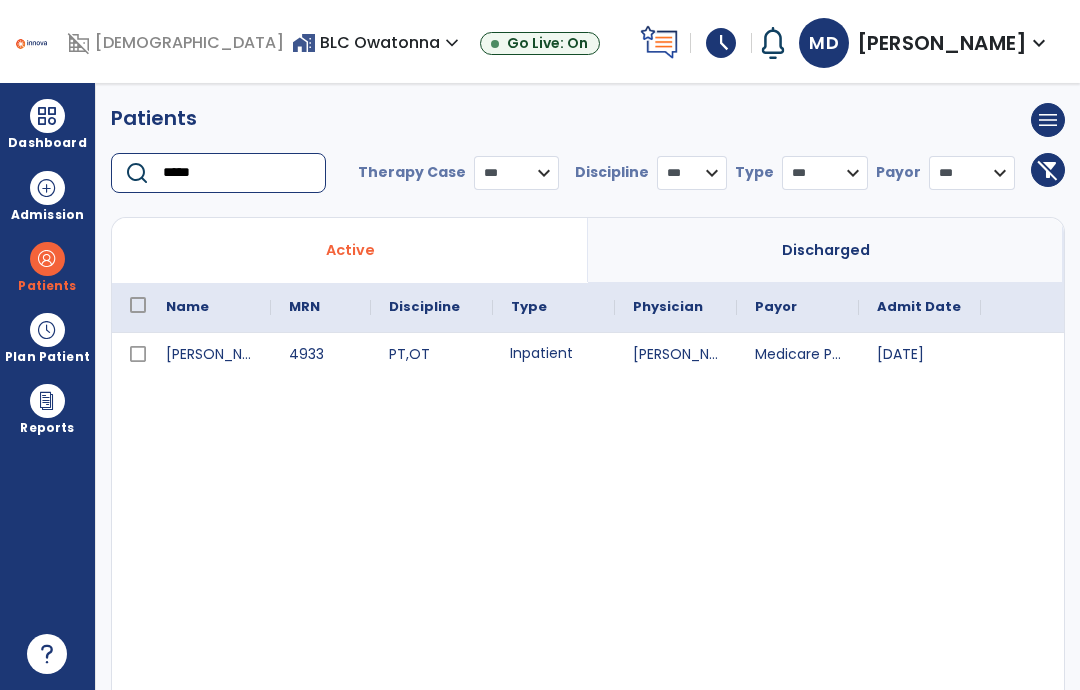 click on "Inpatient" at bounding box center [554, 355] 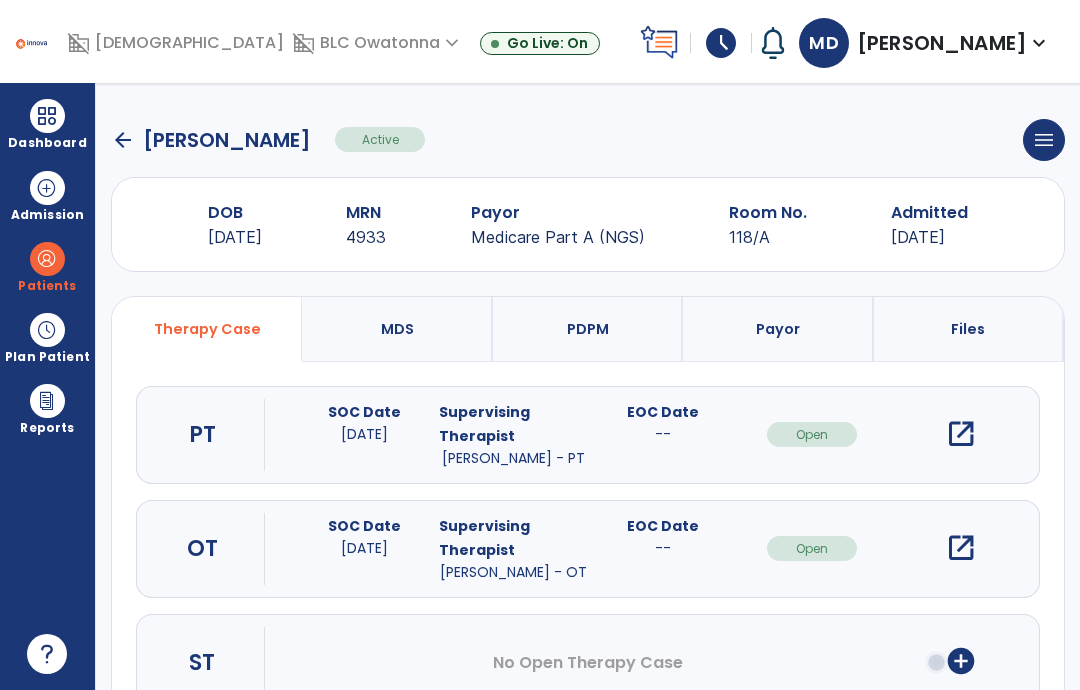 click on "open_in_new" at bounding box center (961, 548) 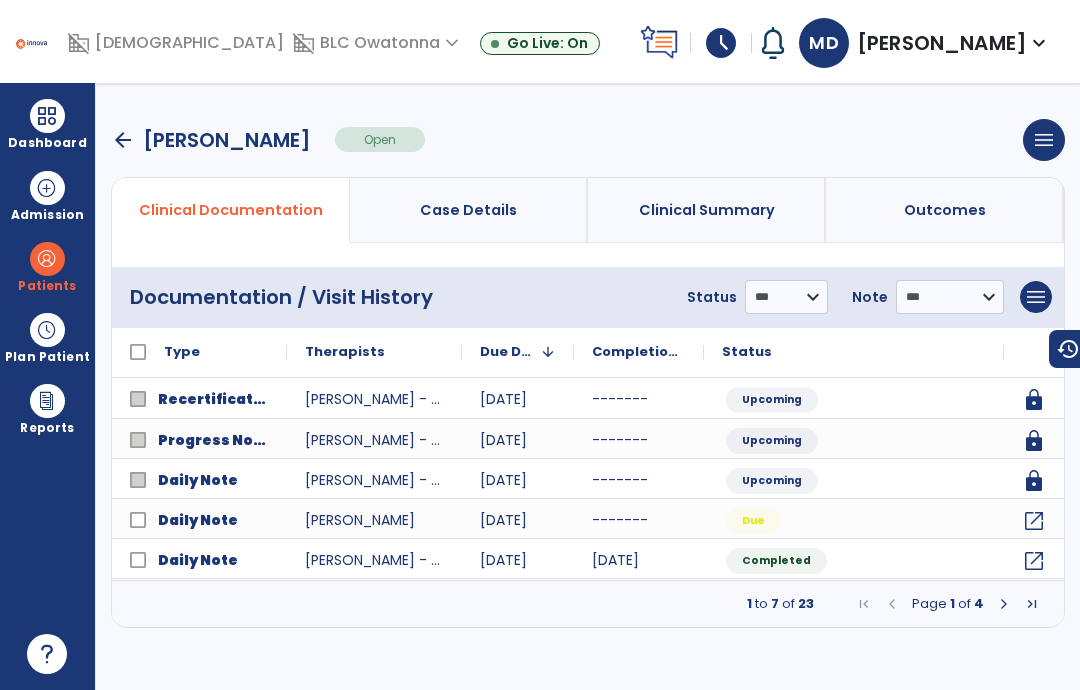 click on "arrow_back" at bounding box center [123, 140] 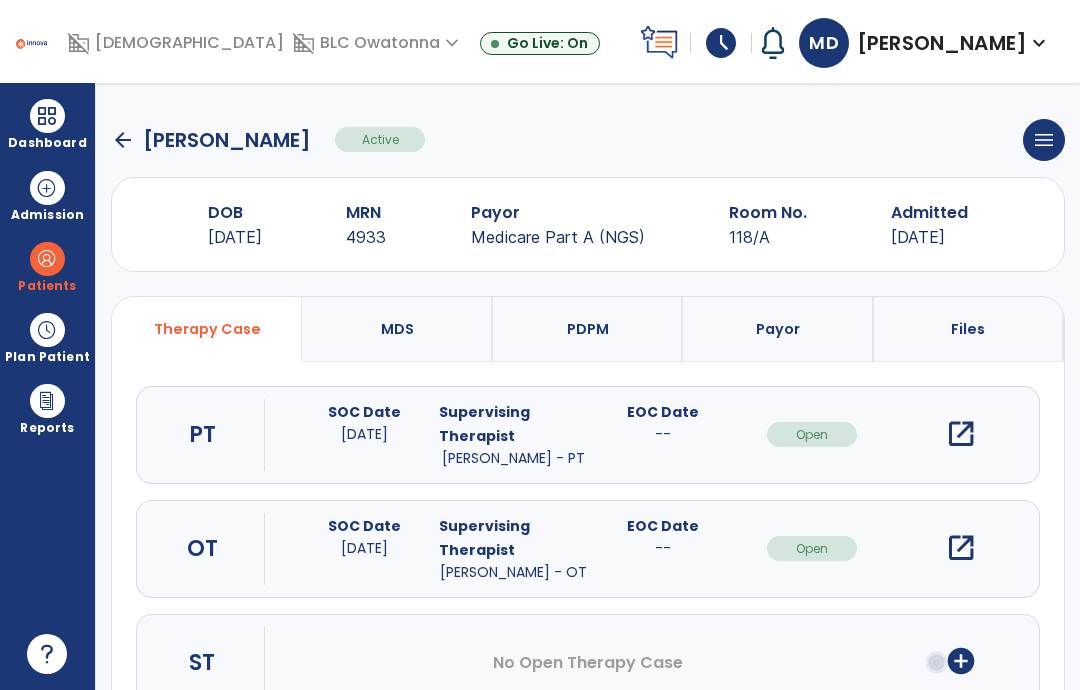 click on "open_in_new" at bounding box center [961, 434] 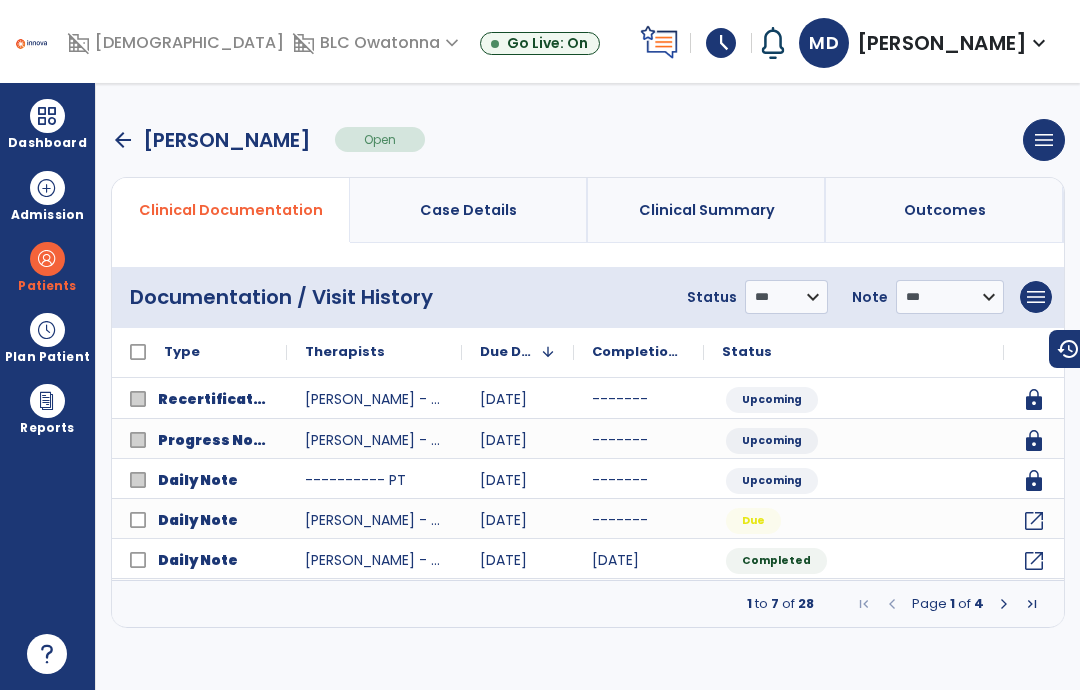 click on "arrow_back" at bounding box center [123, 140] 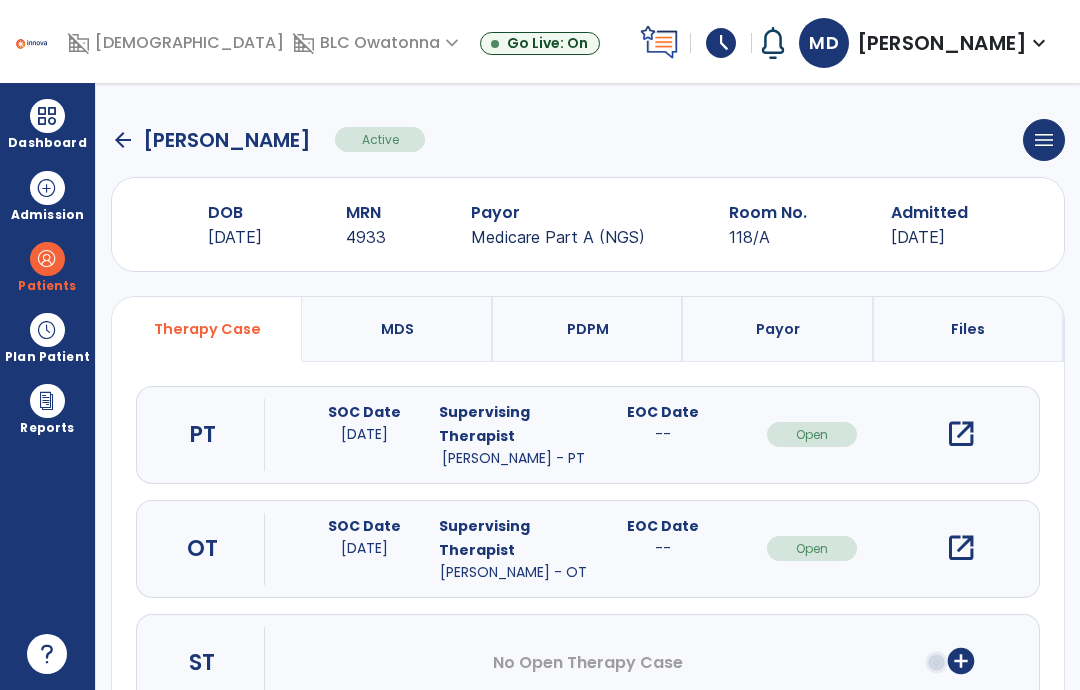 click on "[PERSON_NAME]" 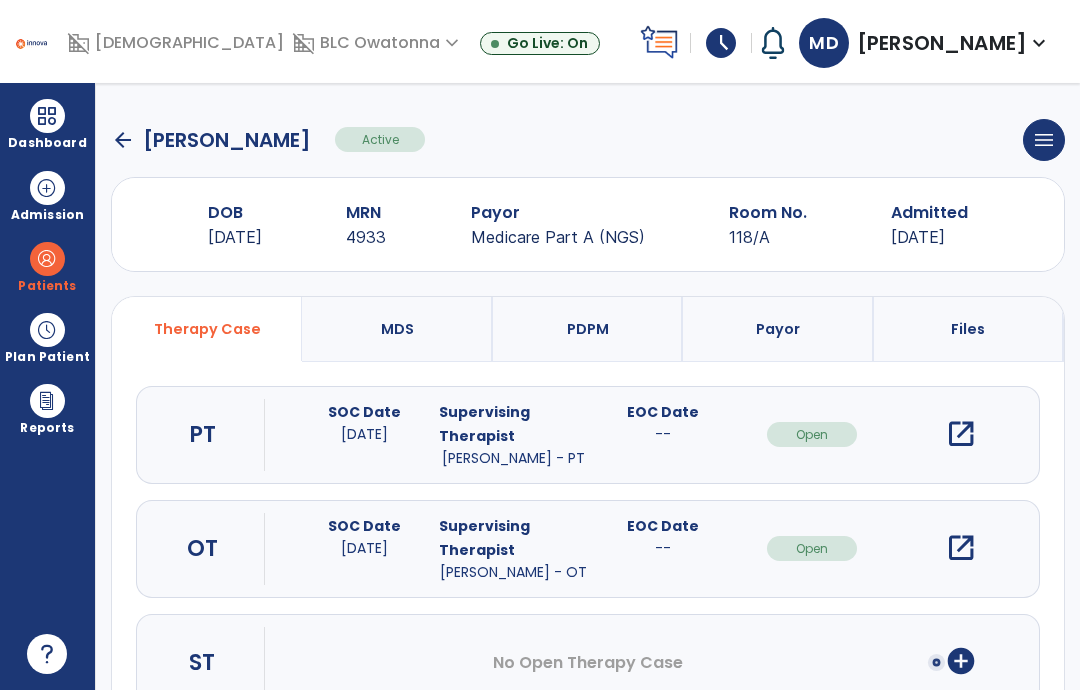 click on "arrow_back" 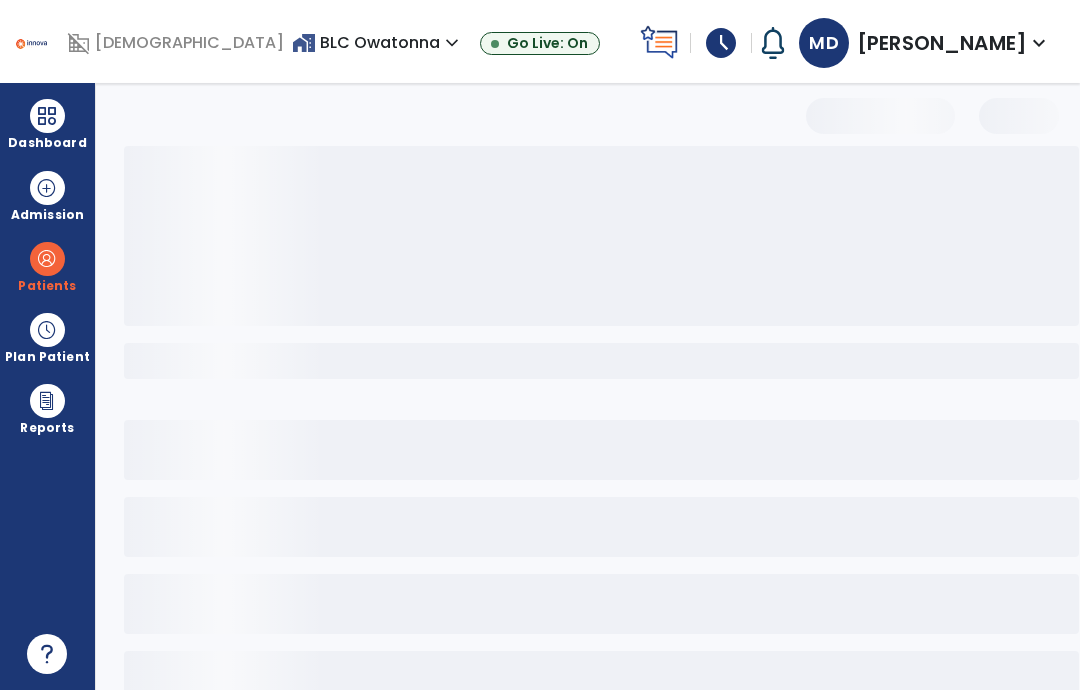 select on "***" 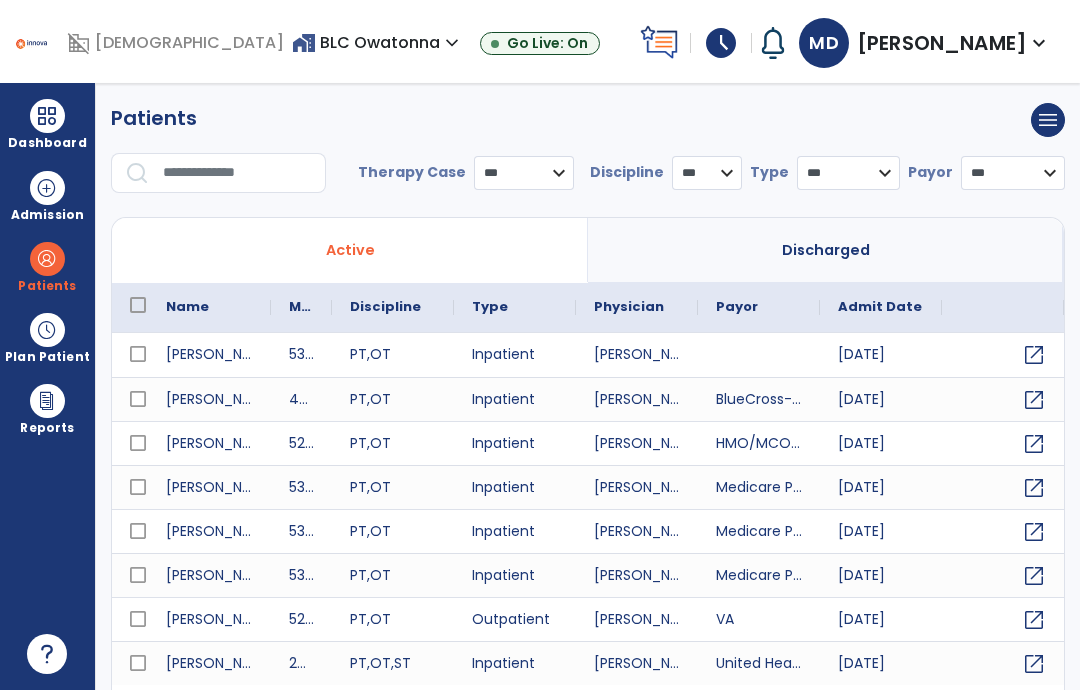click at bounding box center [47, 116] 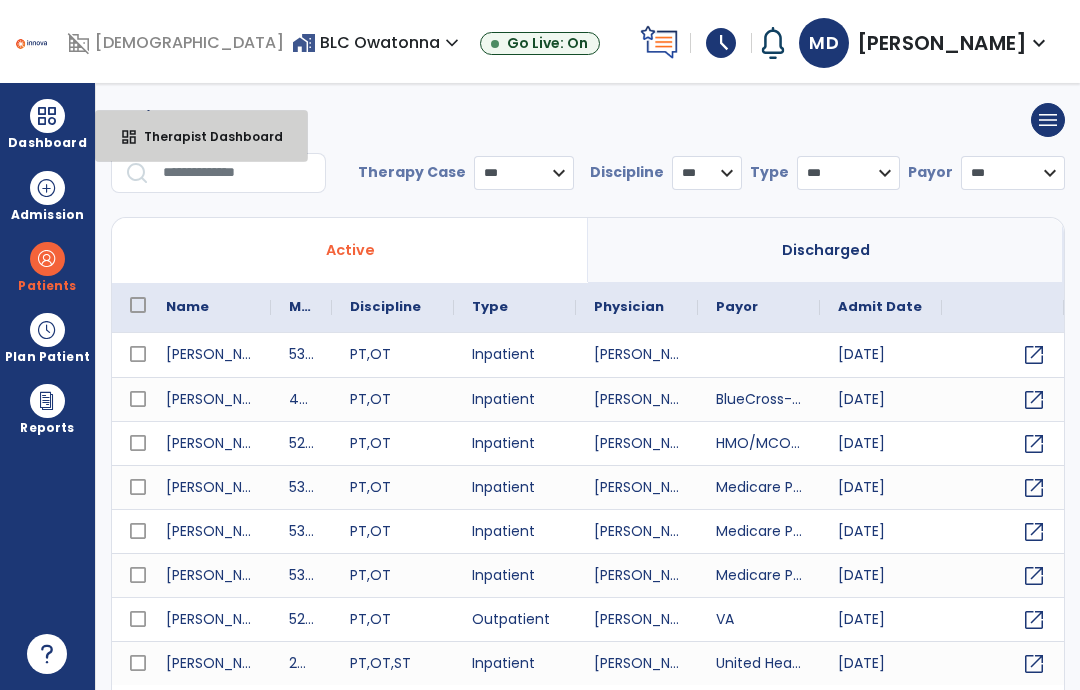 click on "Therapist Dashboard" at bounding box center [205, 136] 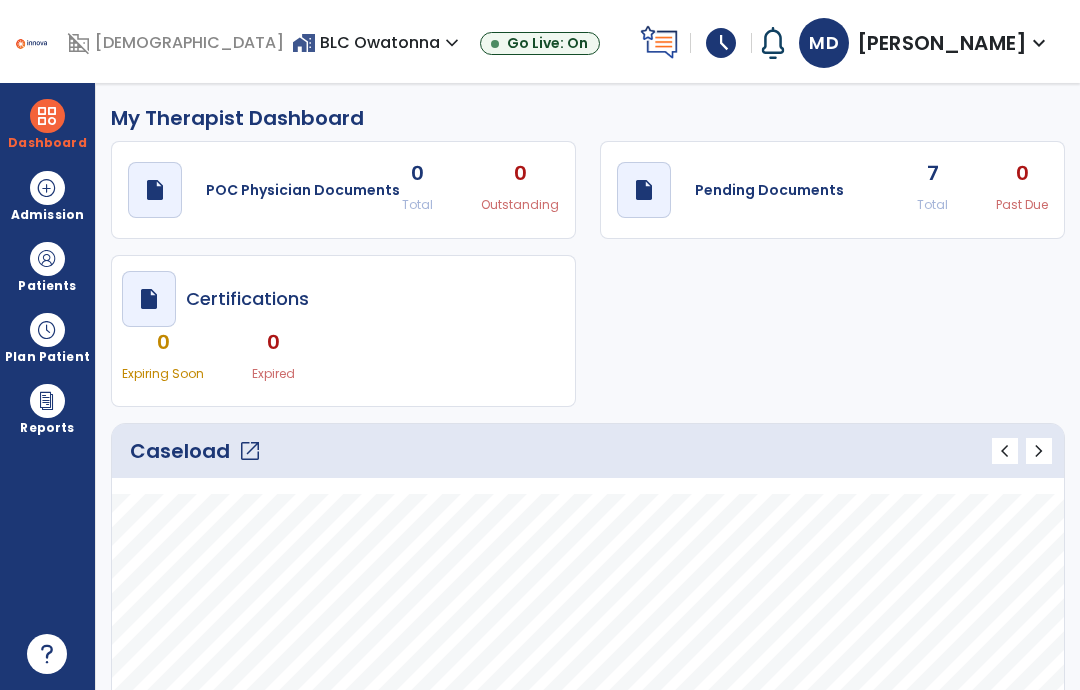 click on "7 Total" 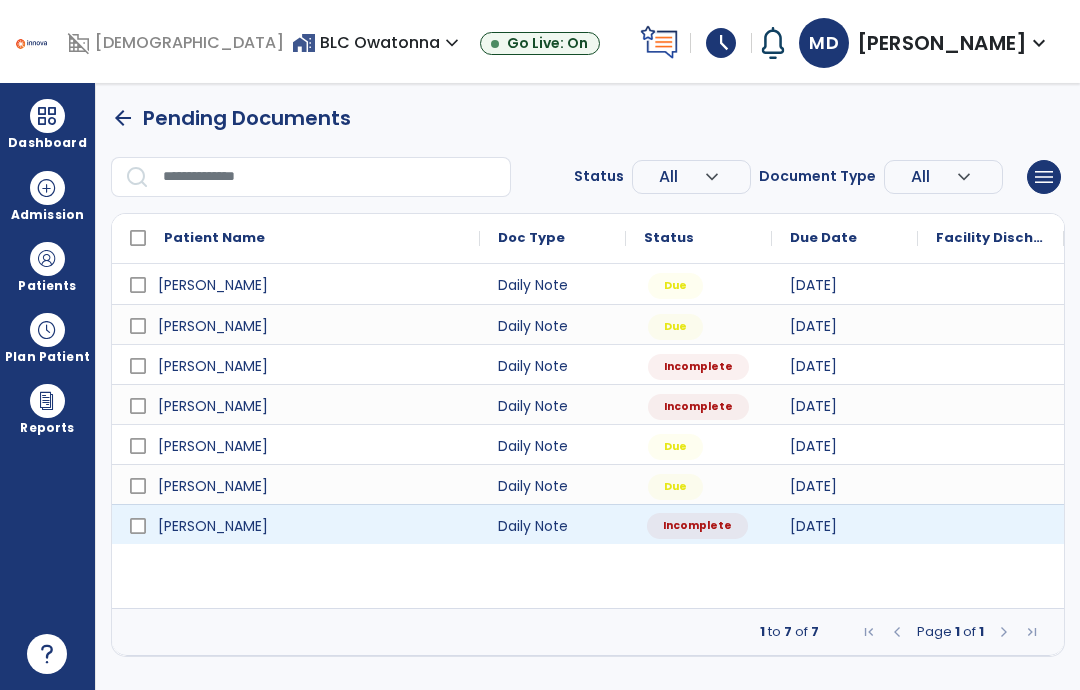click on "Incomplete" at bounding box center (697, 526) 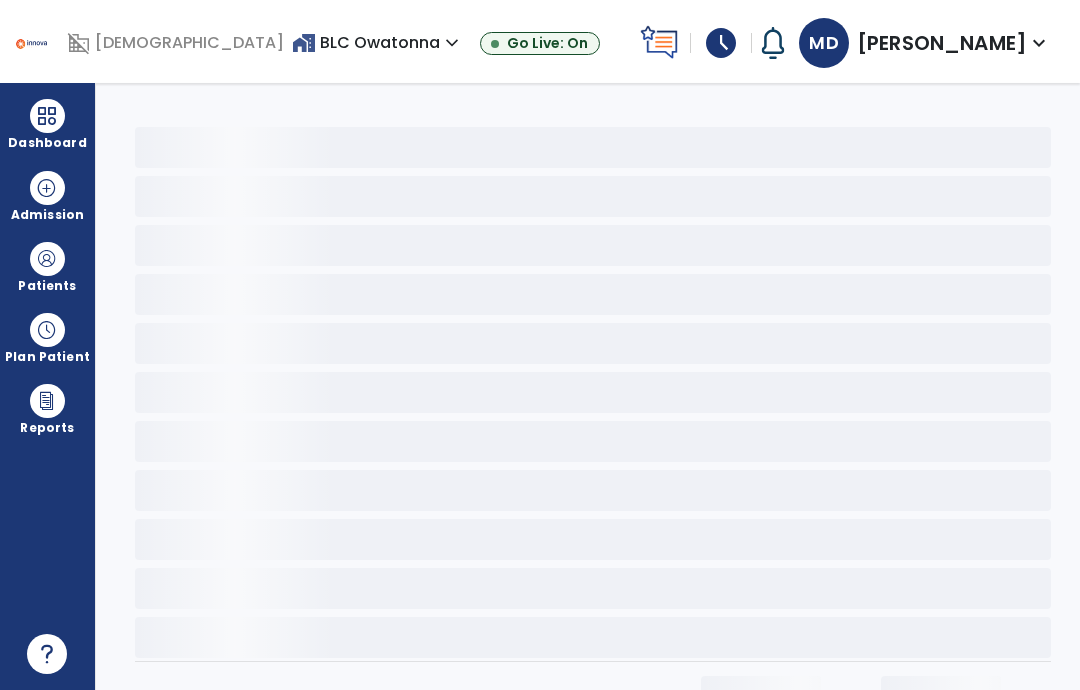 select on "*" 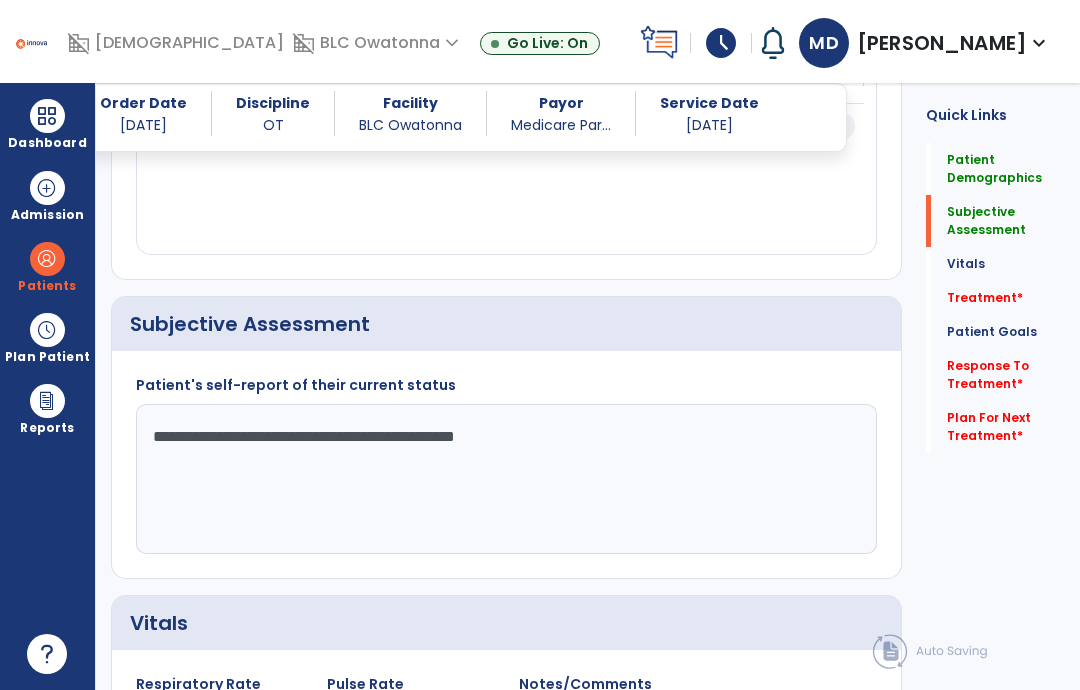 scroll, scrollTop: 342, scrollLeft: 0, axis: vertical 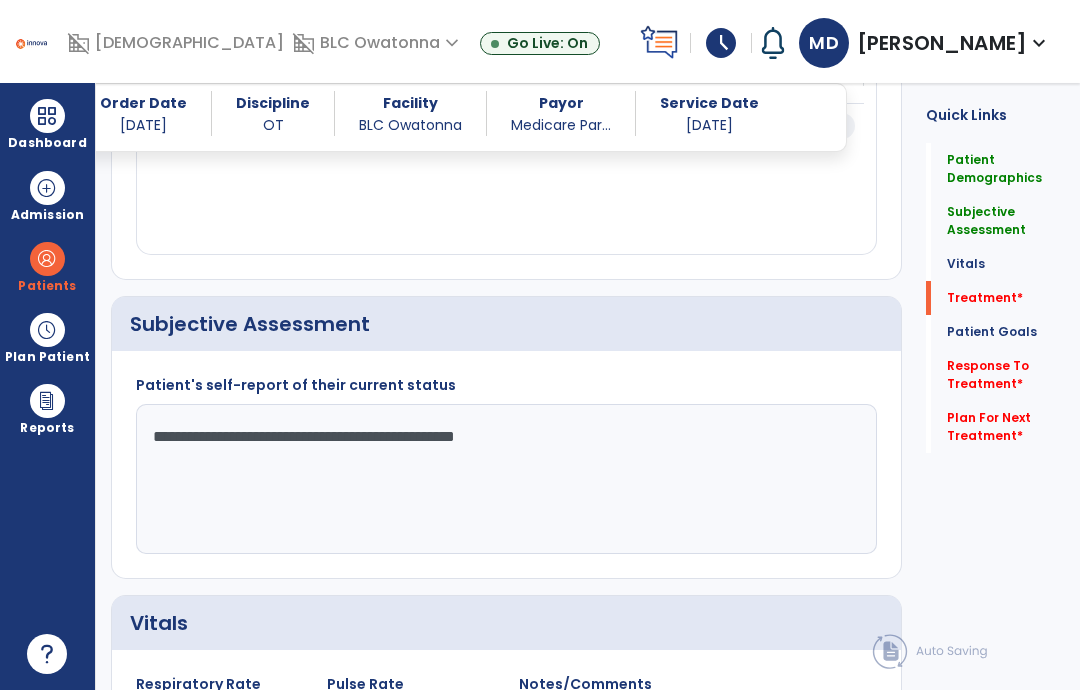 click on "Treatment   *" 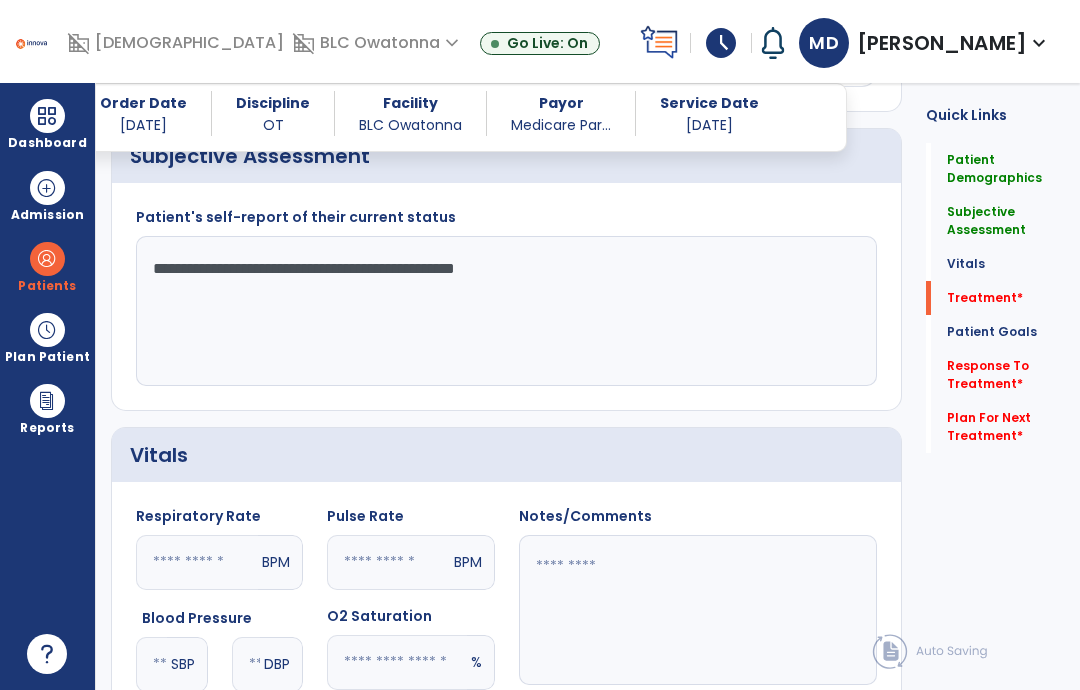 scroll, scrollTop: 43, scrollLeft: 0, axis: vertical 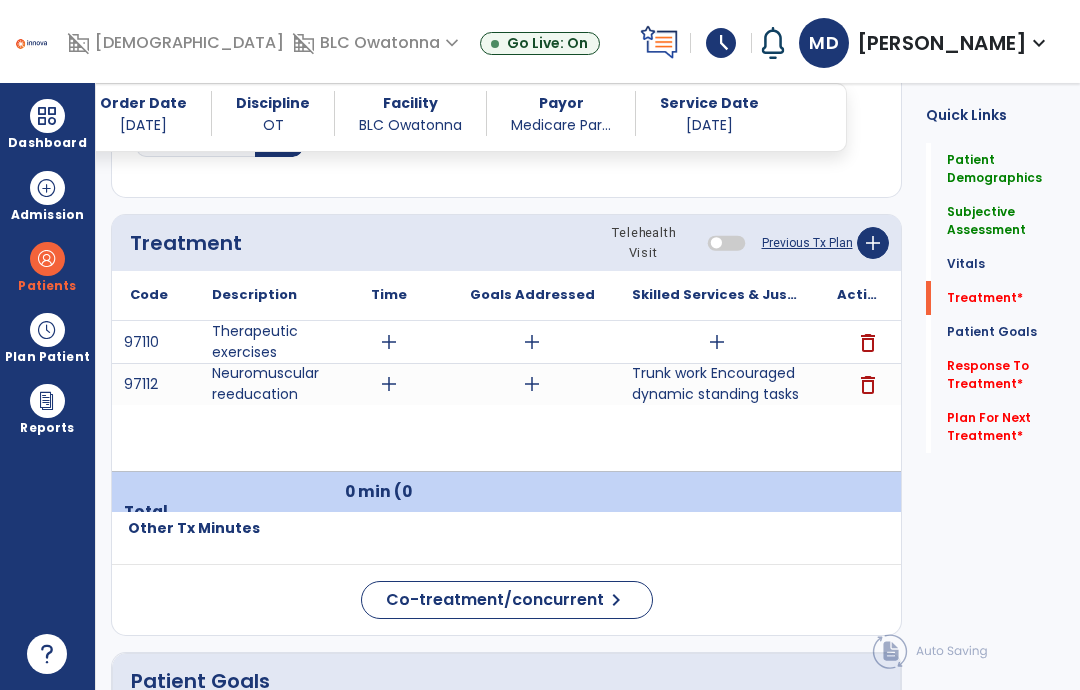 click on "add" at bounding box center (389, 384) 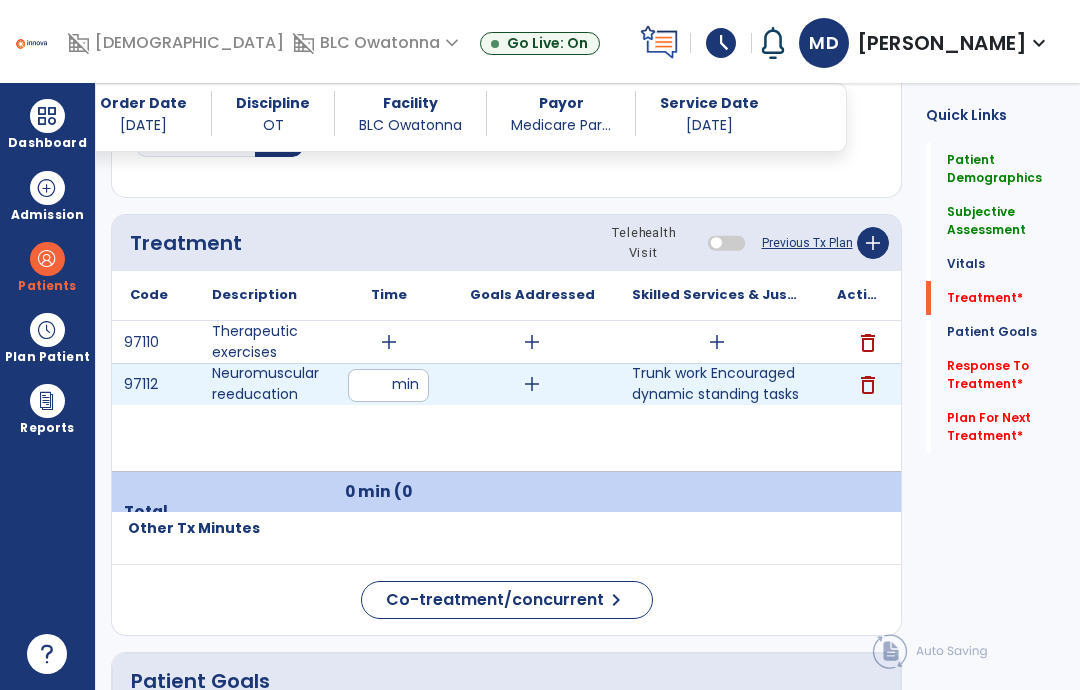 type on "**" 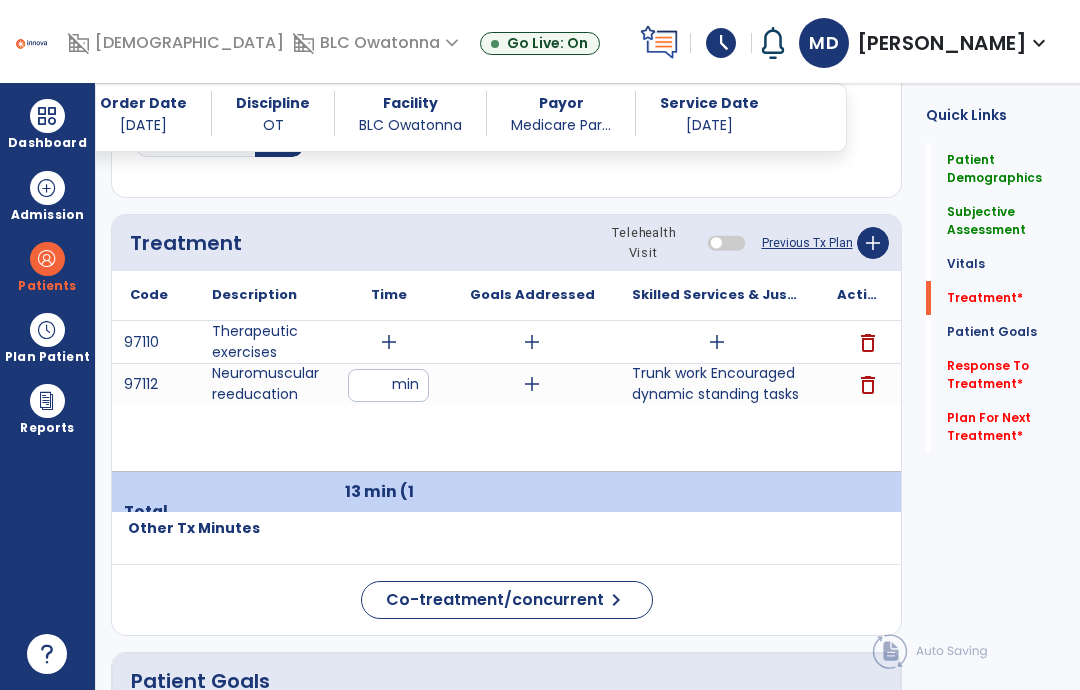 click on "add" at bounding box center [389, 342] 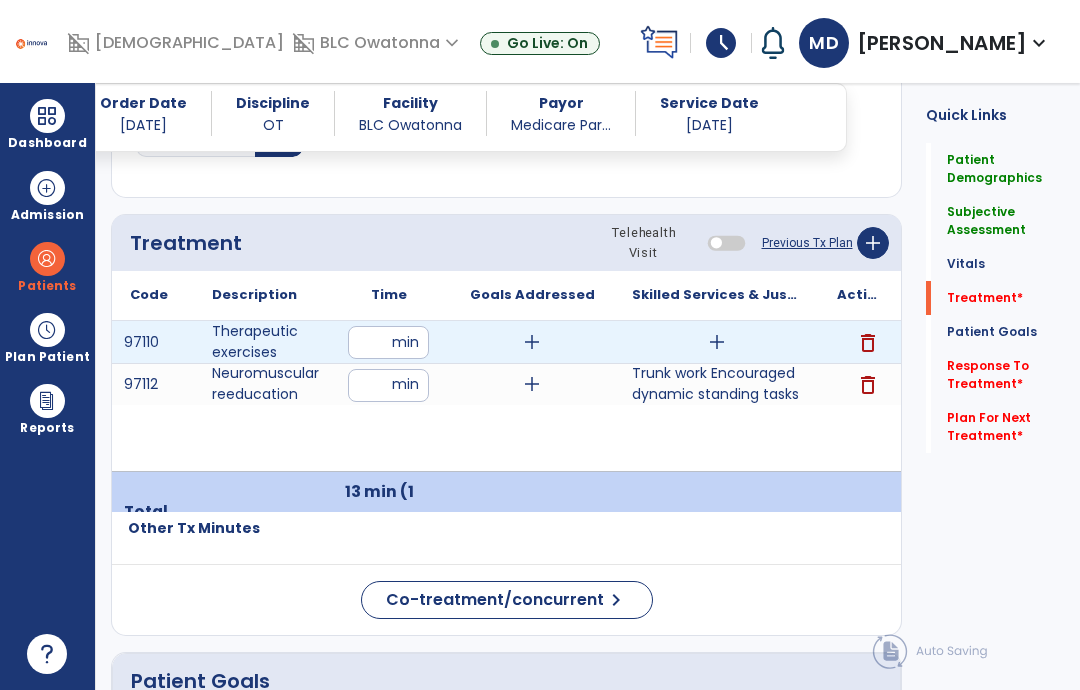type on "**" 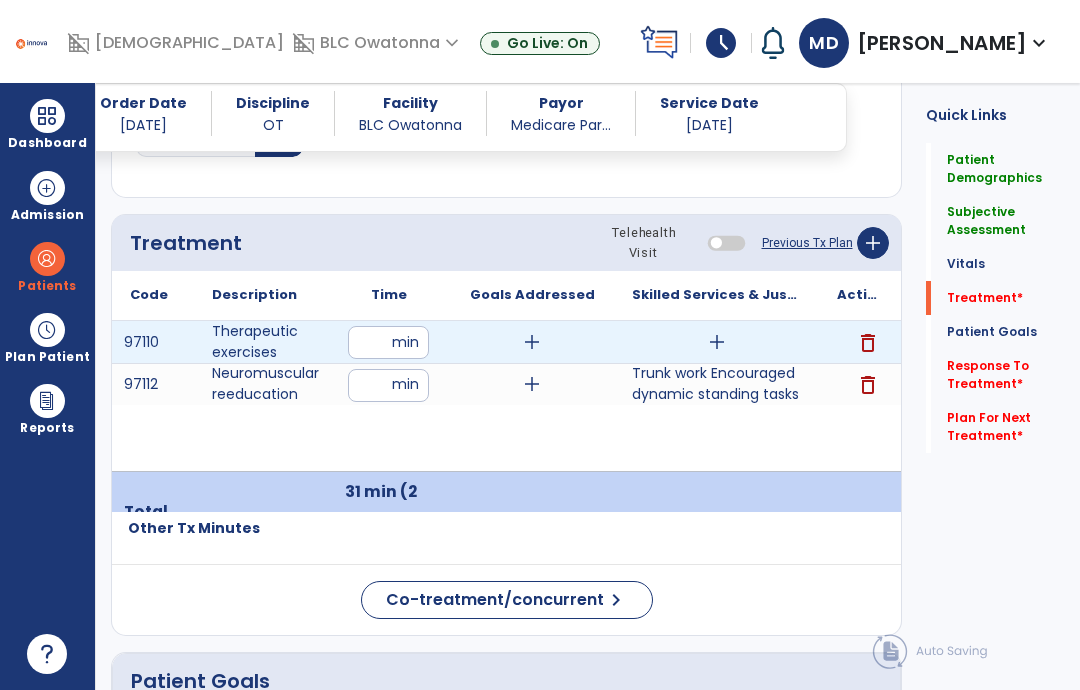 click on "add" at bounding box center [532, 342] 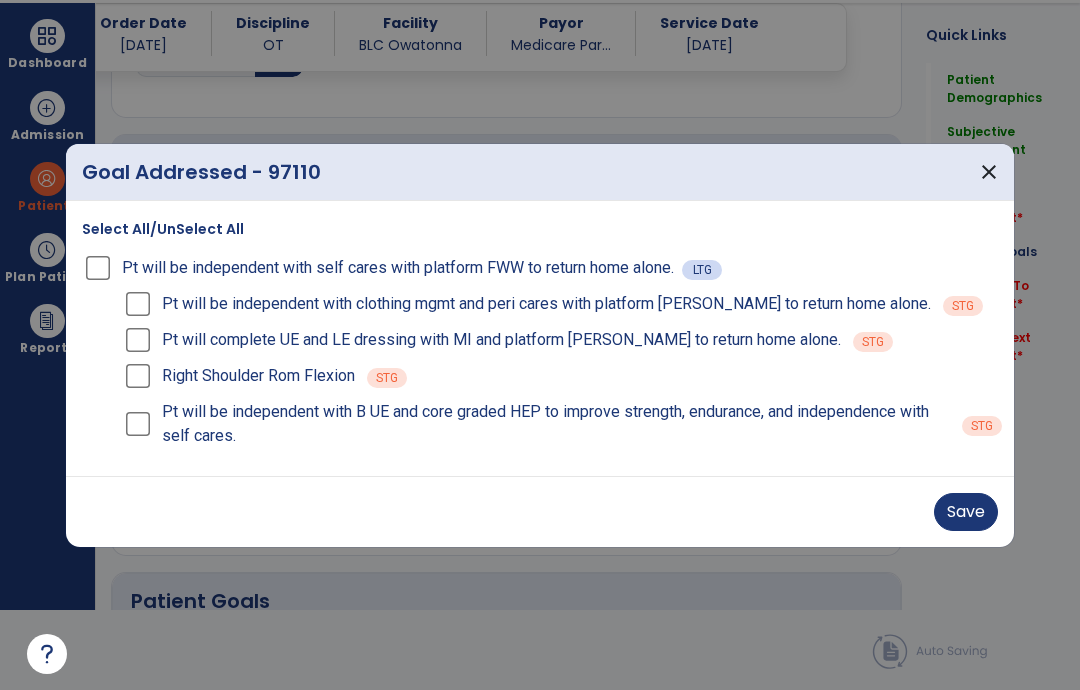 click on "Pt will be independent with B UE and core graded HEP to improve strength, endurance, and independence with self cares.   STG" at bounding box center [560, 424] 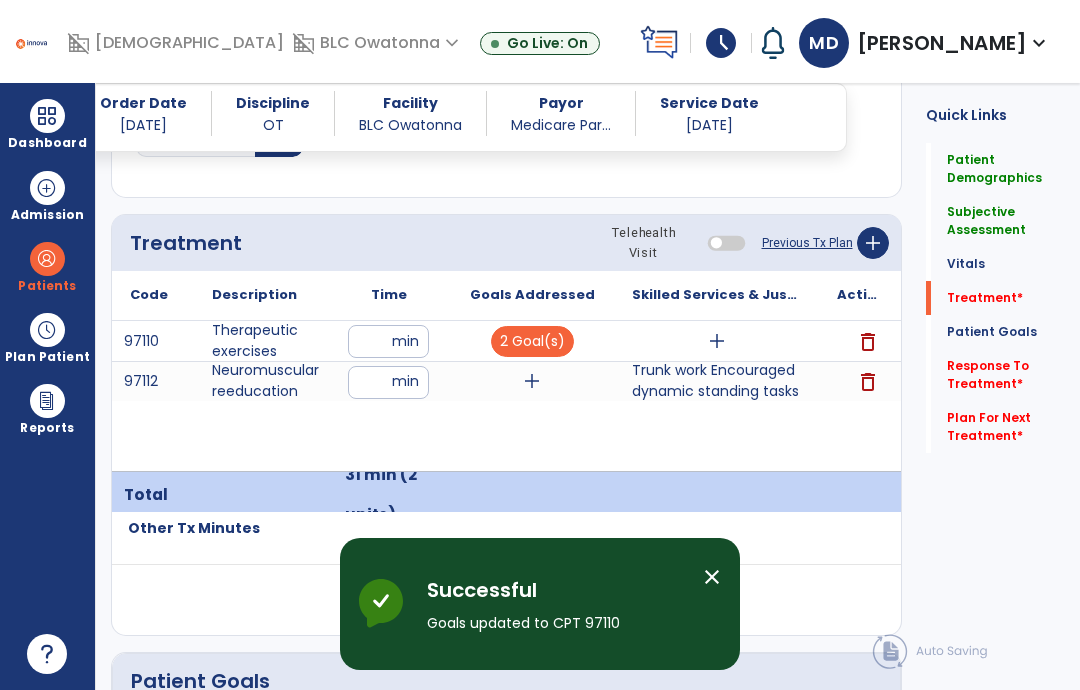 scroll, scrollTop: 80, scrollLeft: 0, axis: vertical 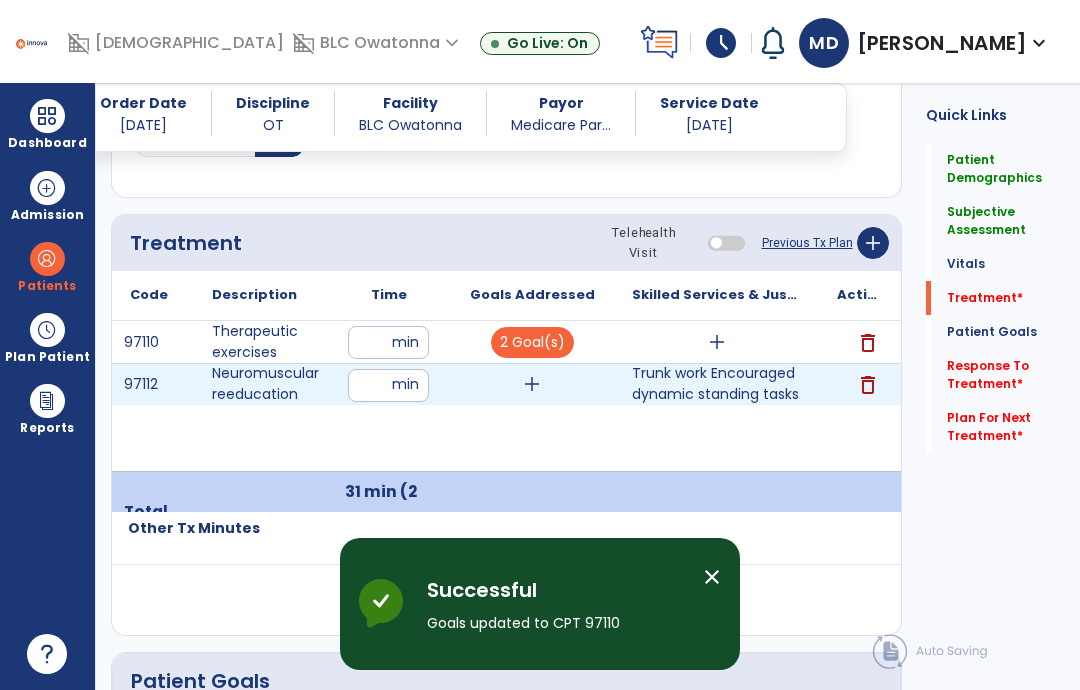 click on "add" at bounding box center (532, 384) 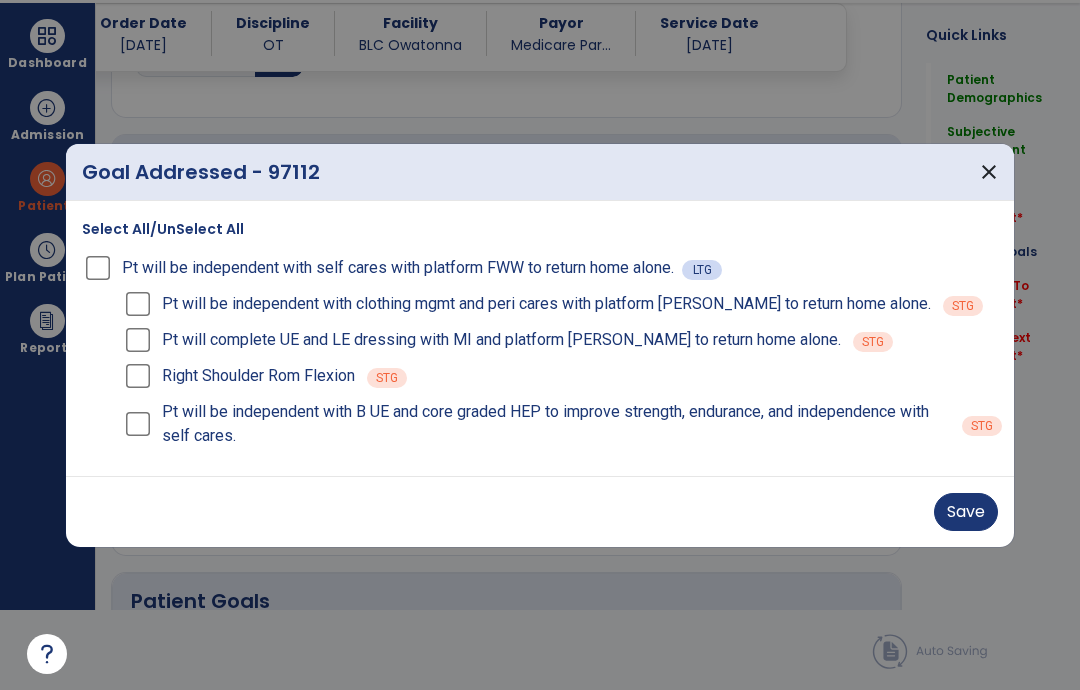 click on "Pt will be independent with clothing mgmt and peri cares with platform [PERSON_NAME] to return home alone.  STG  Pt will complete UE and LE dressing with MI and platform [PERSON_NAME] to return home alone.   STG  Right Shoulder Rom Flexion  STG  Pt will be independent with B UE and core graded HEP to improve strength, endurance, and independence with self cares.   STG" at bounding box center (556, 370) 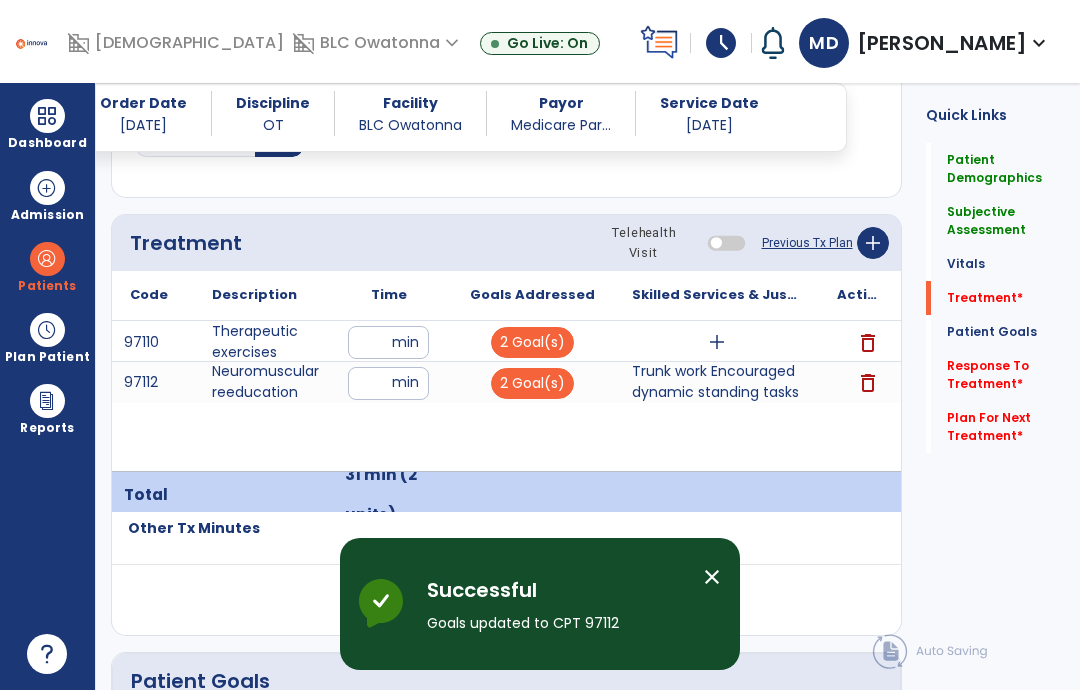 scroll, scrollTop: 80, scrollLeft: 0, axis: vertical 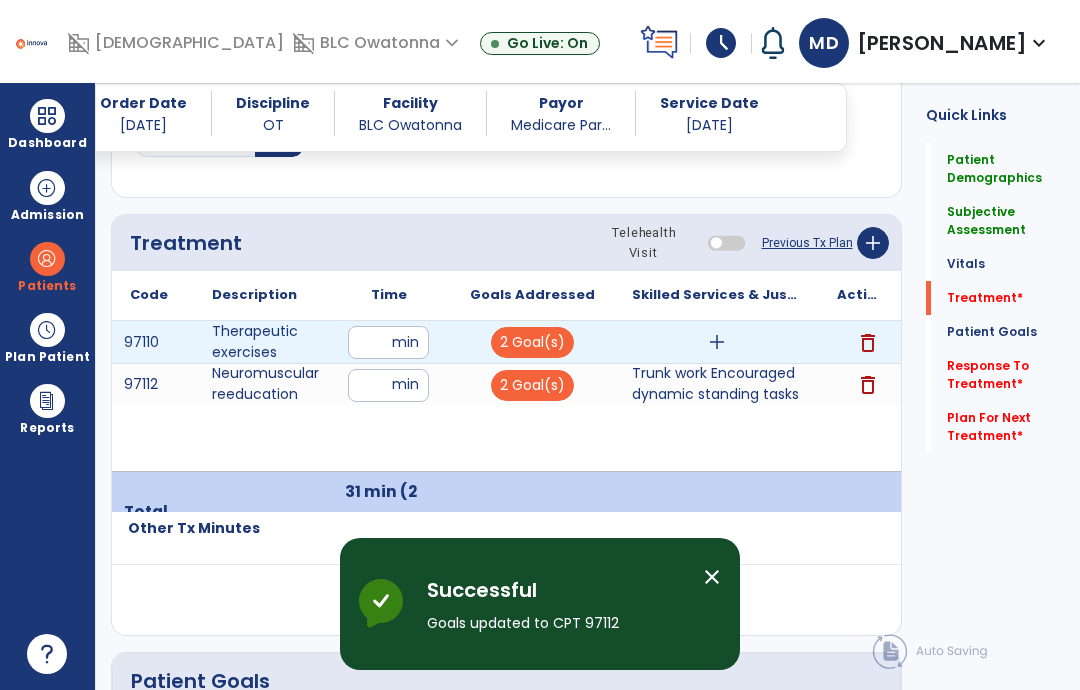 click on "add" at bounding box center (717, 342) 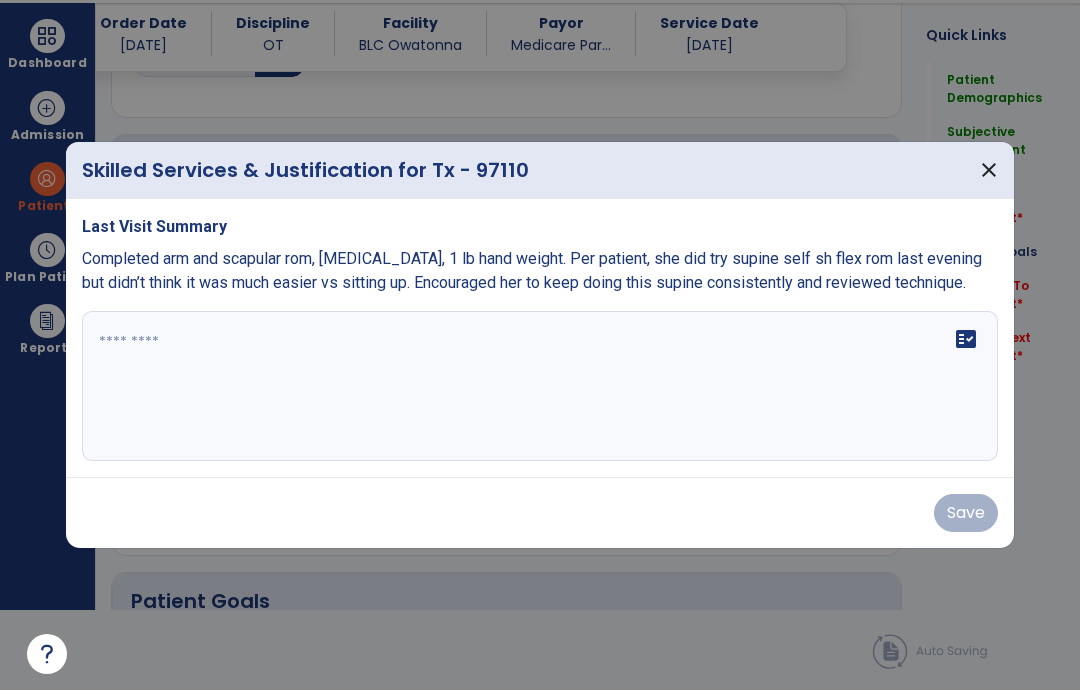 scroll, scrollTop: 0, scrollLeft: 0, axis: both 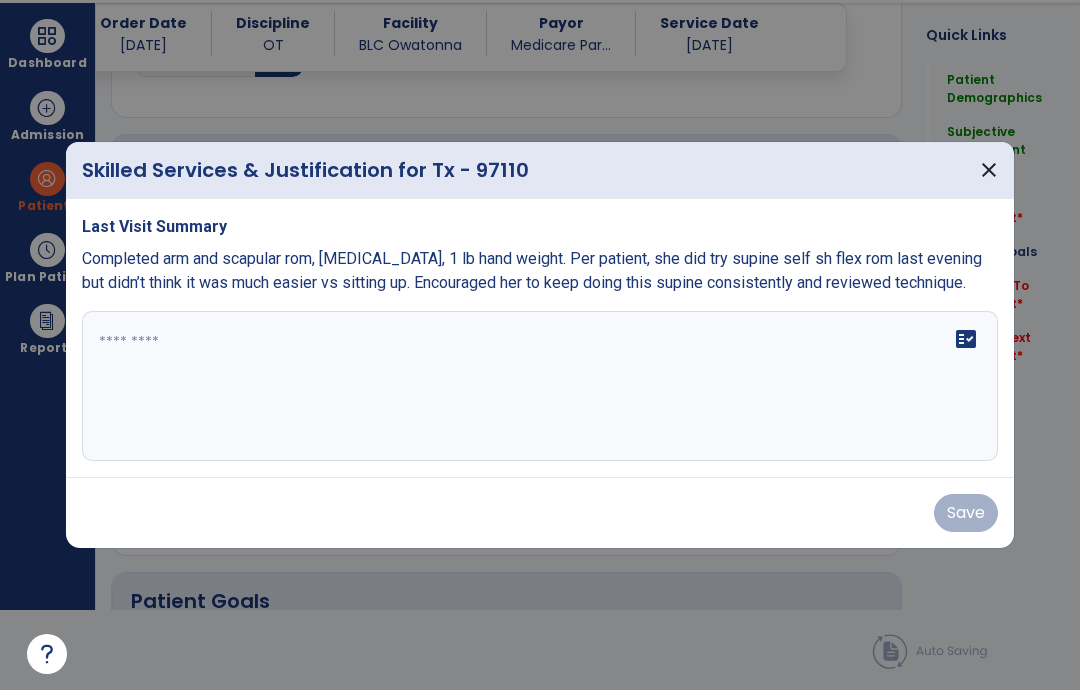 click on "fact_check" at bounding box center (540, 386) 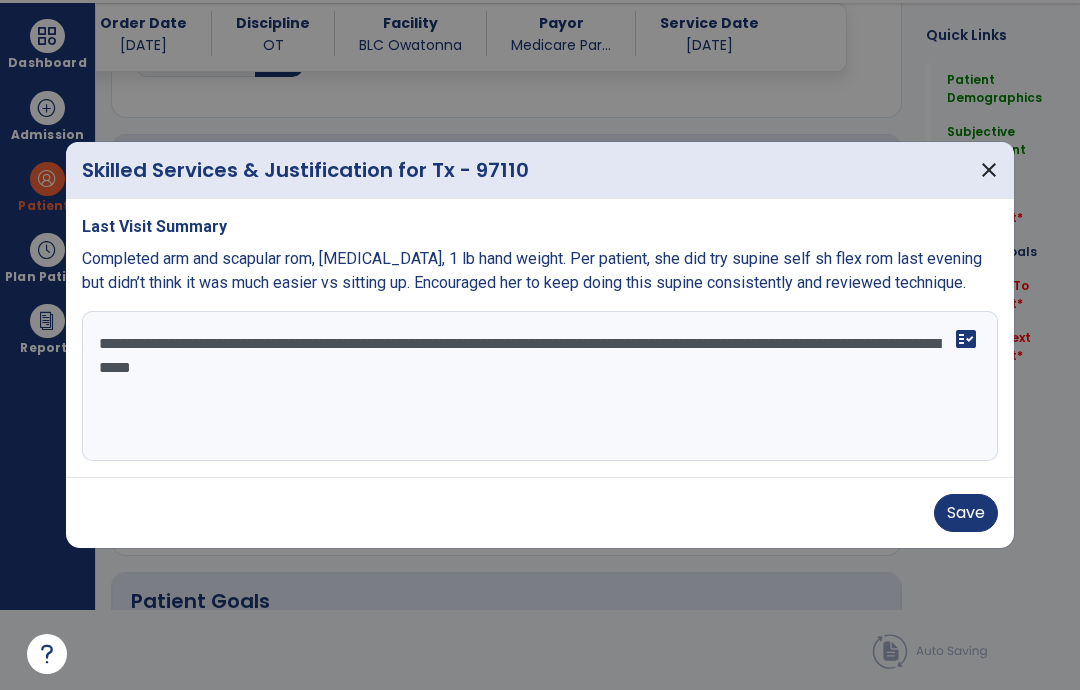 click on "**********" at bounding box center (540, 386) 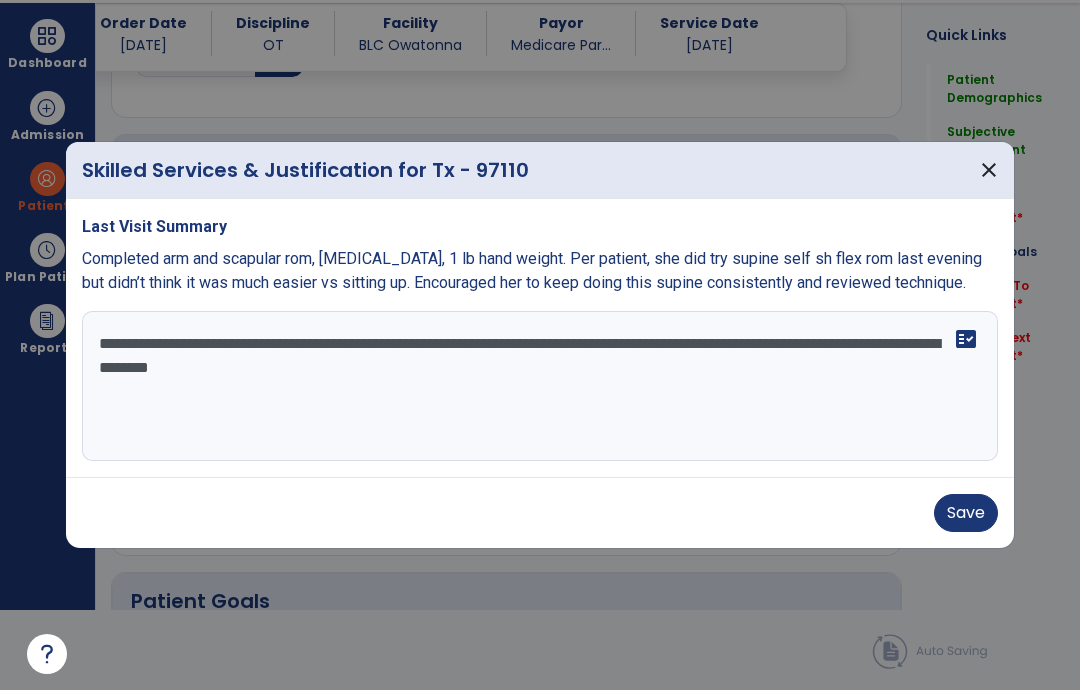 click on "**********" at bounding box center [540, 386] 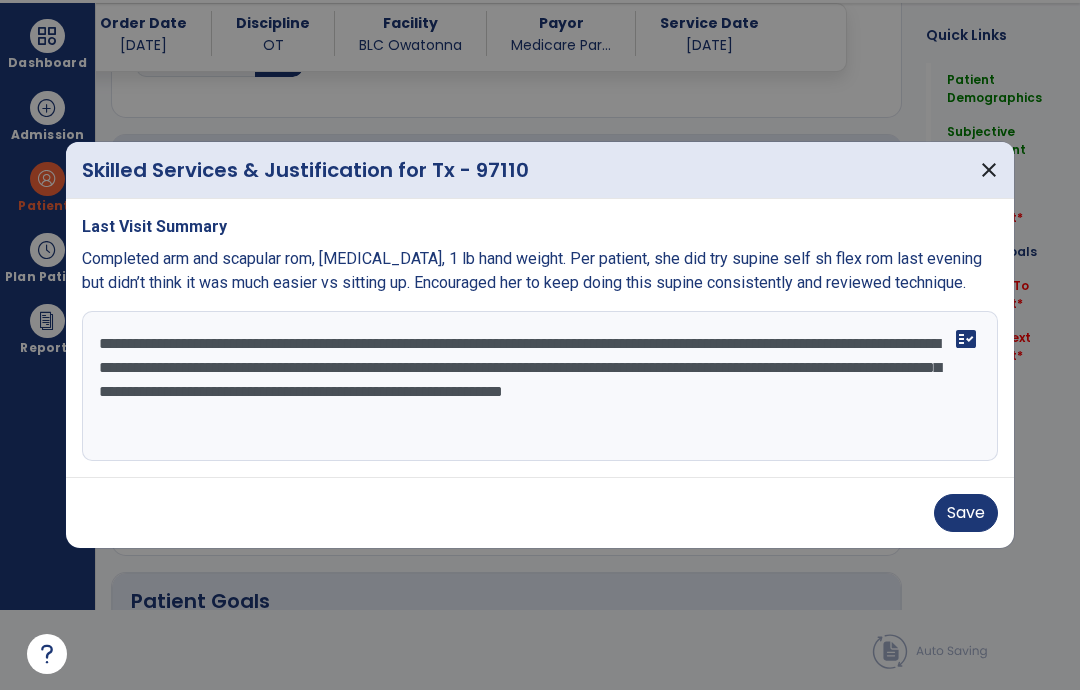 type on "**********" 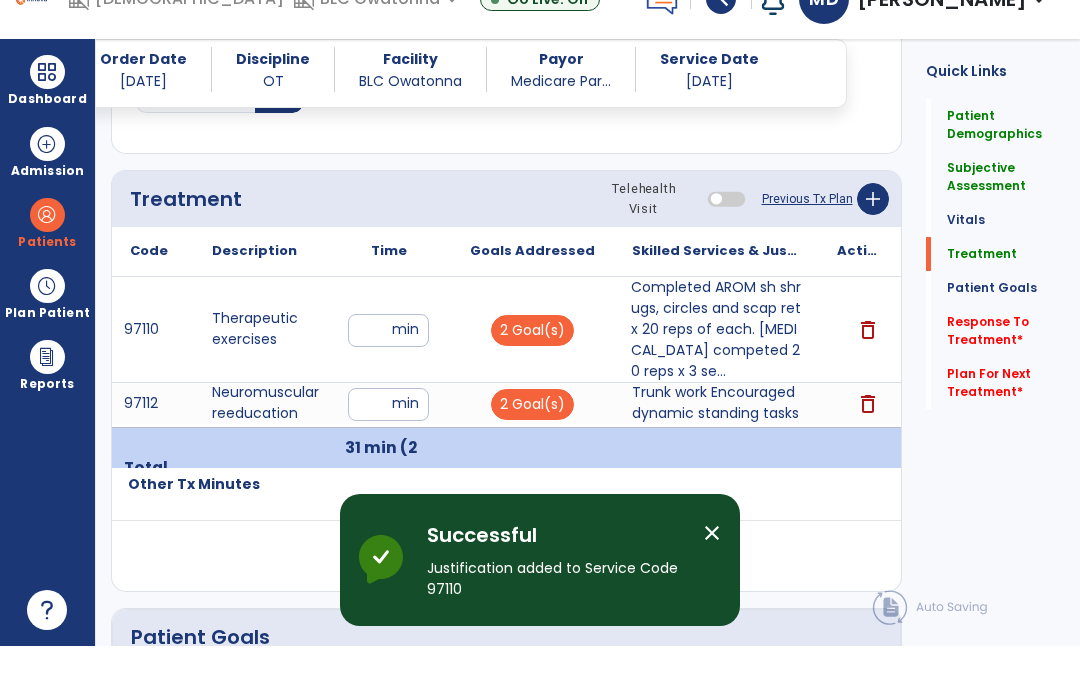 scroll, scrollTop: 80, scrollLeft: 0, axis: vertical 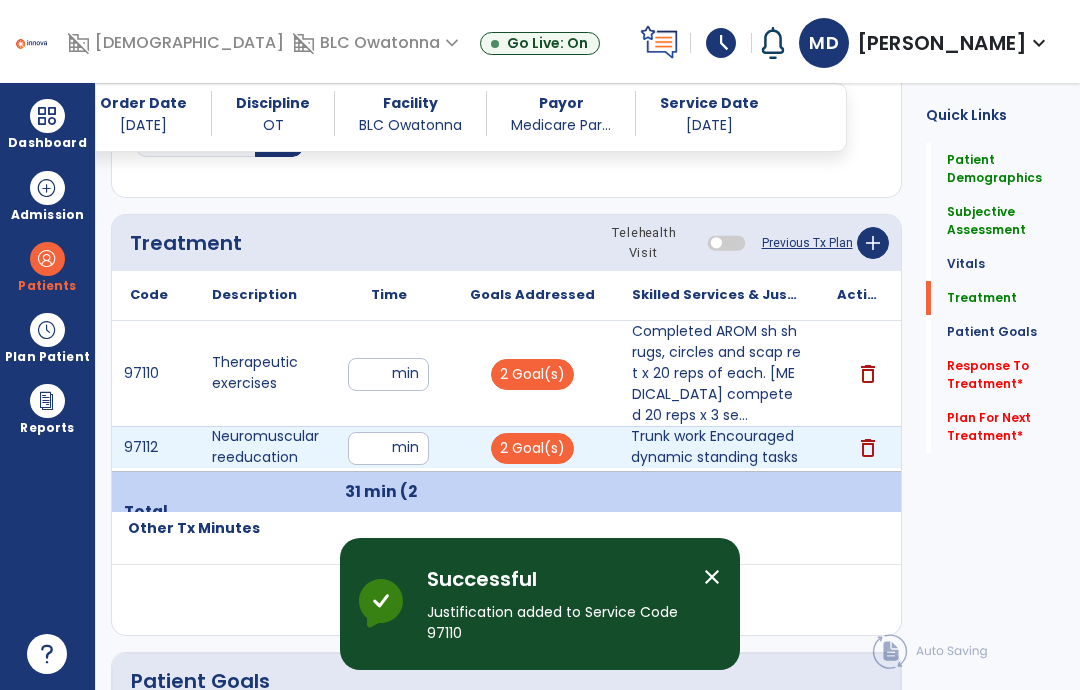 click on "Trunk work
Encouraged dynamic standing tasks" at bounding box center [716, 447] 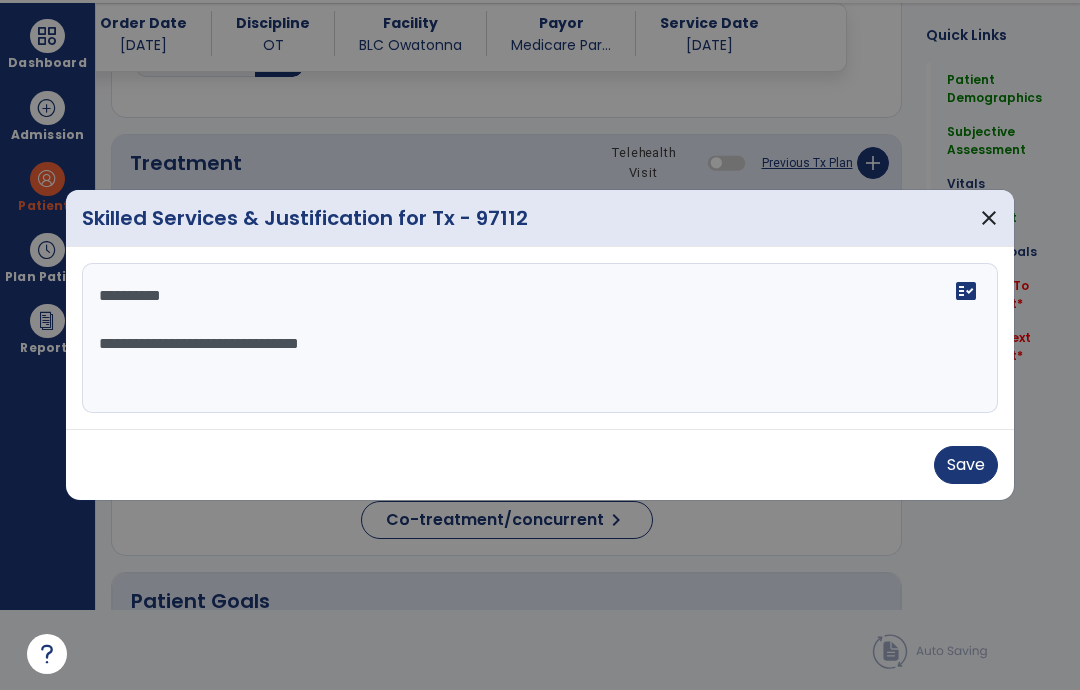 scroll, scrollTop: 0, scrollLeft: 0, axis: both 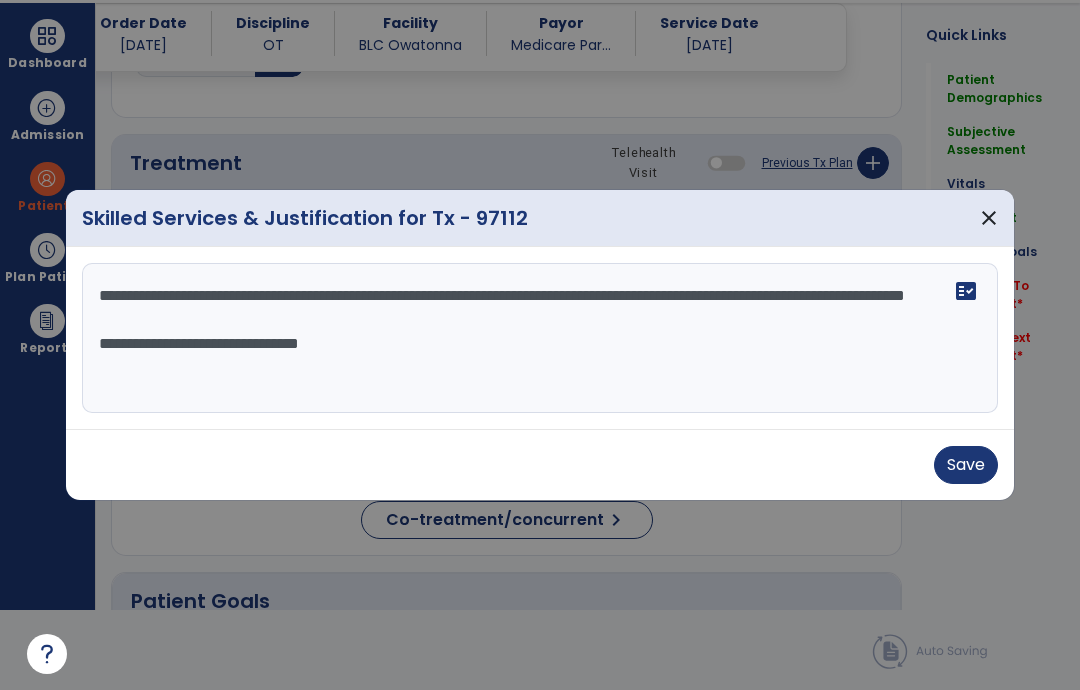 click on "**********" at bounding box center [540, 338] 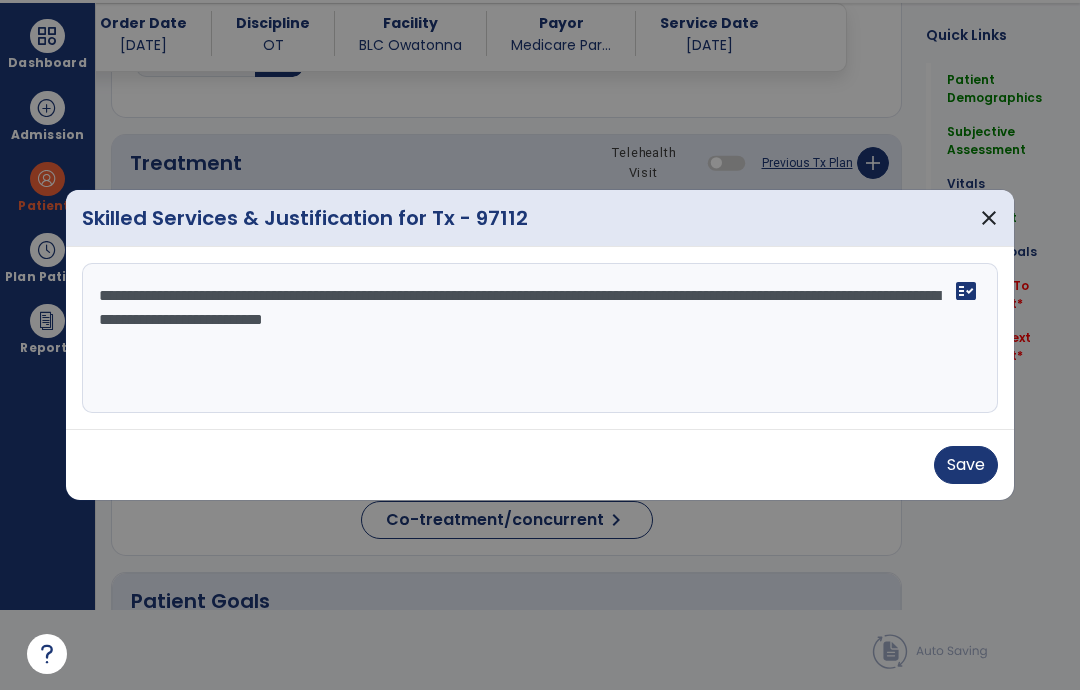 click on "**********" at bounding box center [540, 338] 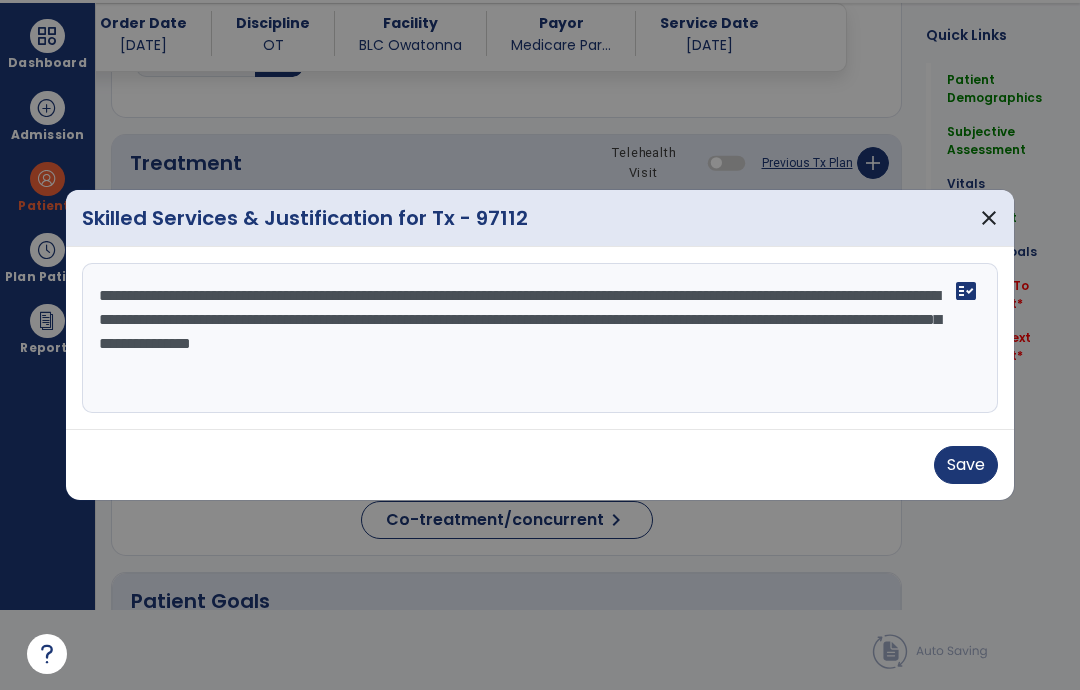 type on "**********" 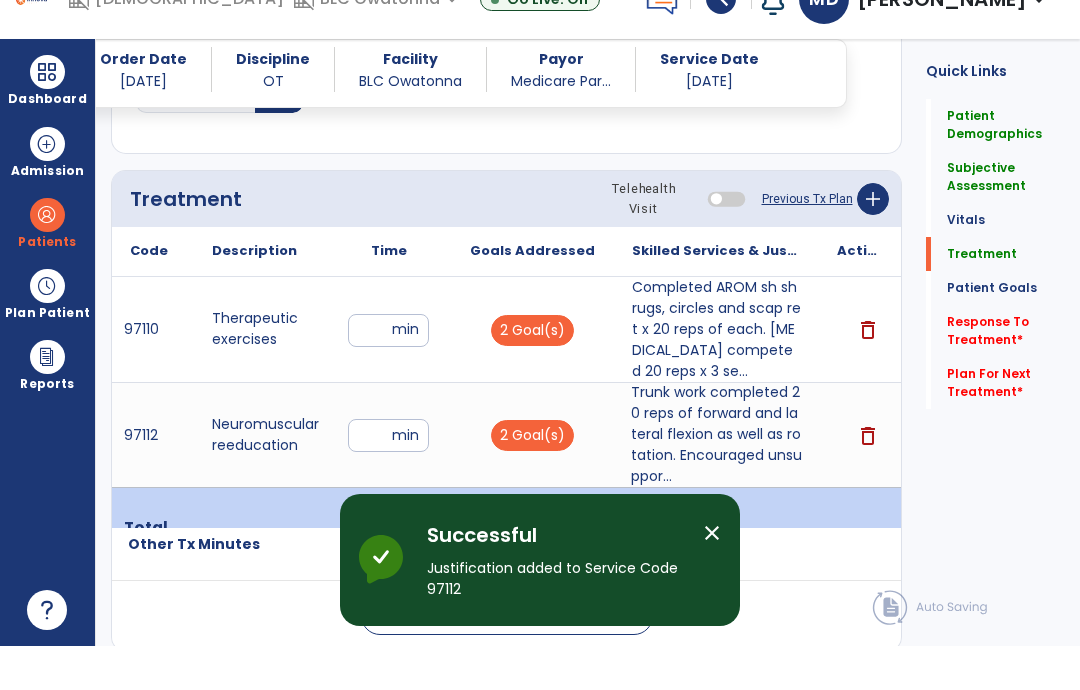 scroll, scrollTop: 80, scrollLeft: 0, axis: vertical 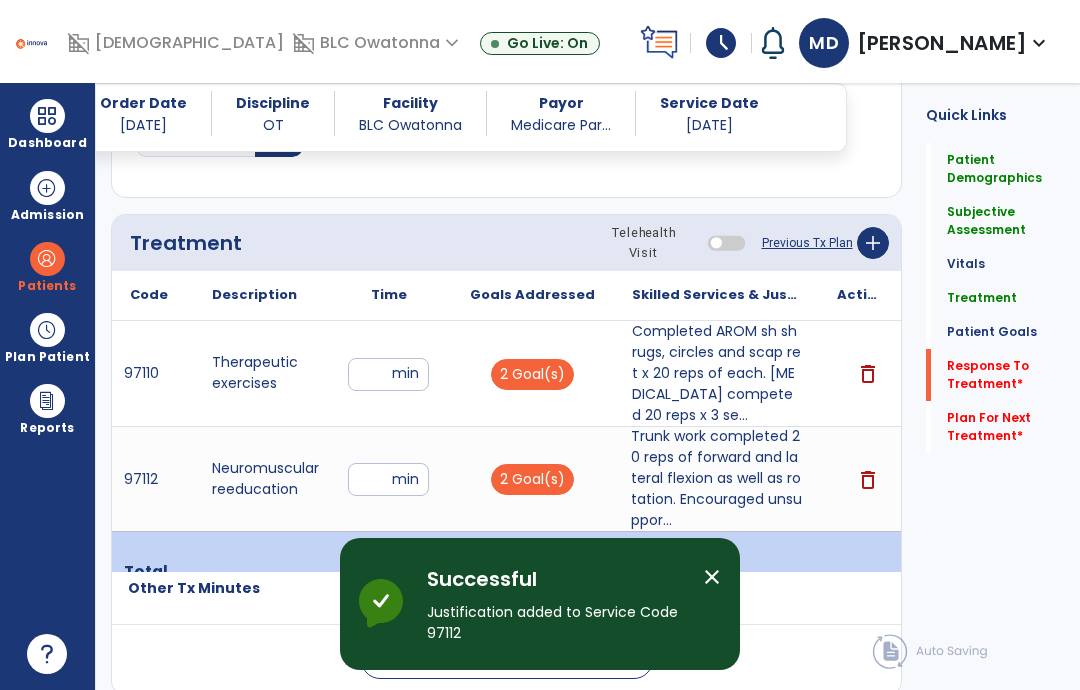 click on "Response To Treatment   *" 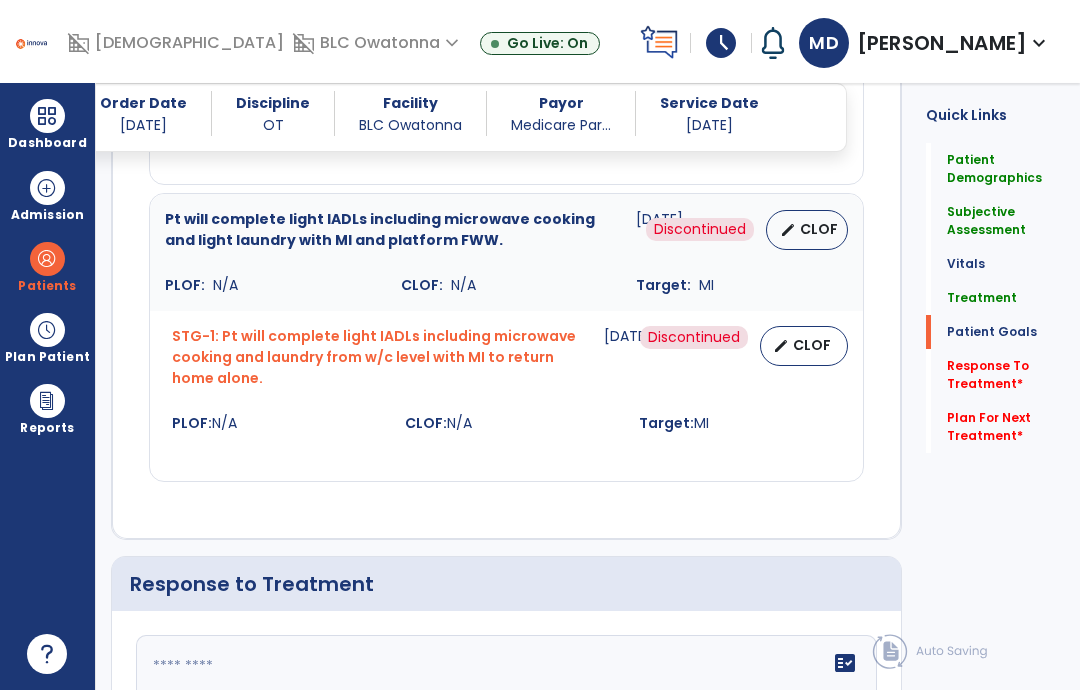scroll, scrollTop: 2825, scrollLeft: 0, axis: vertical 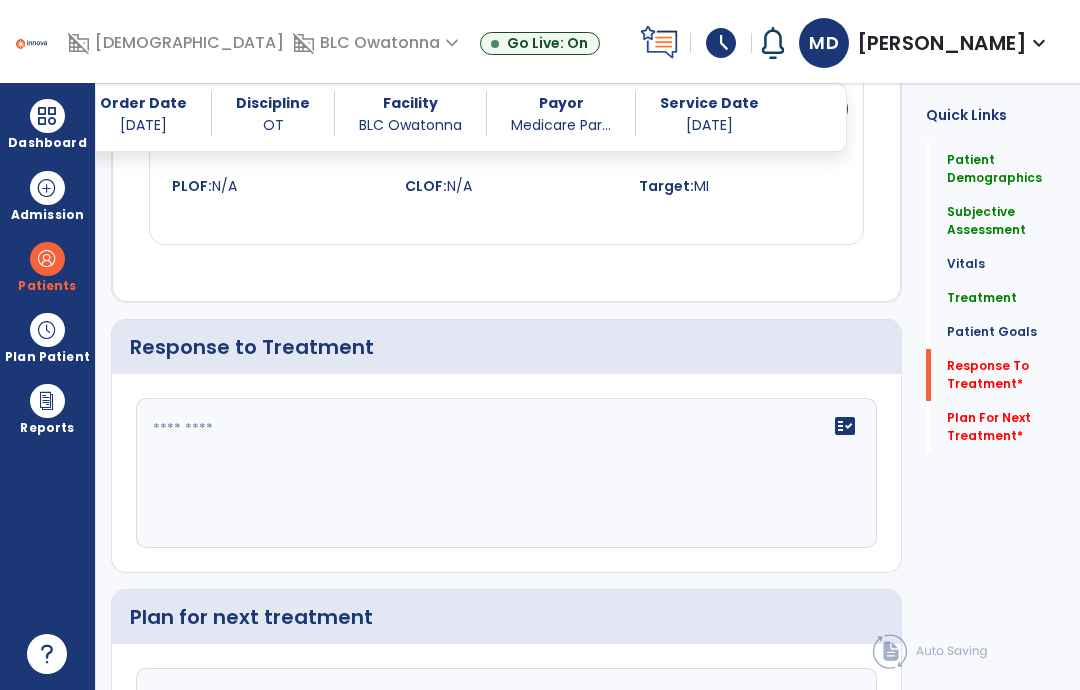 click on "fact_check" 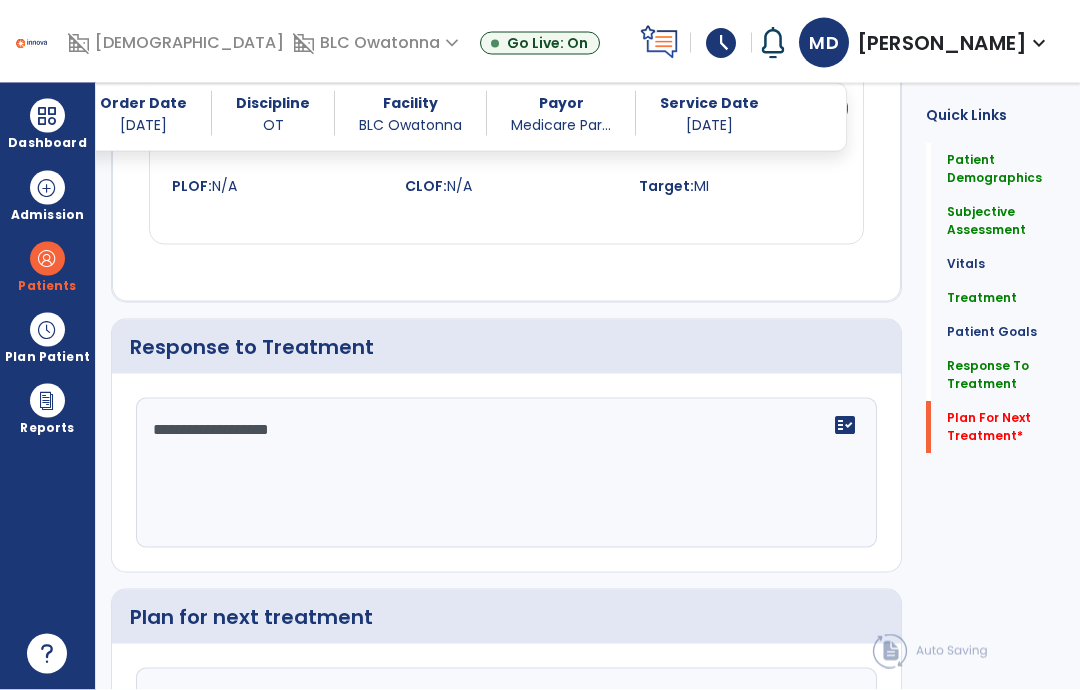 type on "**********" 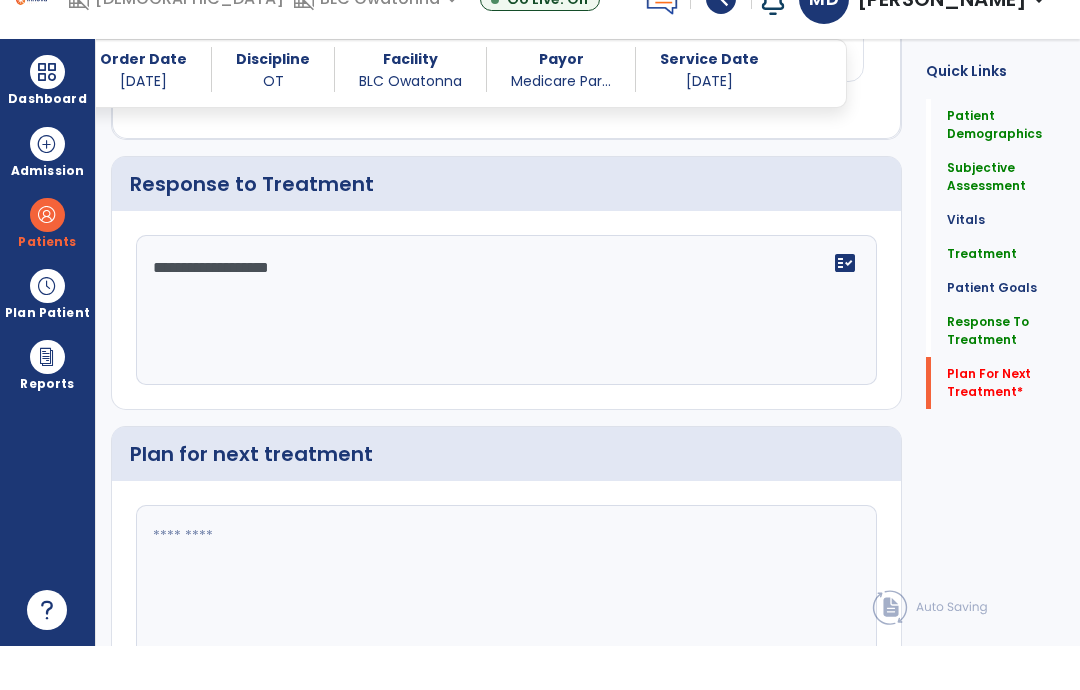 click 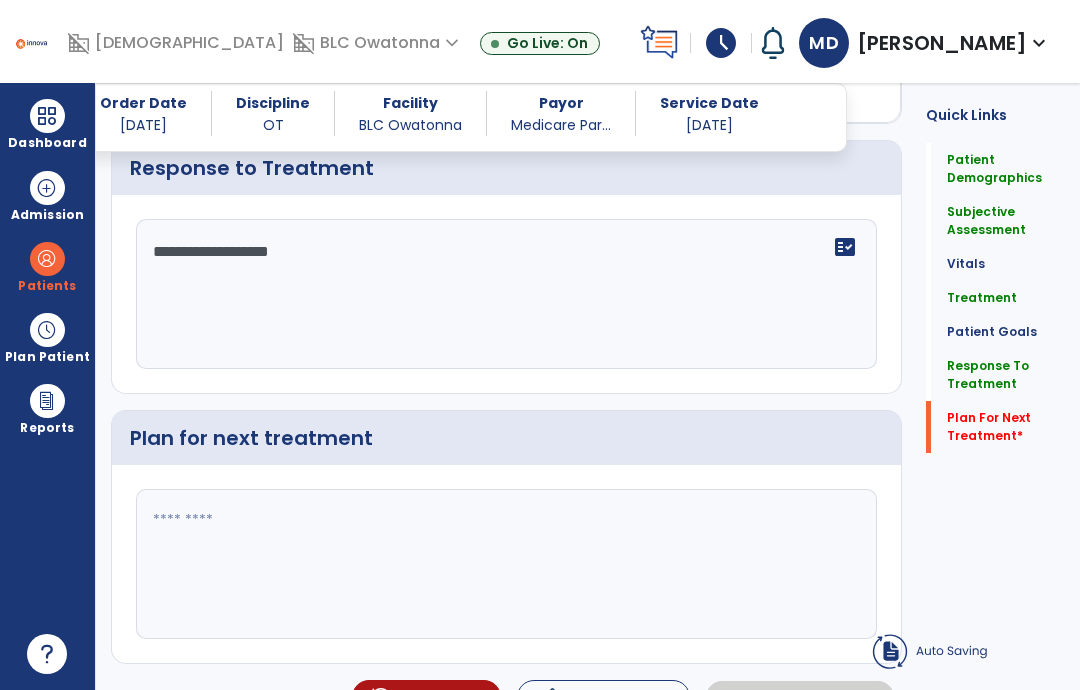 scroll, scrollTop: 2884, scrollLeft: 0, axis: vertical 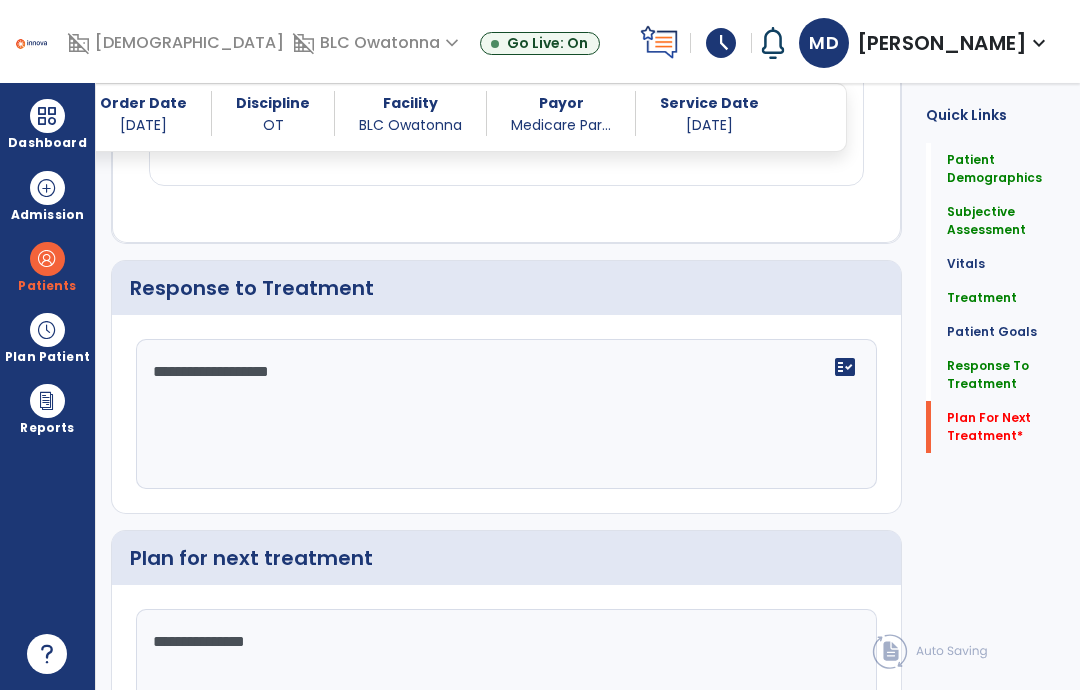 type on "**********" 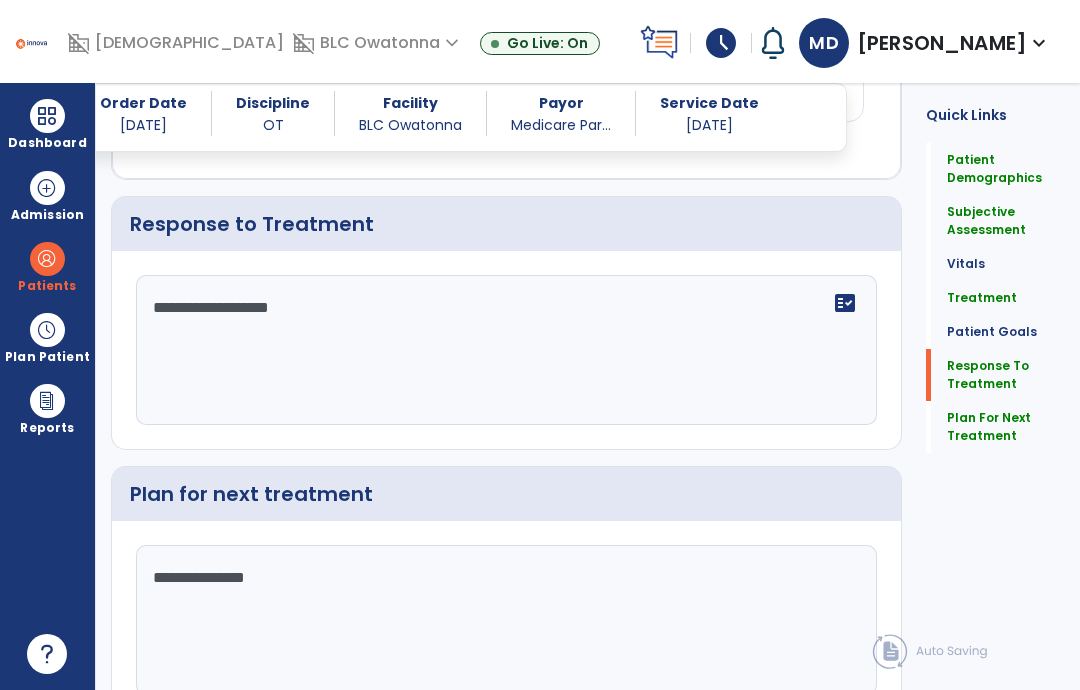 scroll, scrollTop: 2944, scrollLeft: 0, axis: vertical 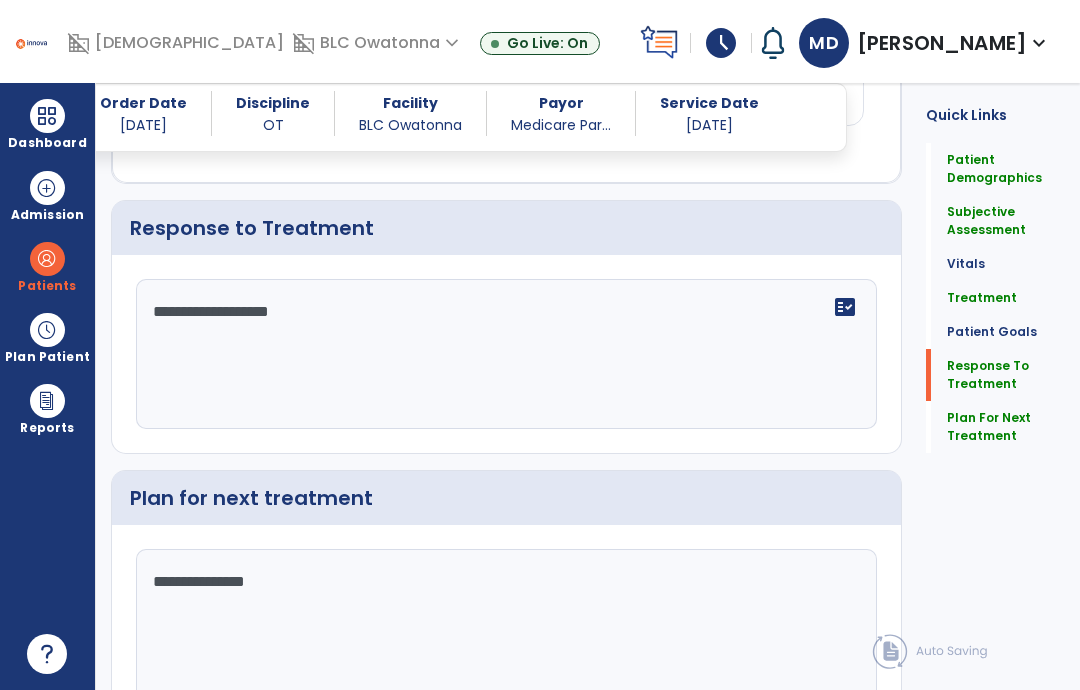 click on "Sign Doc" 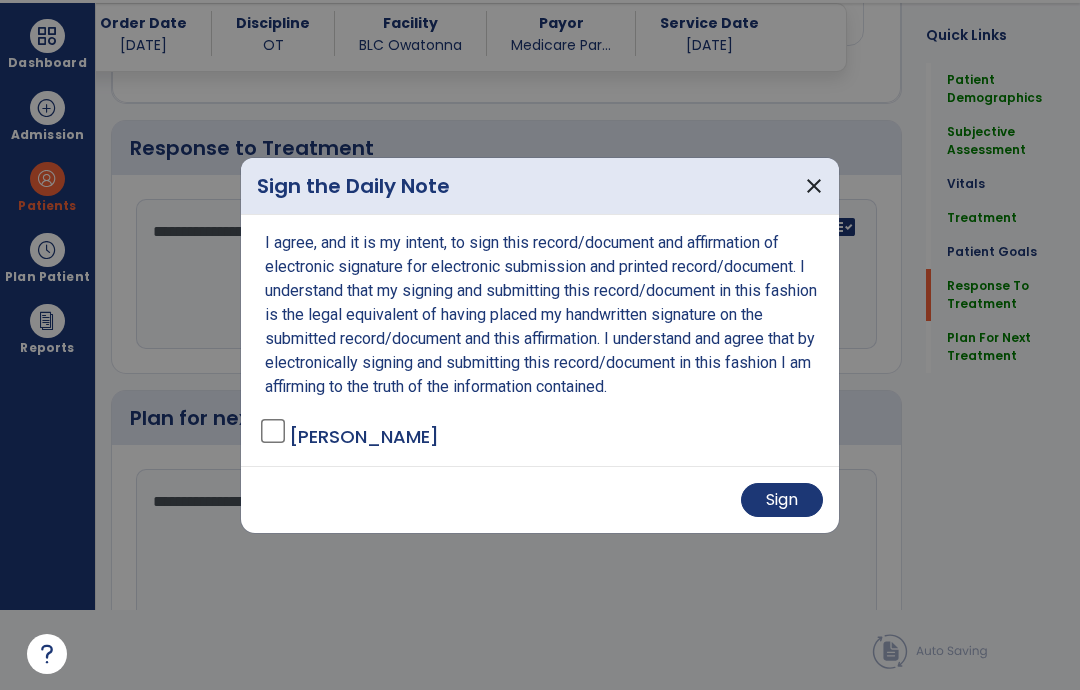 click on "Sign" at bounding box center (782, 500) 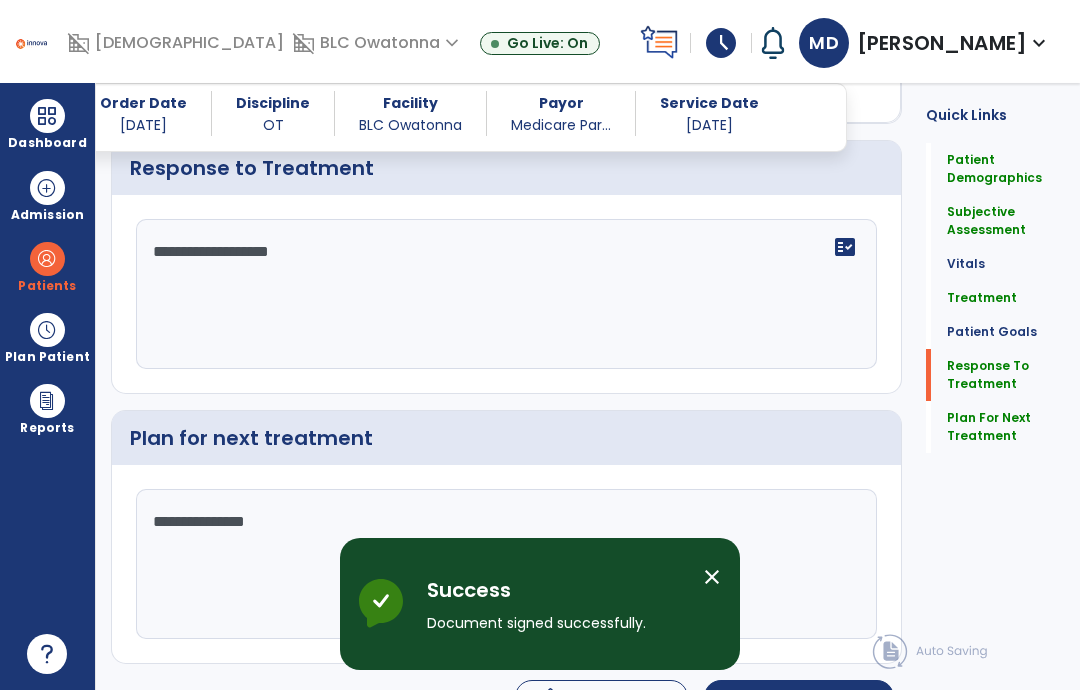 scroll, scrollTop: 0, scrollLeft: 0, axis: both 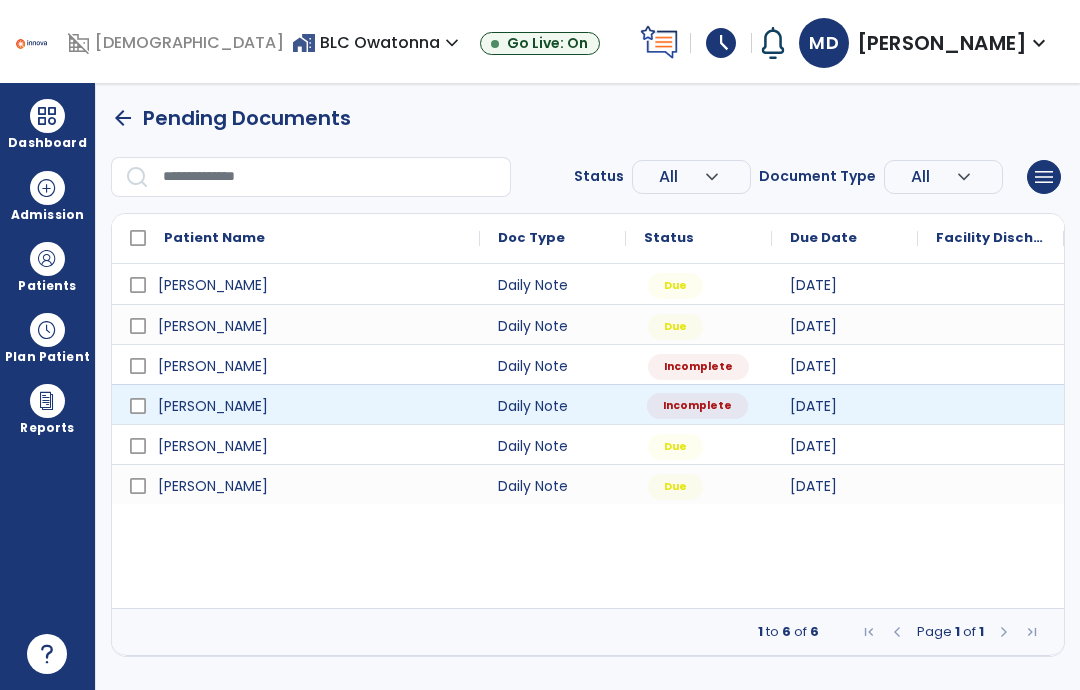 click on "Incomplete" at bounding box center (697, 406) 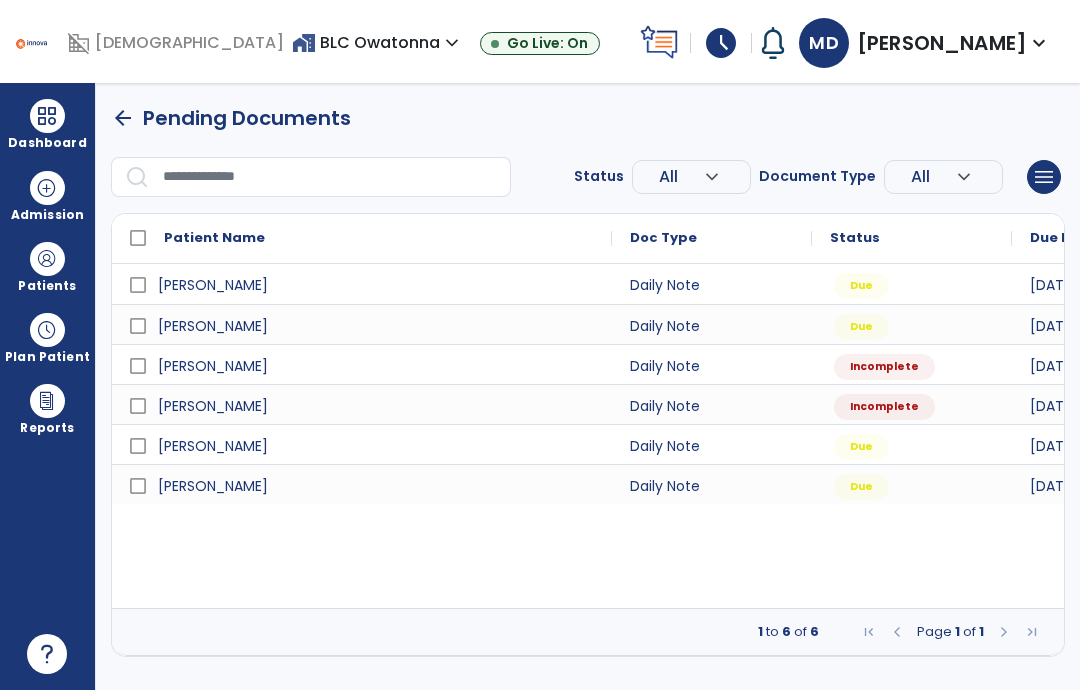 select on "*" 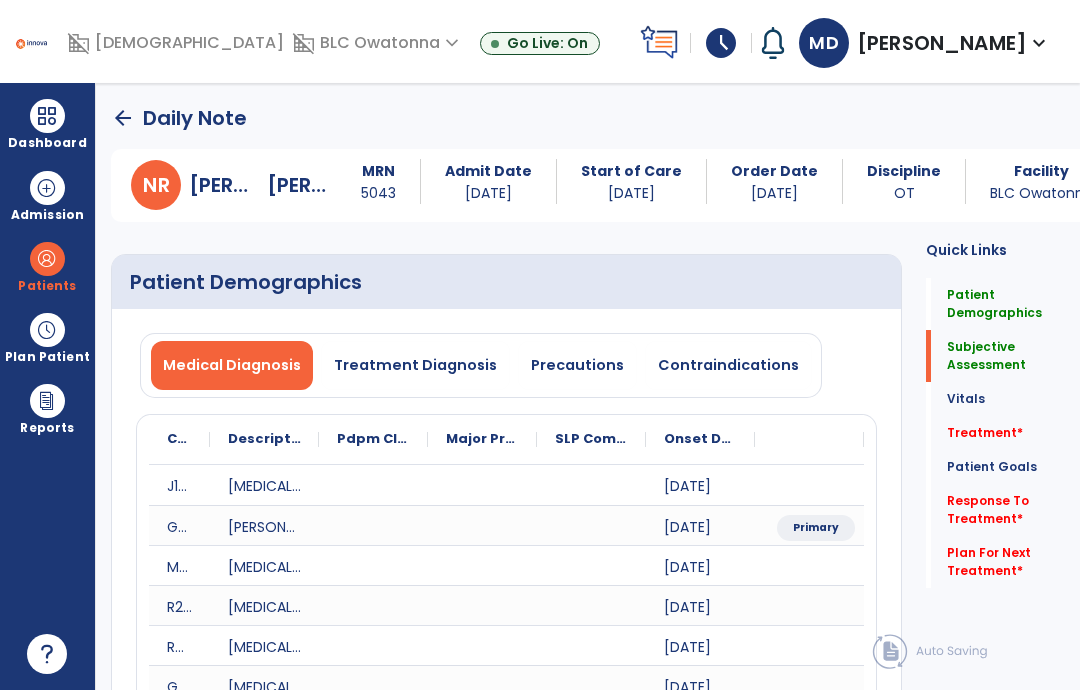 click on "Response To Treatment   *" 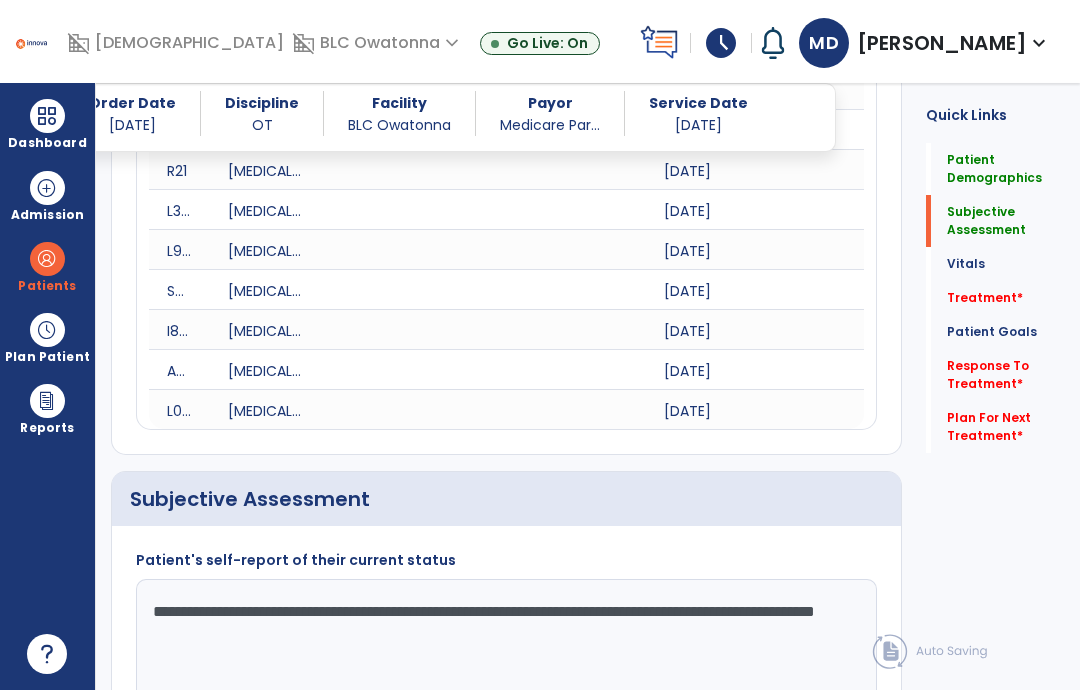 scroll, scrollTop: 1502, scrollLeft: 0, axis: vertical 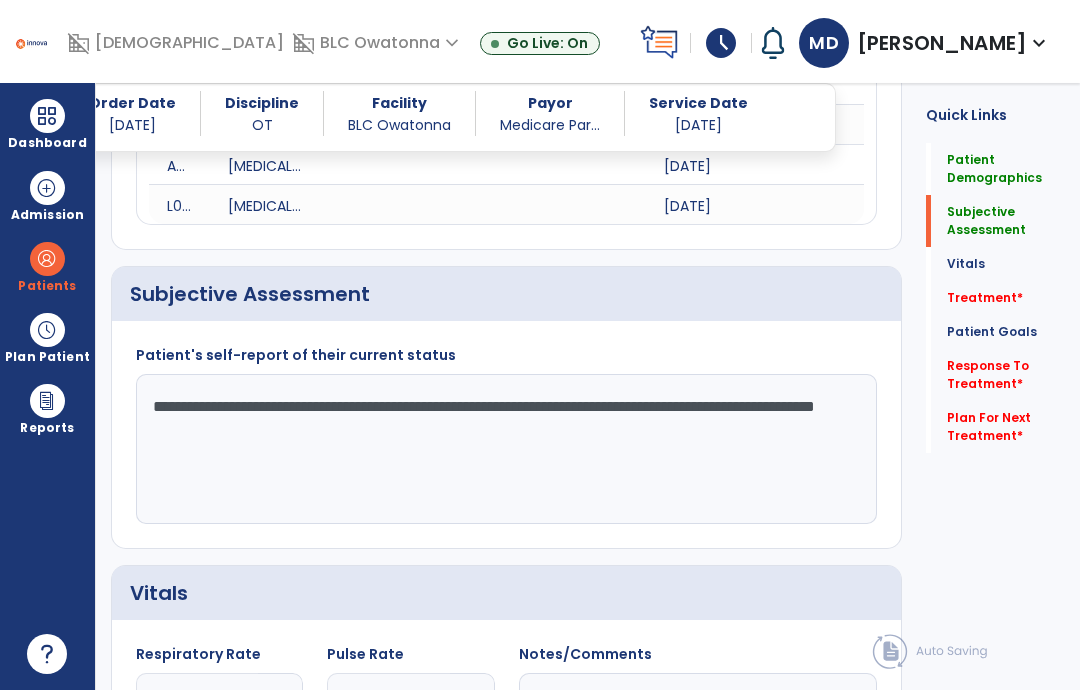 click on "Treatment   *" 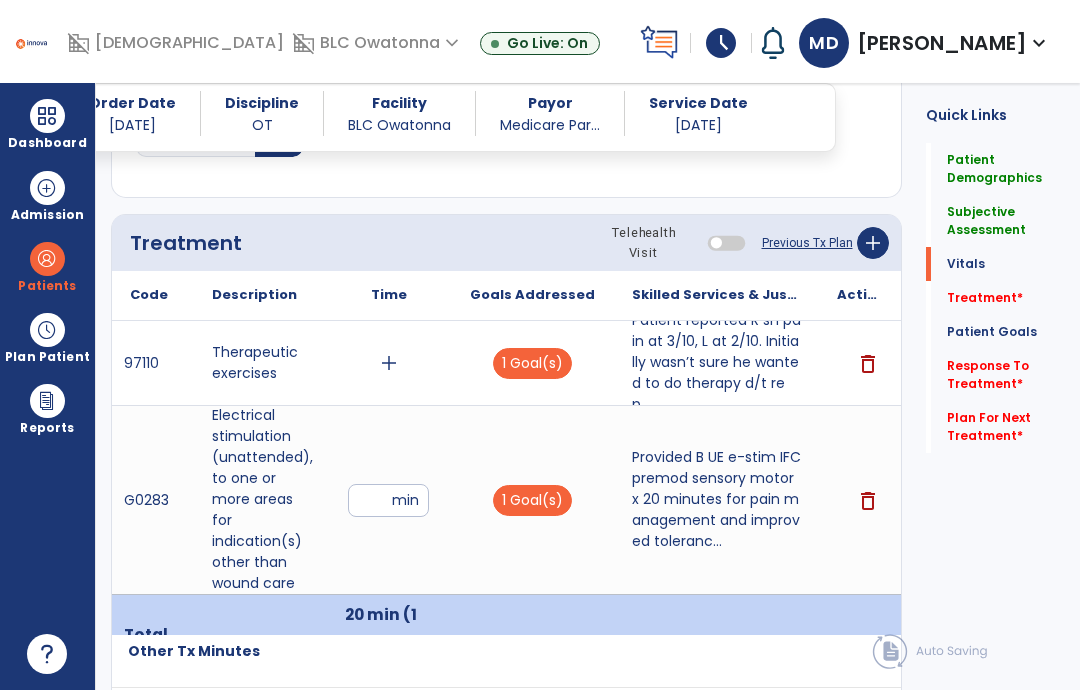 scroll, scrollTop: 2336, scrollLeft: 0, axis: vertical 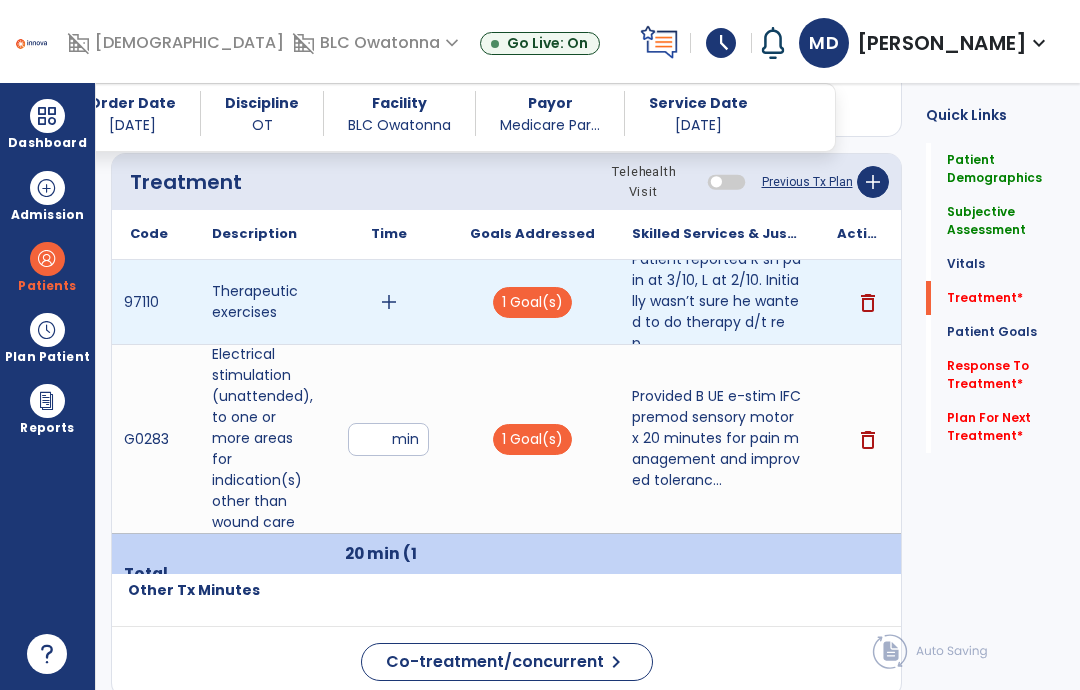 click on "add" at bounding box center (389, 302) 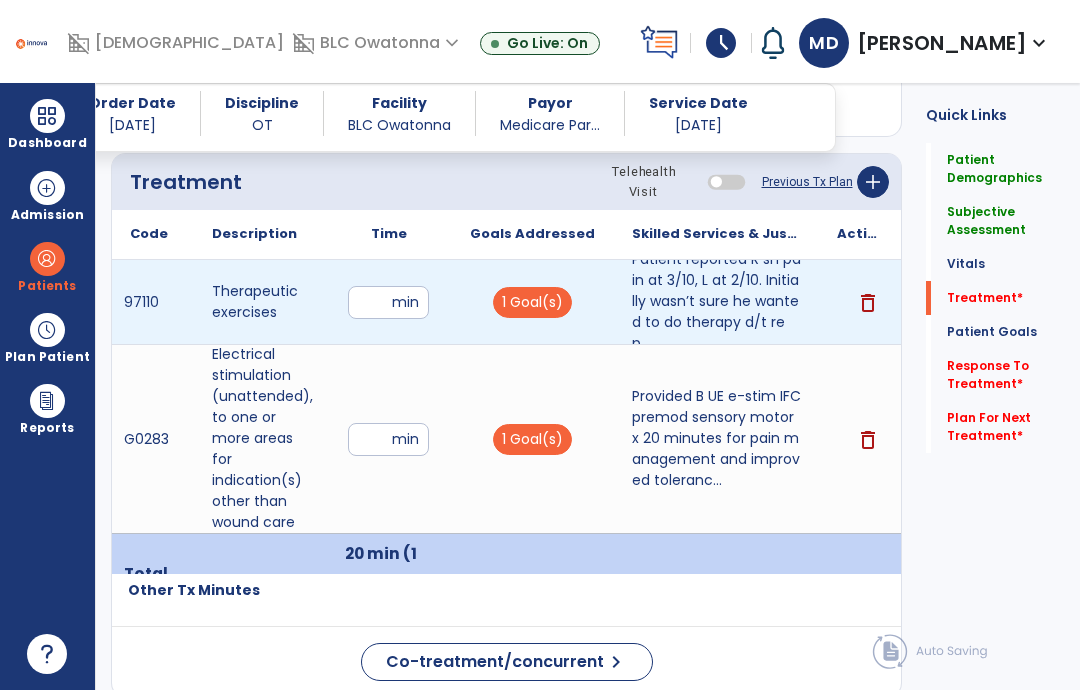 type on "**" 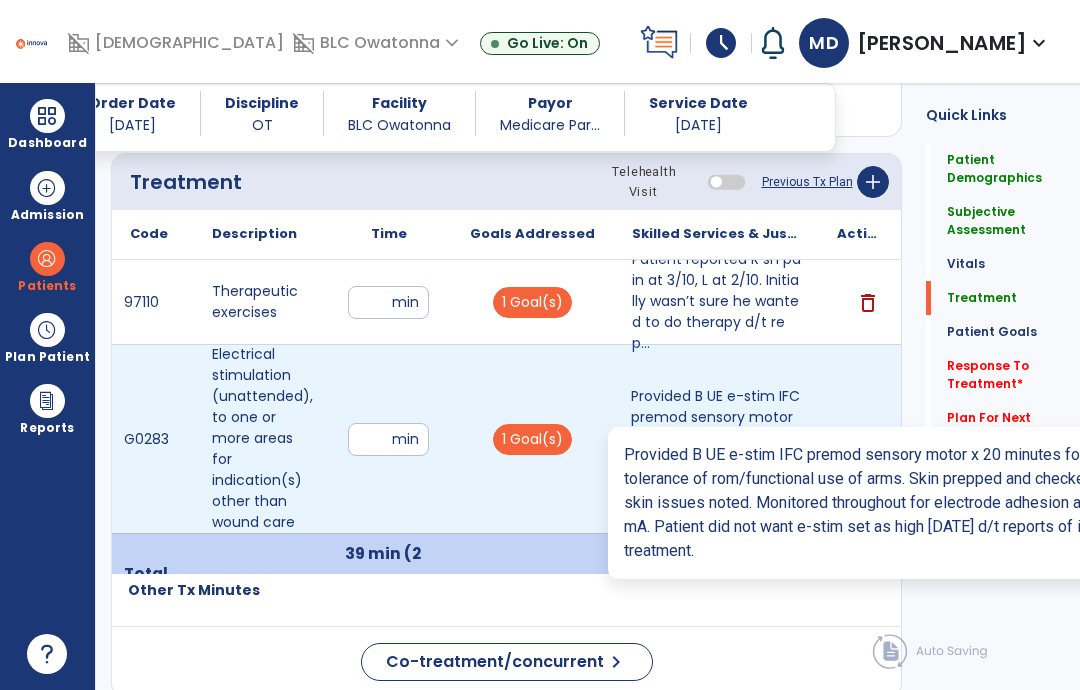 click on "Provided B UE e-stim IFC premod sensory motor x 20 minutes for pain management and improved toleranc..." at bounding box center [716, 438] 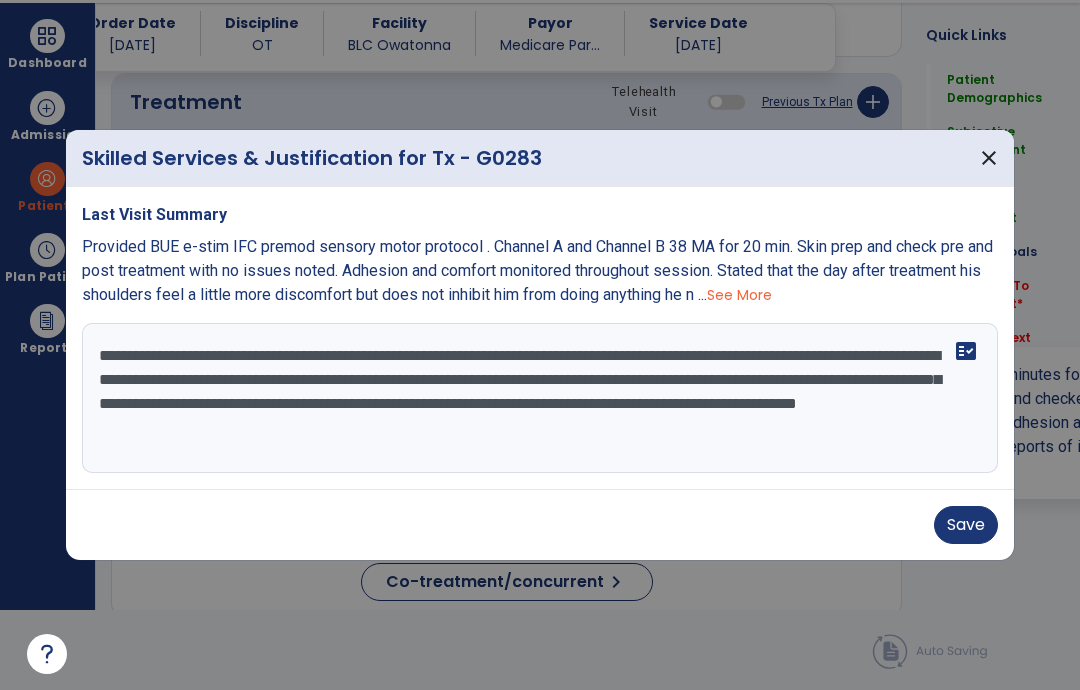 scroll, scrollTop: 0, scrollLeft: 0, axis: both 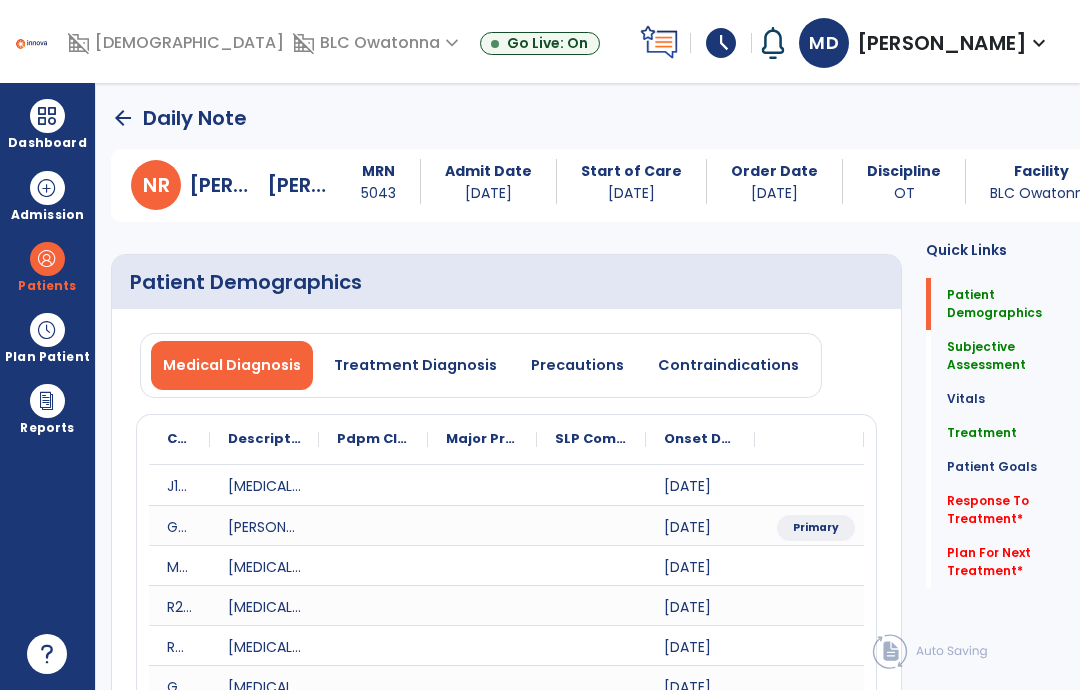 click on "arrow_back" 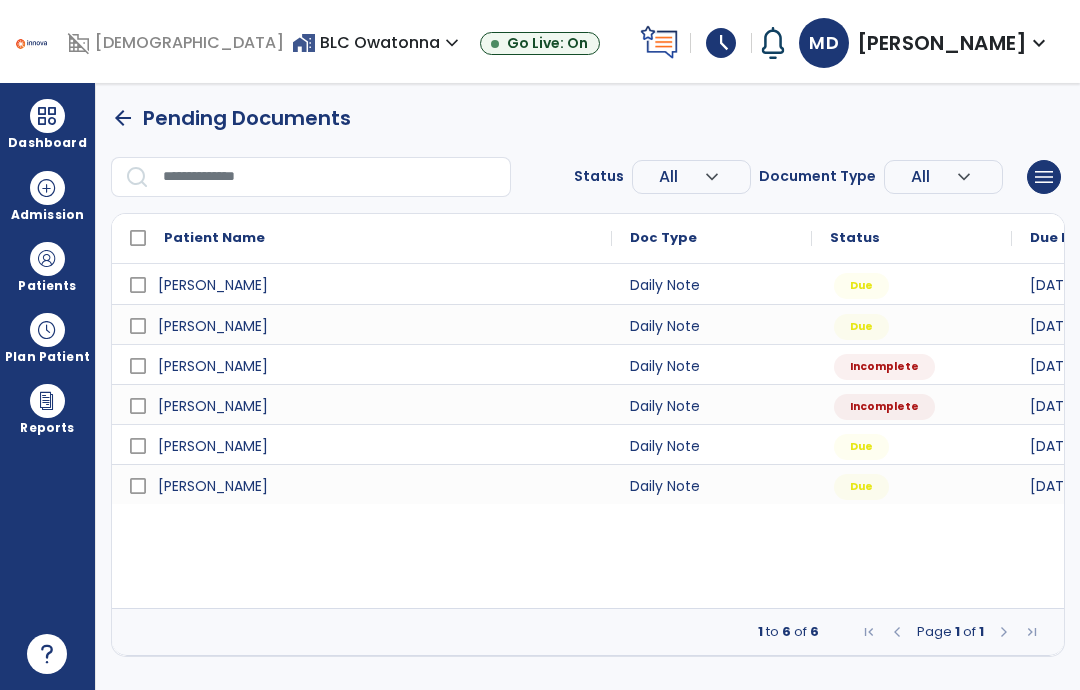 click at bounding box center (47, 116) 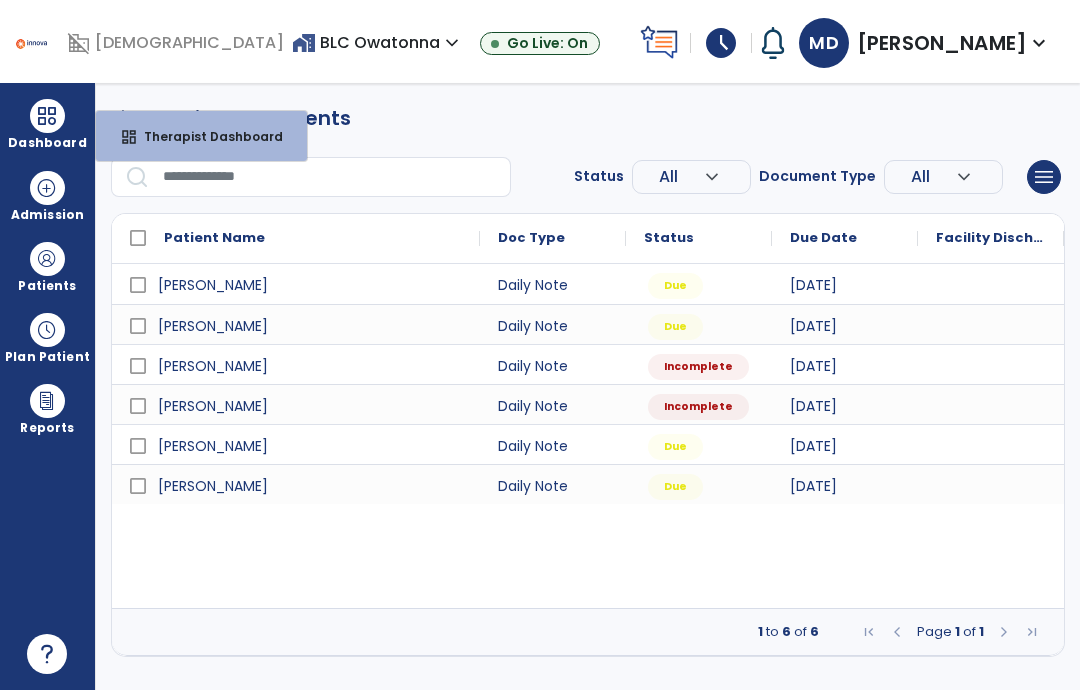 click at bounding box center [47, 259] 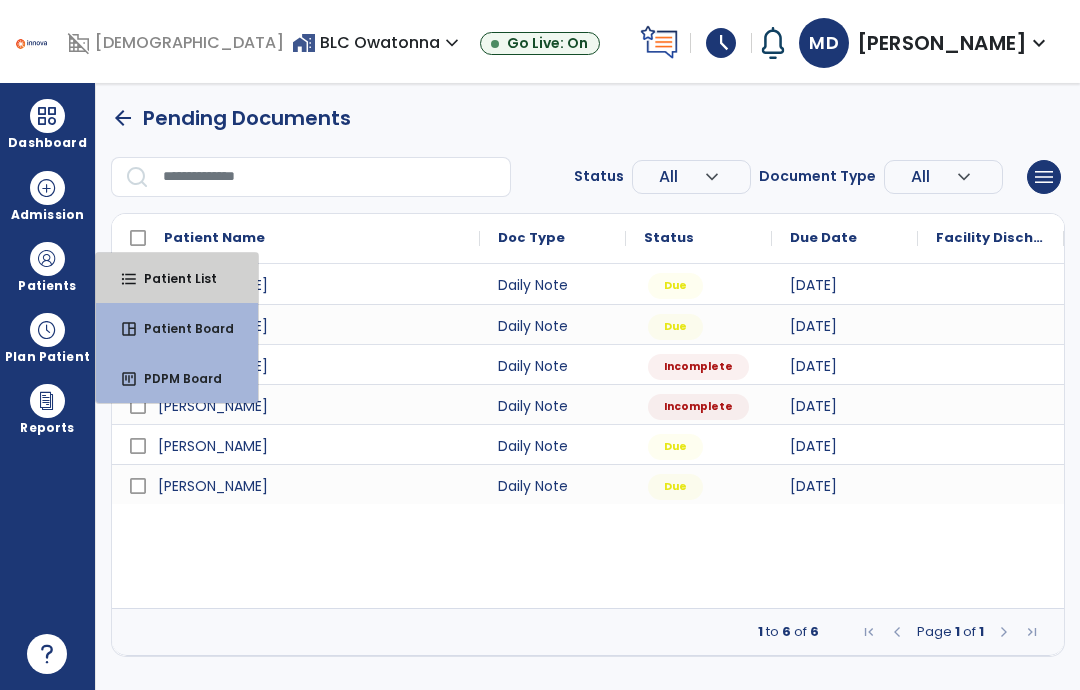 click on "Patient List" at bounding box center (172, 278) 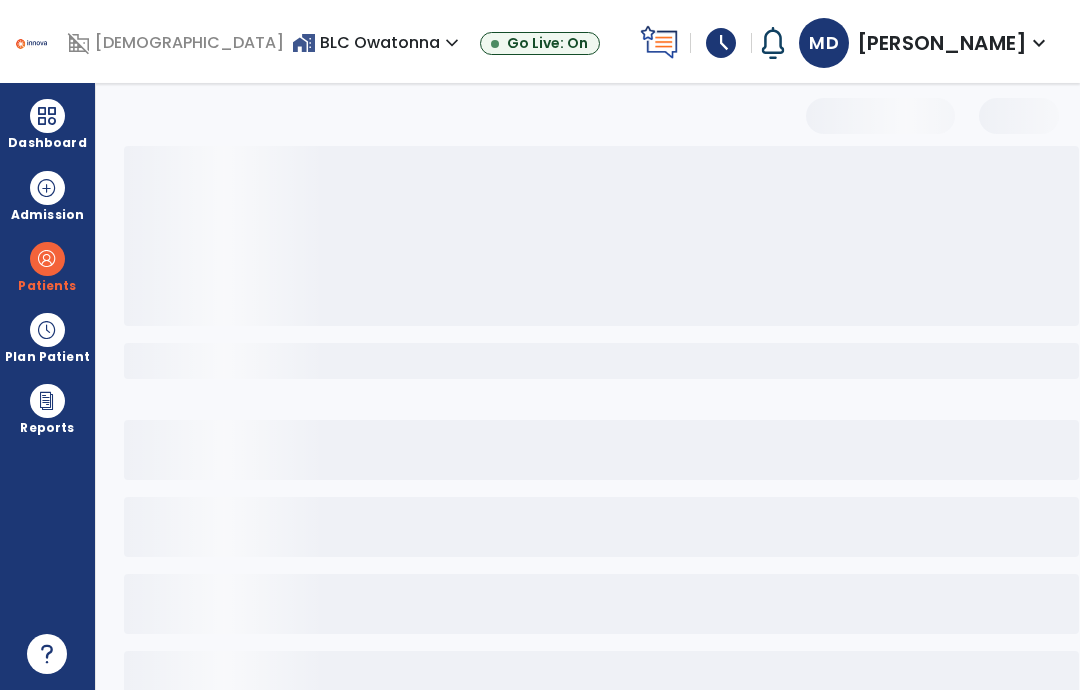 select on "***" 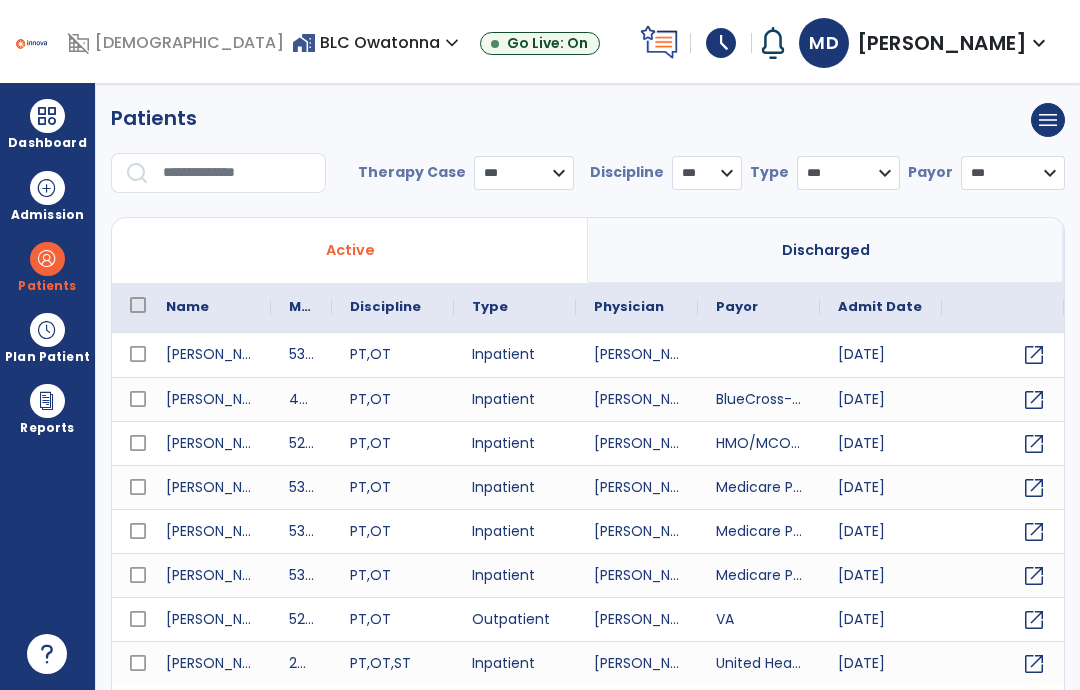 click at bounding box center (237, 173) 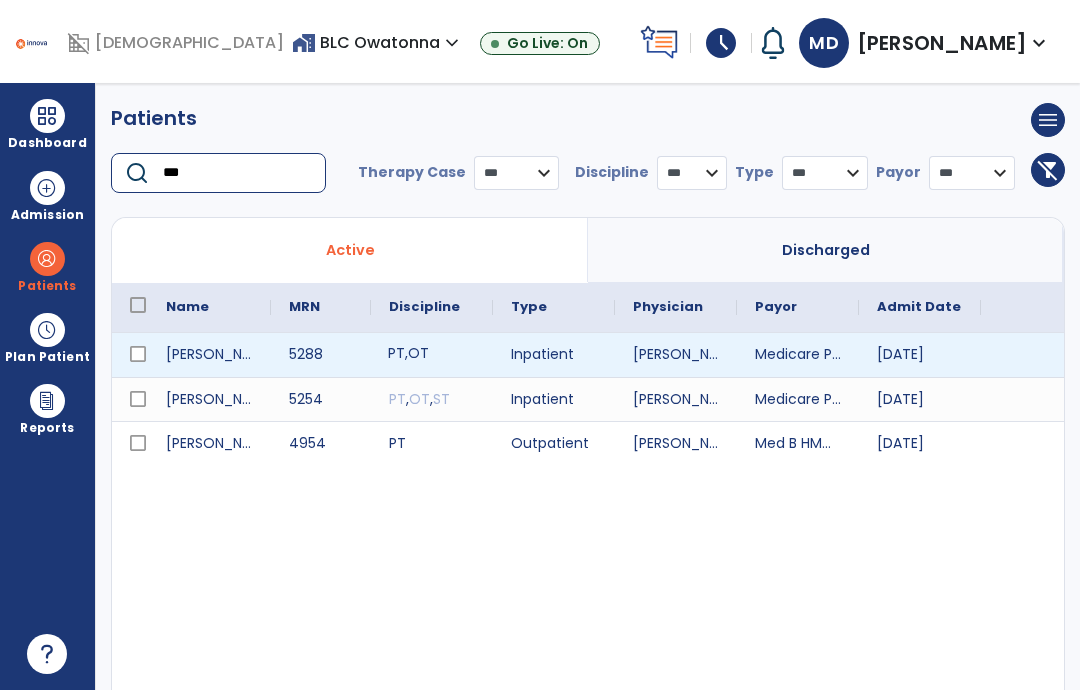 type on "***" 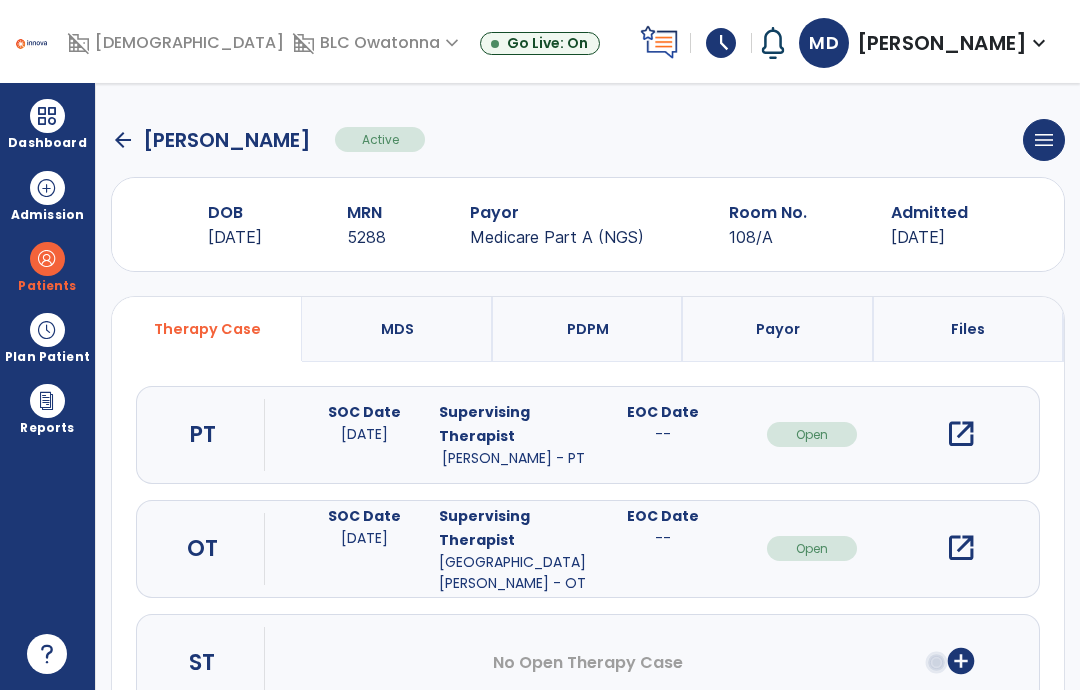 click on "open_in_new" at bounding box center [961, 434] 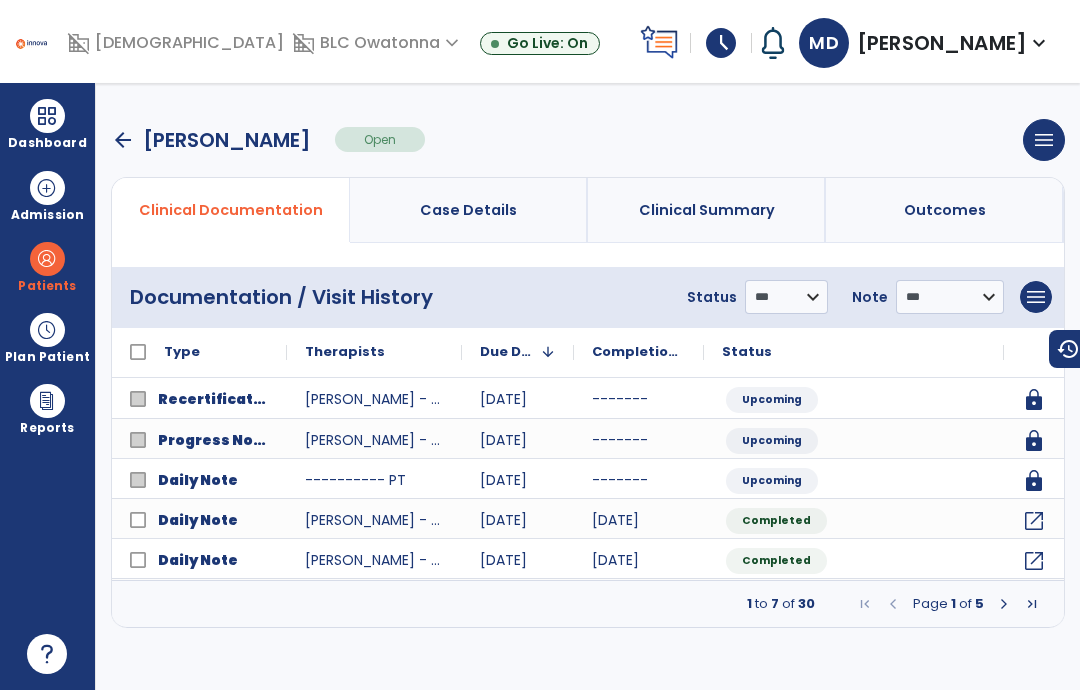 click on "[PERSON_NAME]" at bounding box center [227, 140] 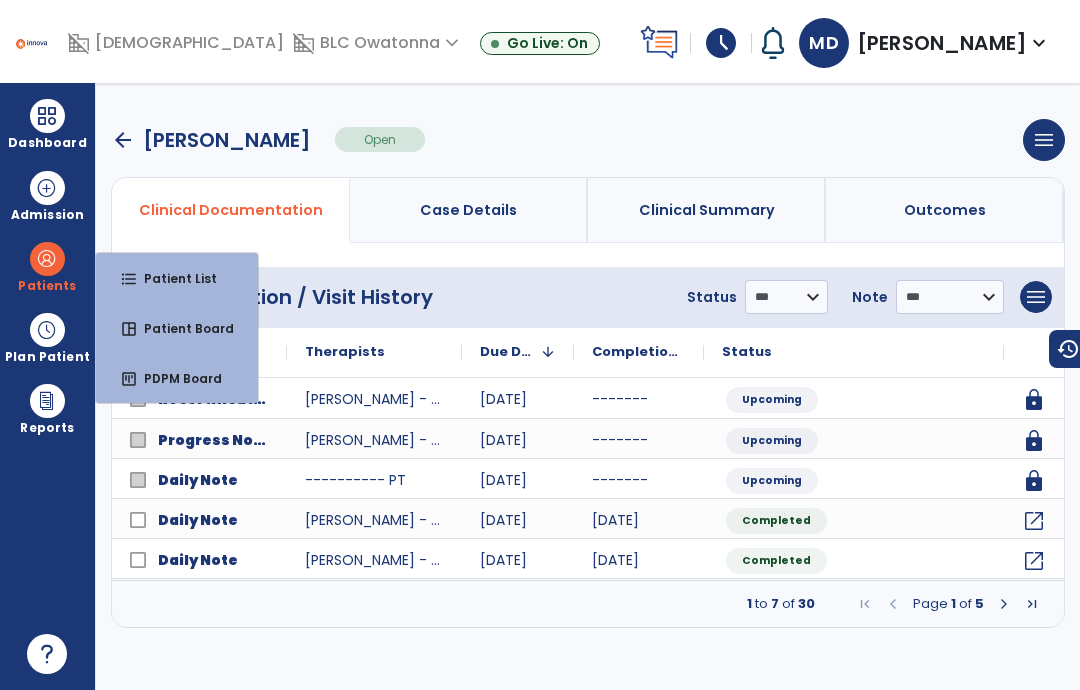 click on "Patient List" at bounding box center (172, 278) 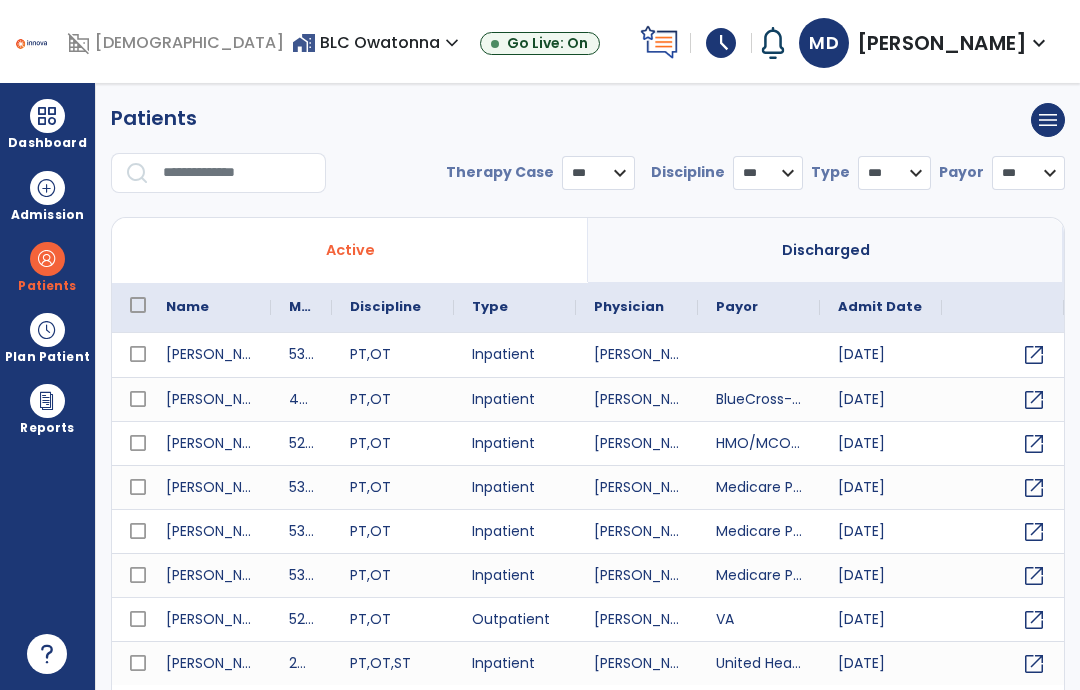 select on "***" 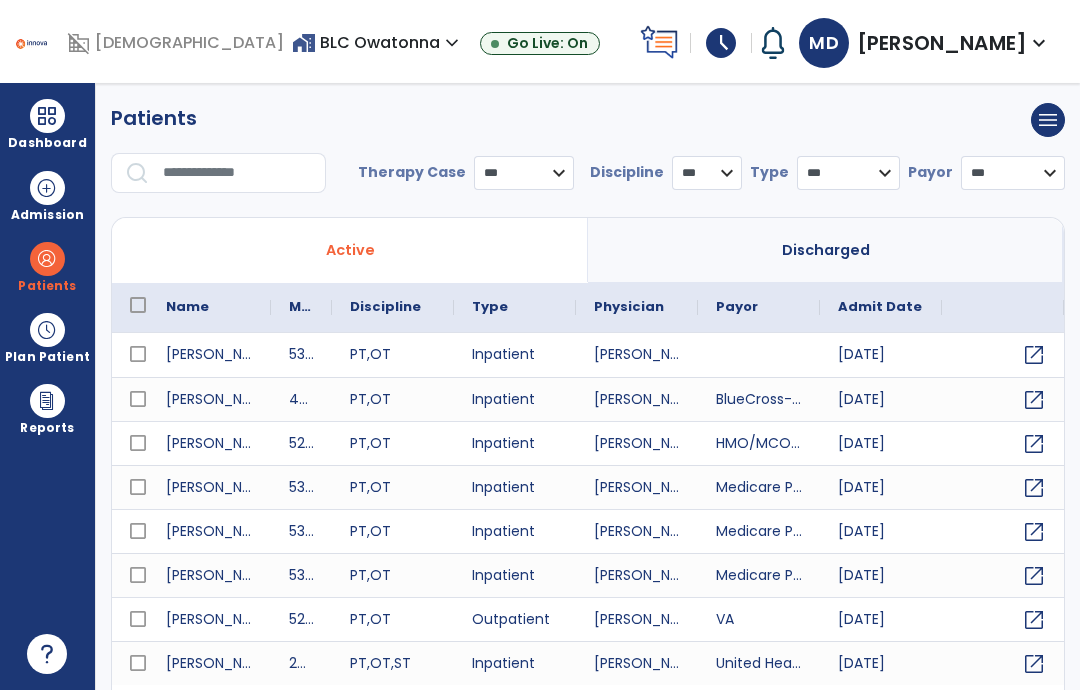 click at bounding box center (237, 173) 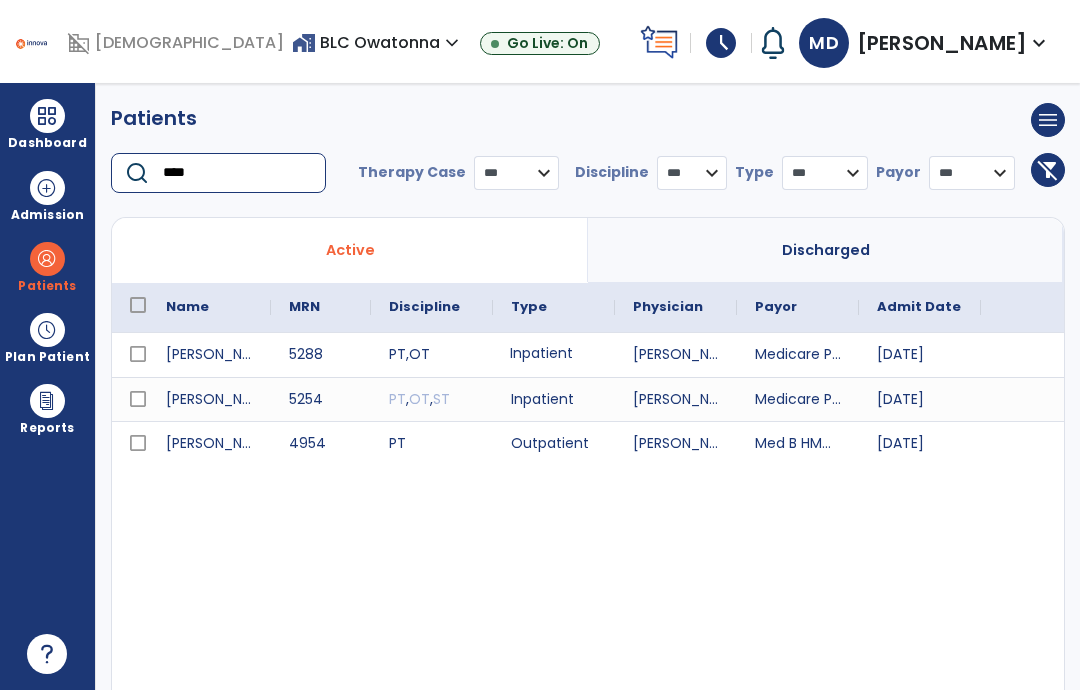 type on "****" 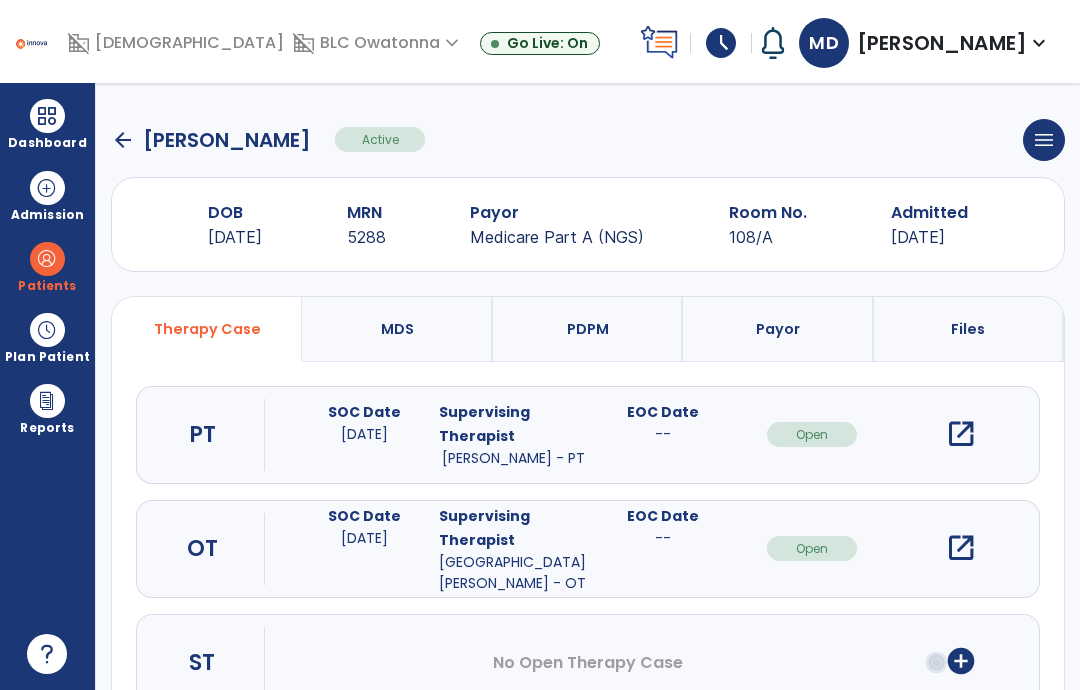 click on "open_in_new" at bounding box center [961, 548] 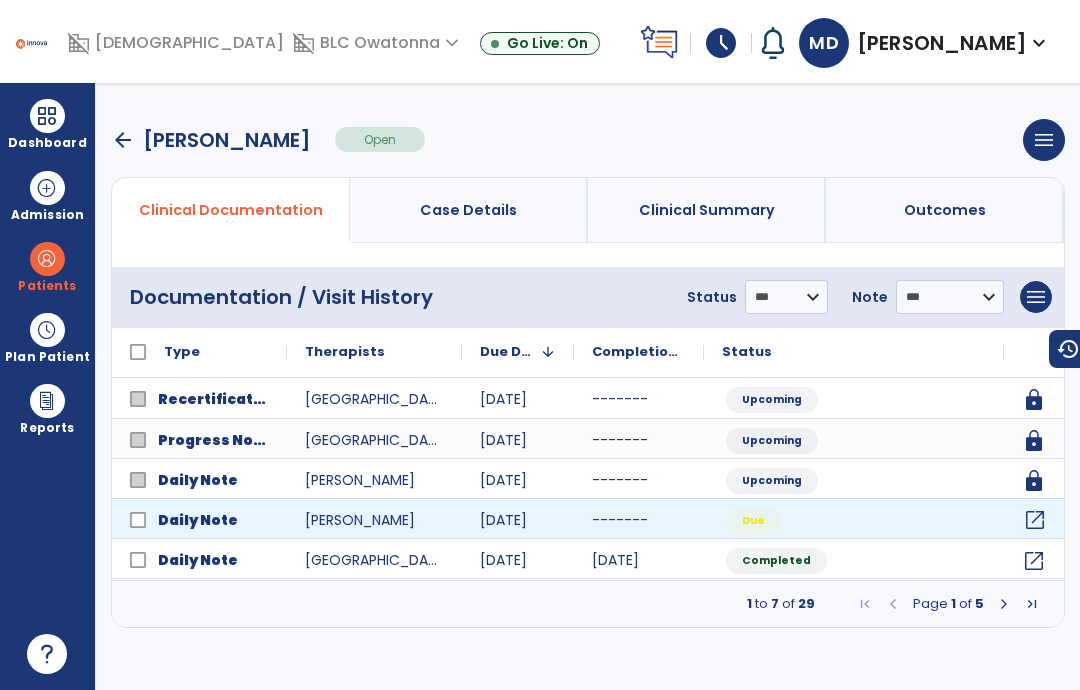 click on "open_in_new" 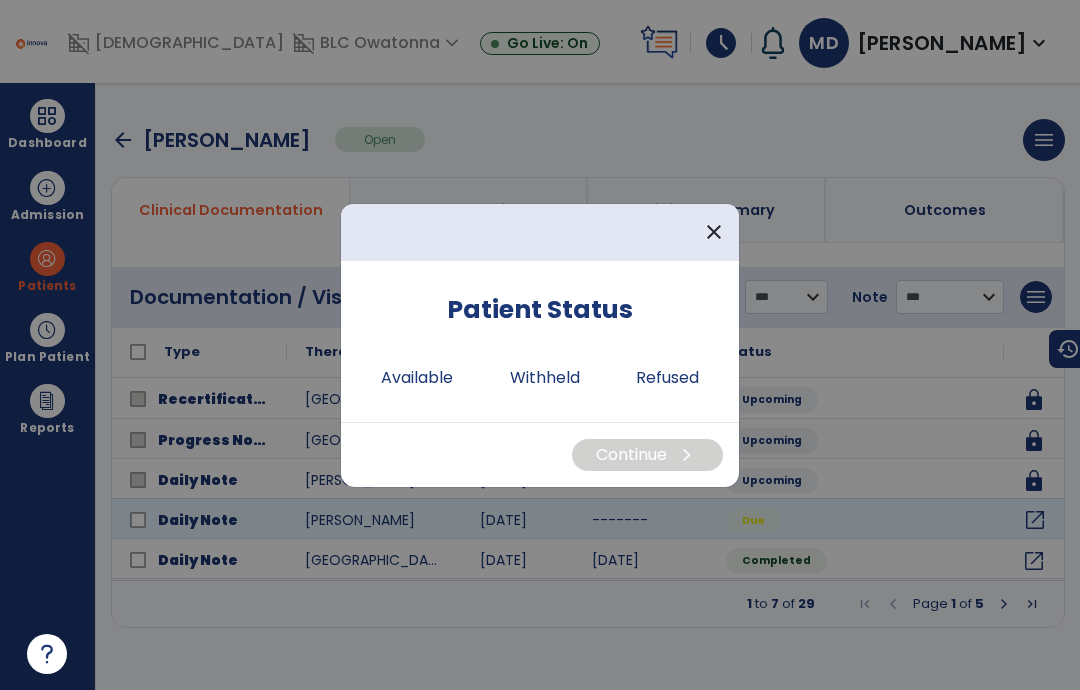 click on "Available" at bounding box center [417, 378] 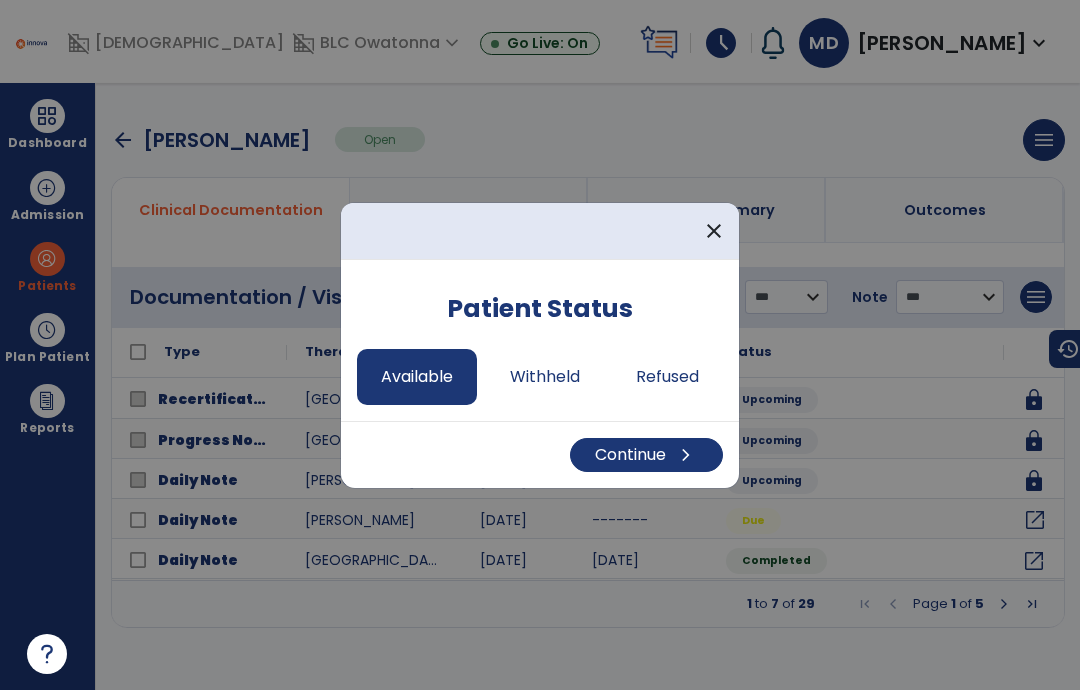 click on "Continue   chevron_right" at bounding box center (646, 455) 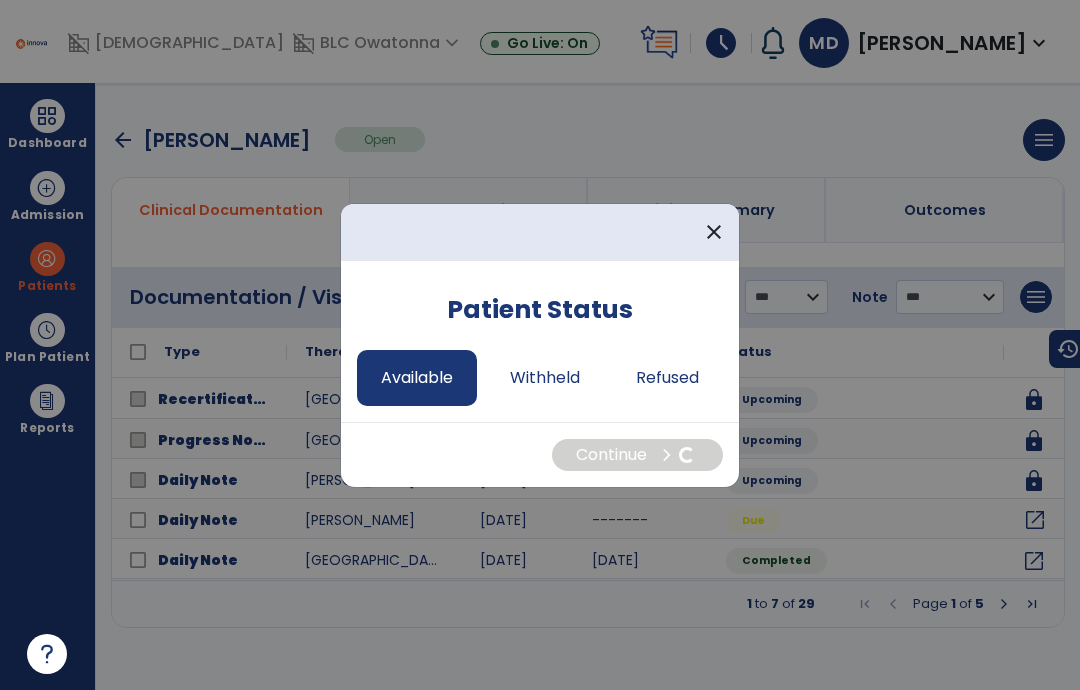 select on "*" 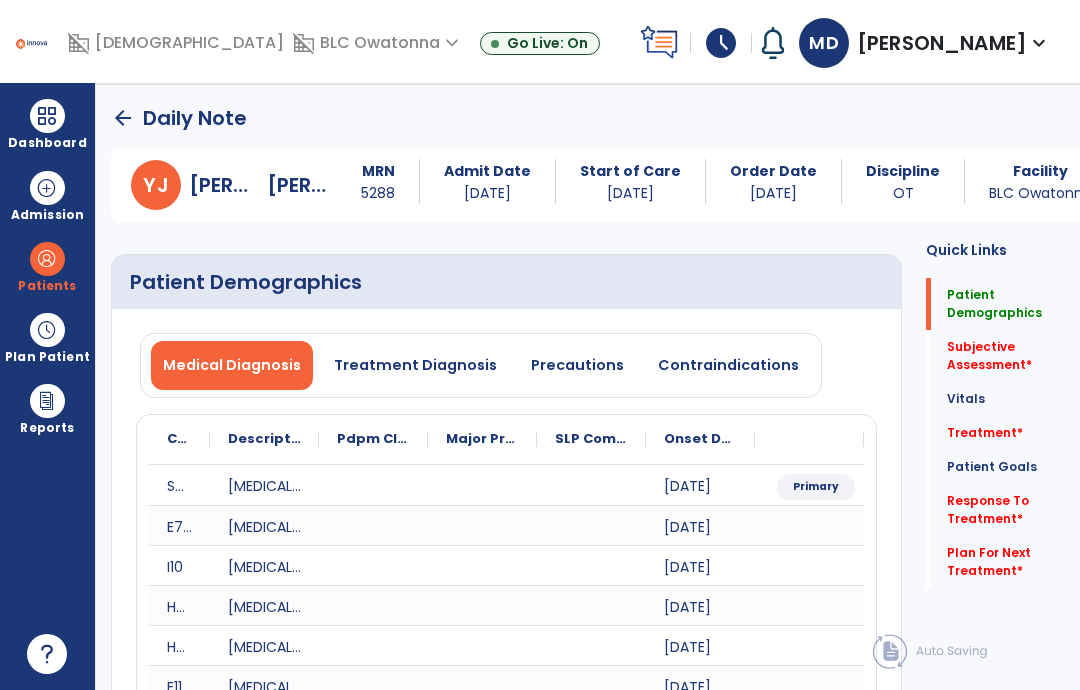click on "arrow_back" 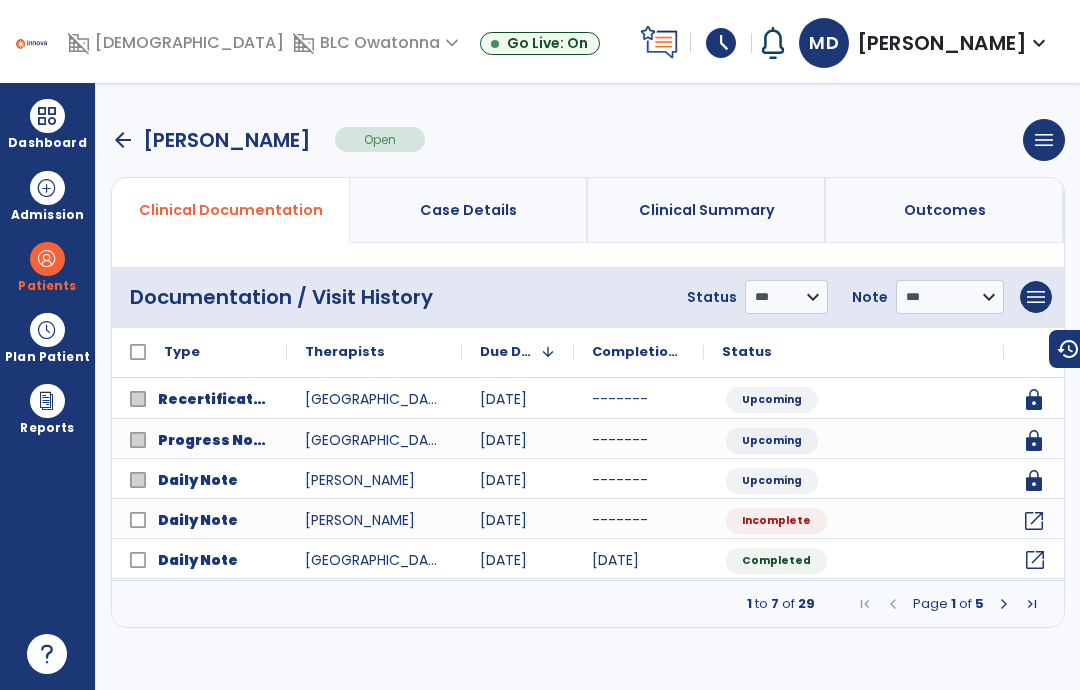 click on "open_in_new" 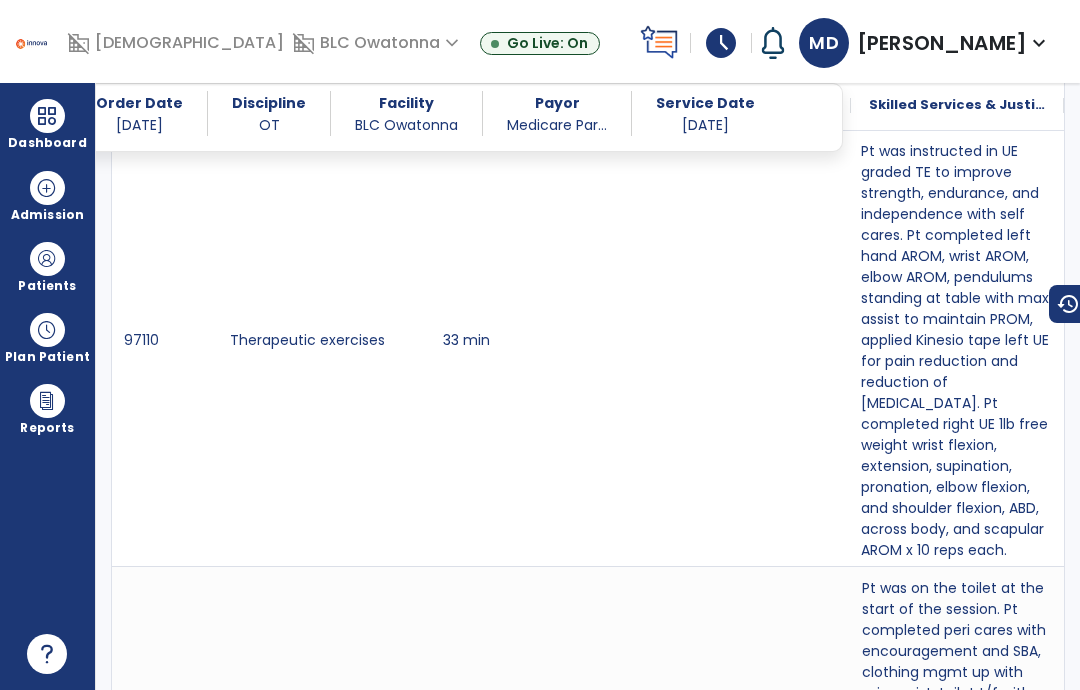 scroll, scrollTop: 1956, scrollLeft: 0, axis: vertical 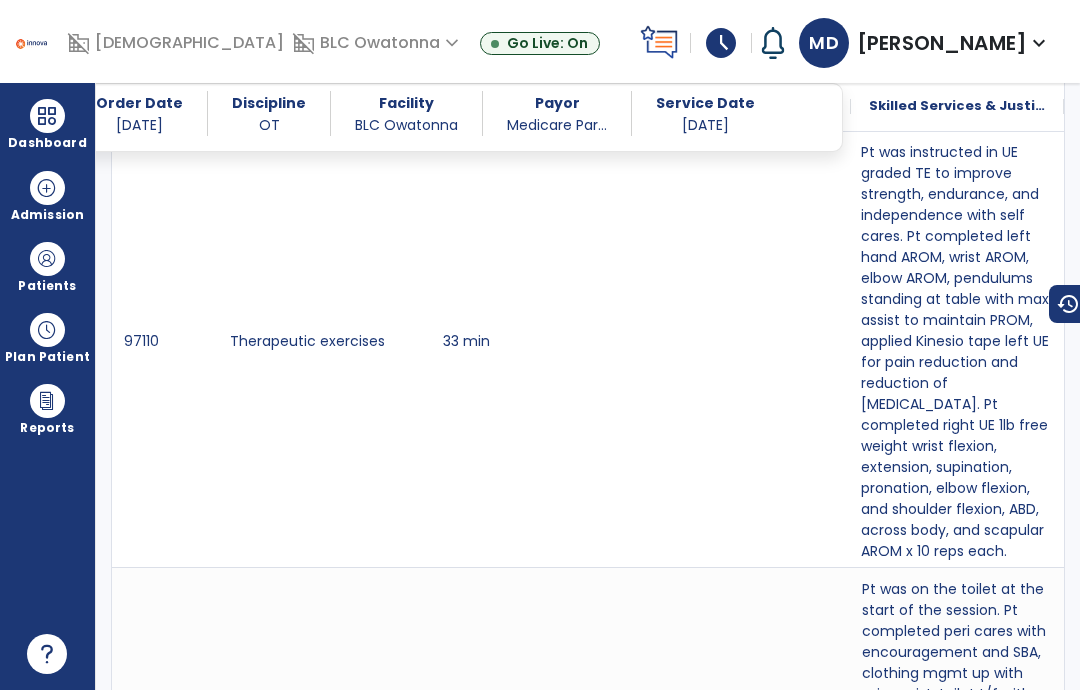 click at bounding box center [47, 116] 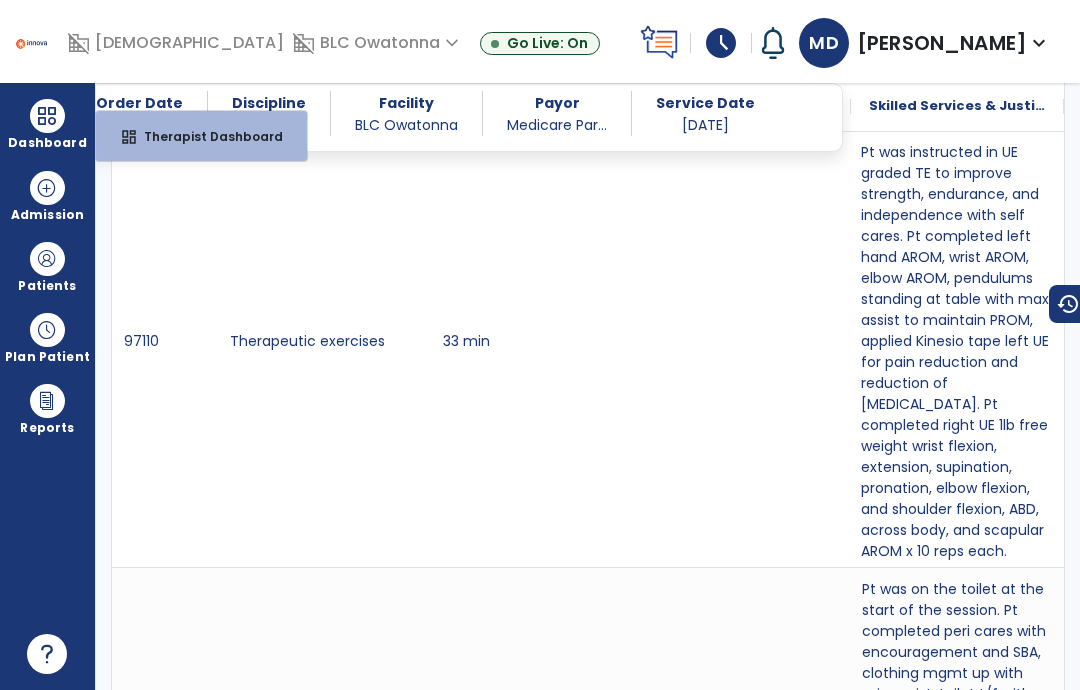 click on "Therapist Dashboard" at bounding box center (205, 136) 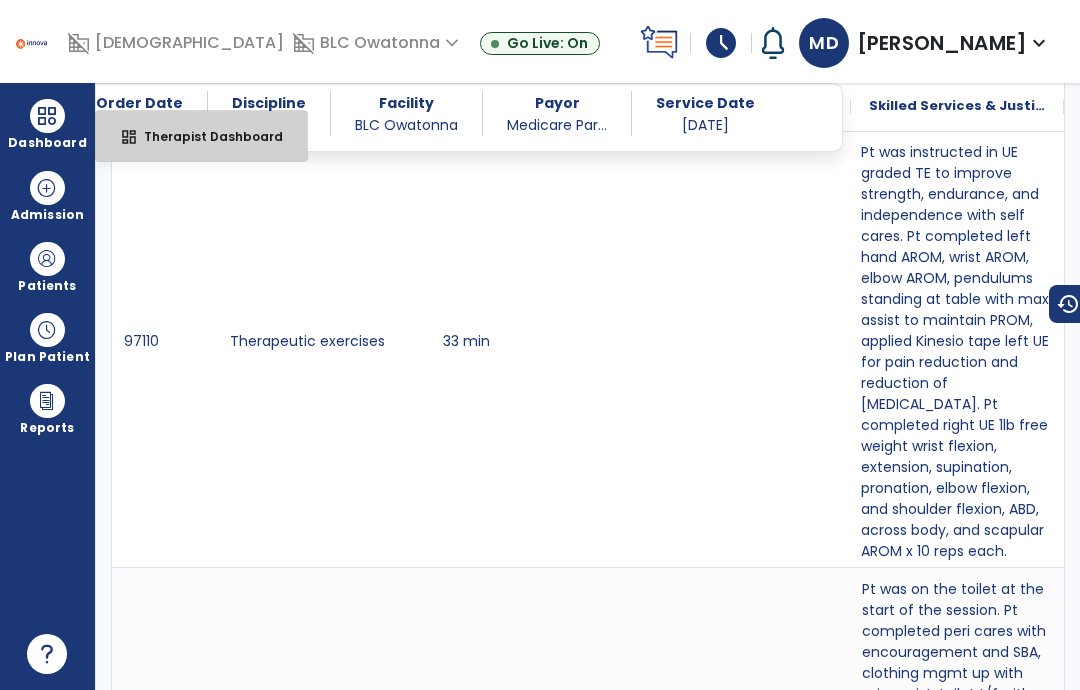 select on "****" 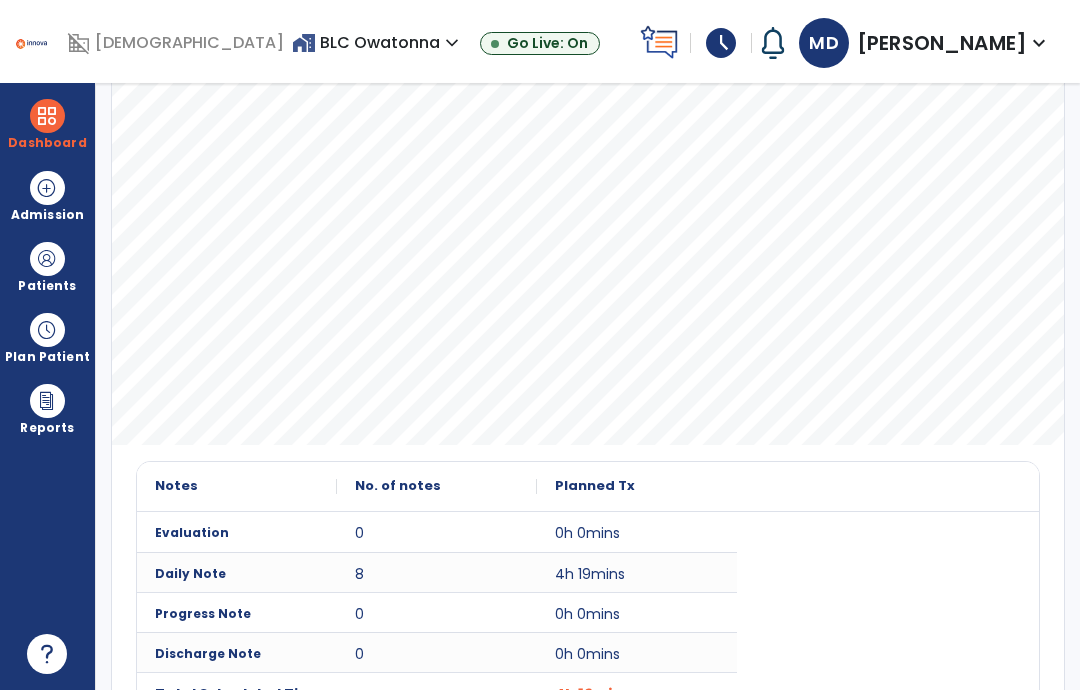 scroll, scrollTop: 389, scrollLeft: 0, axis: vertical 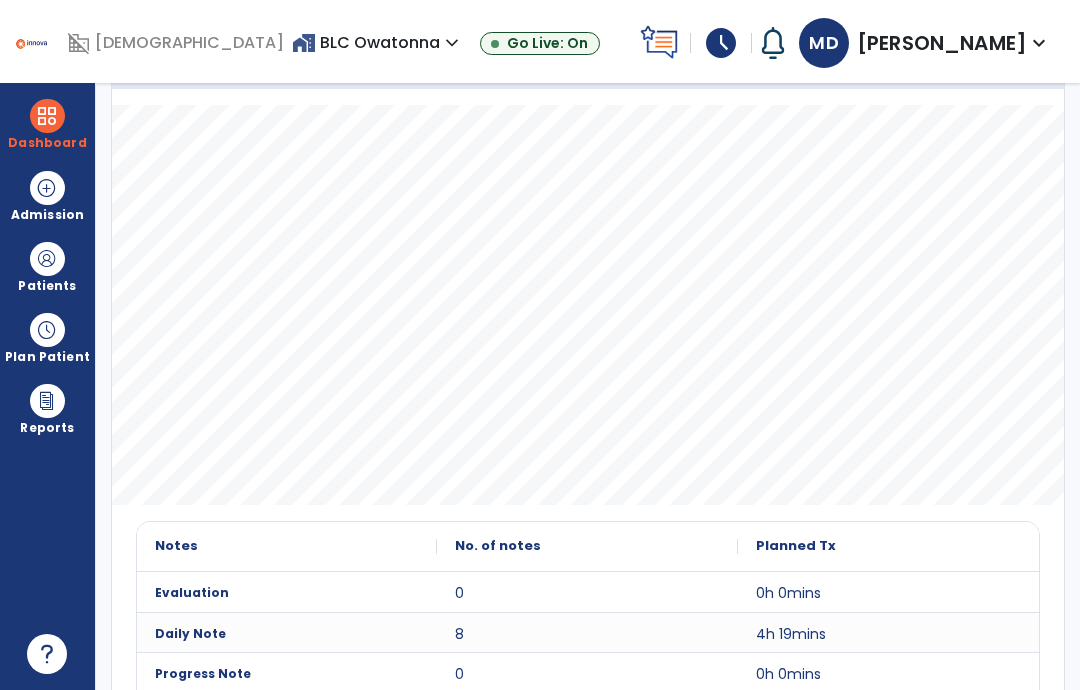 click at bounding box center (47, 259) 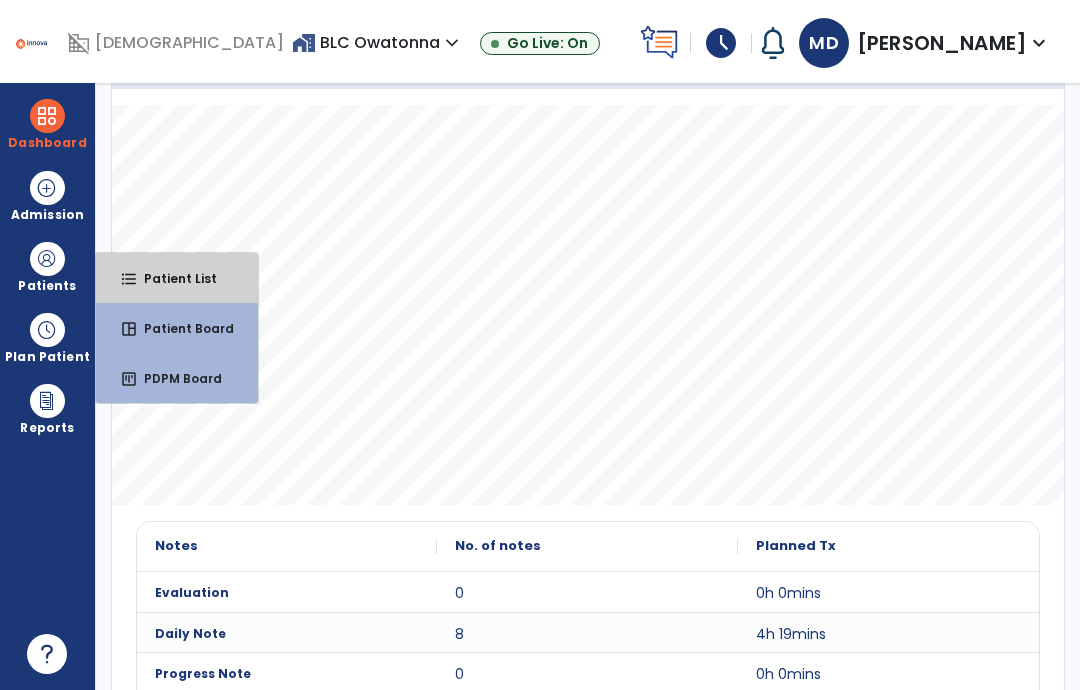 click on "Patient List" at bounding box center [172, 278] 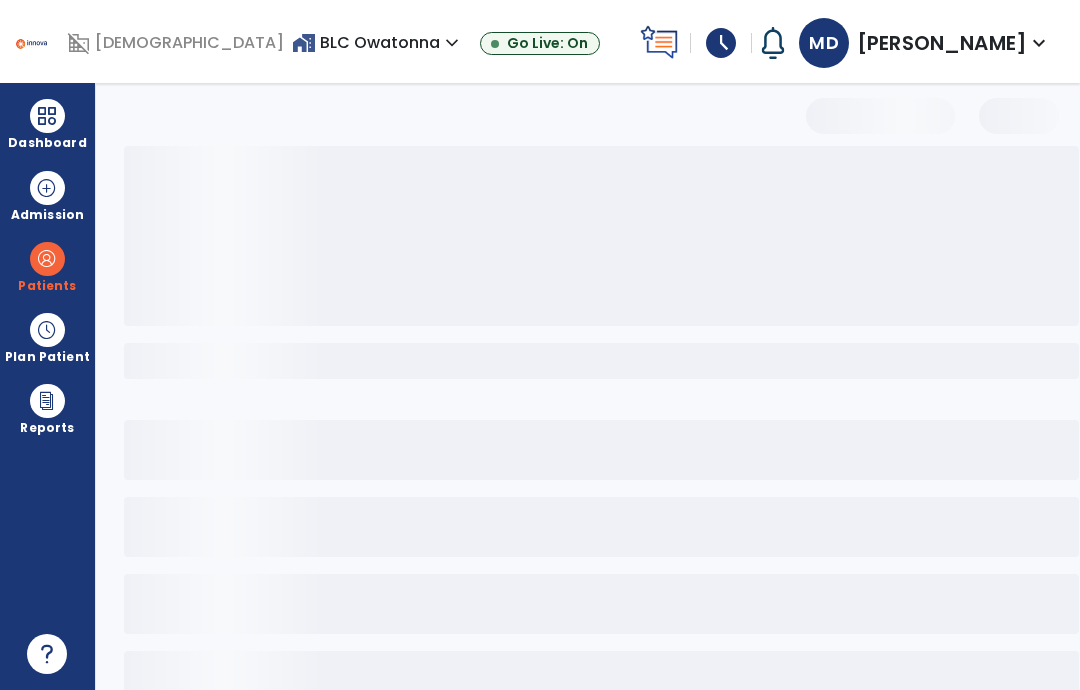 scroll, scrollTop: 0, scrollLeft: 0, axis: both 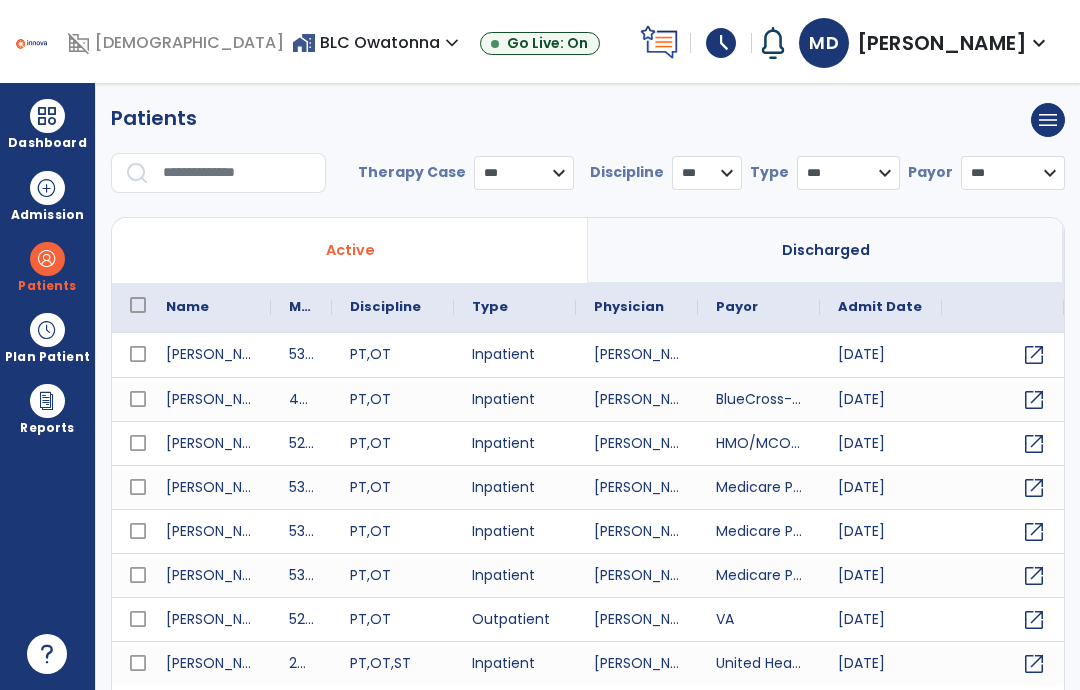 click on "Dashboard" at bounding box center (47, 143) 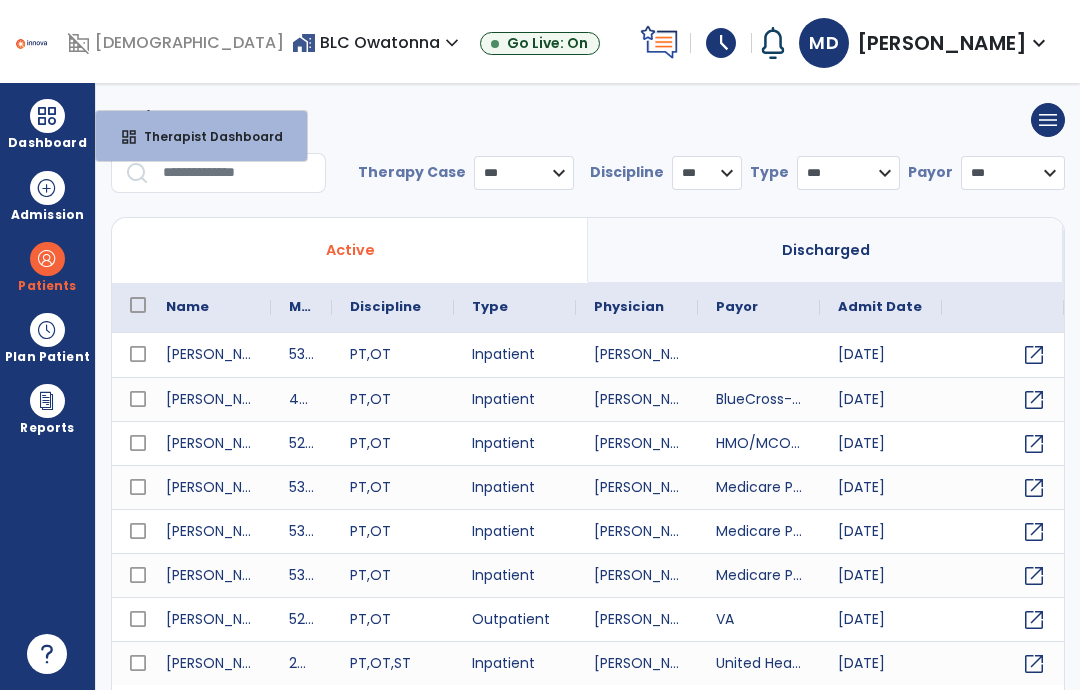 click on "Therapist Dashboard" at bounding box center [205, 136] 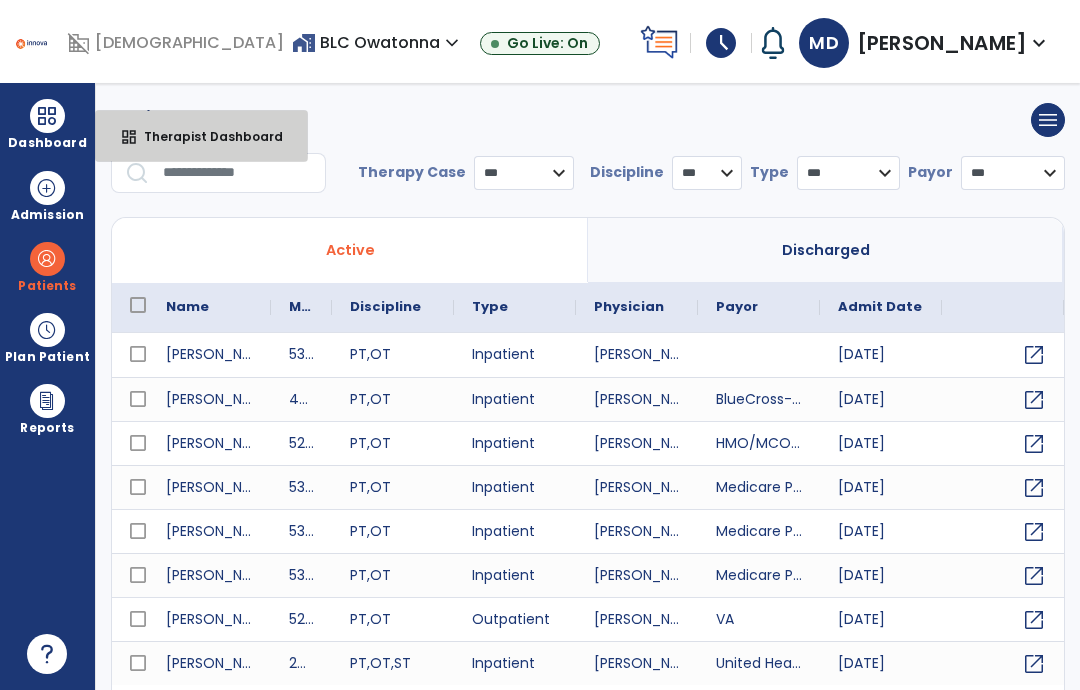 select on "****" 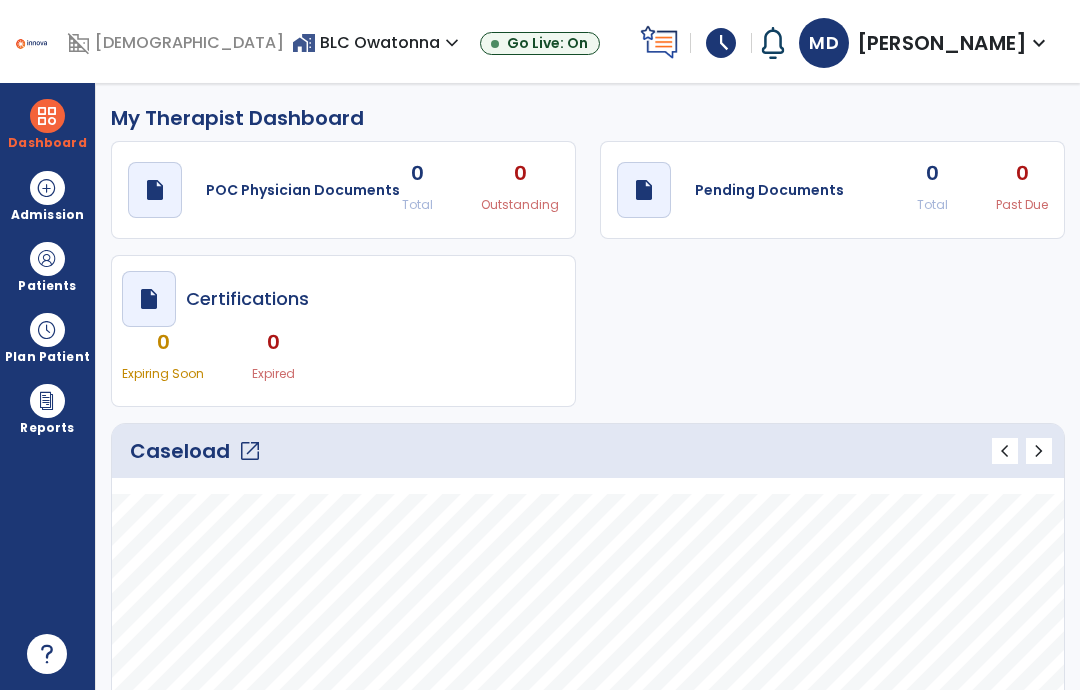 click on "0" 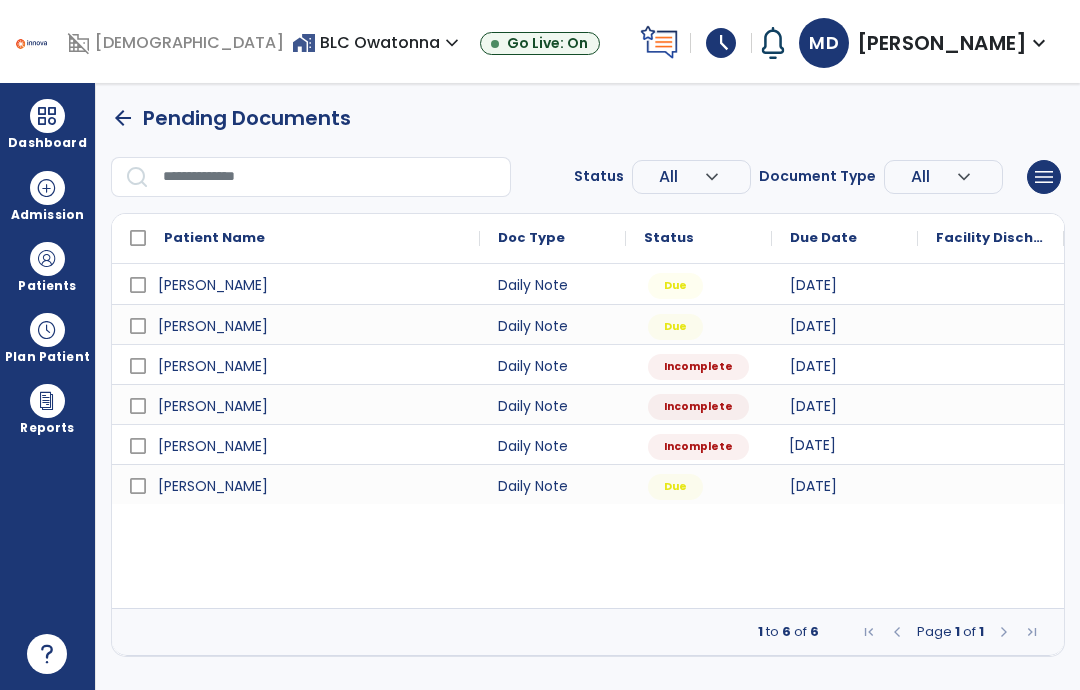 click on "[DATE]" at bounding box center [812, 445] 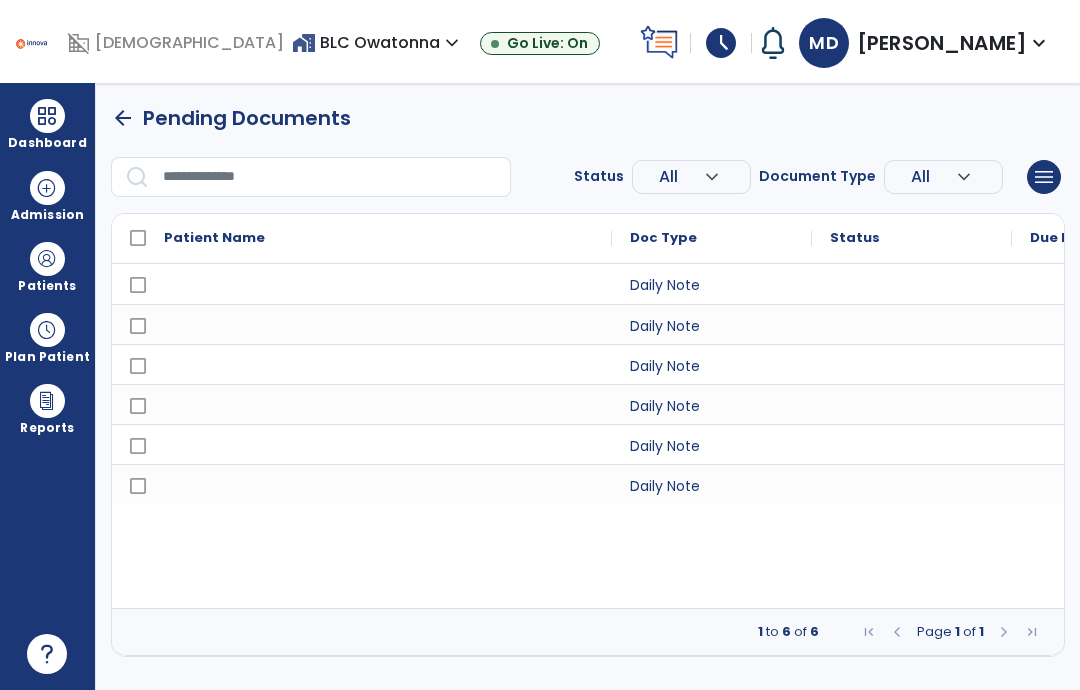 select on "*" 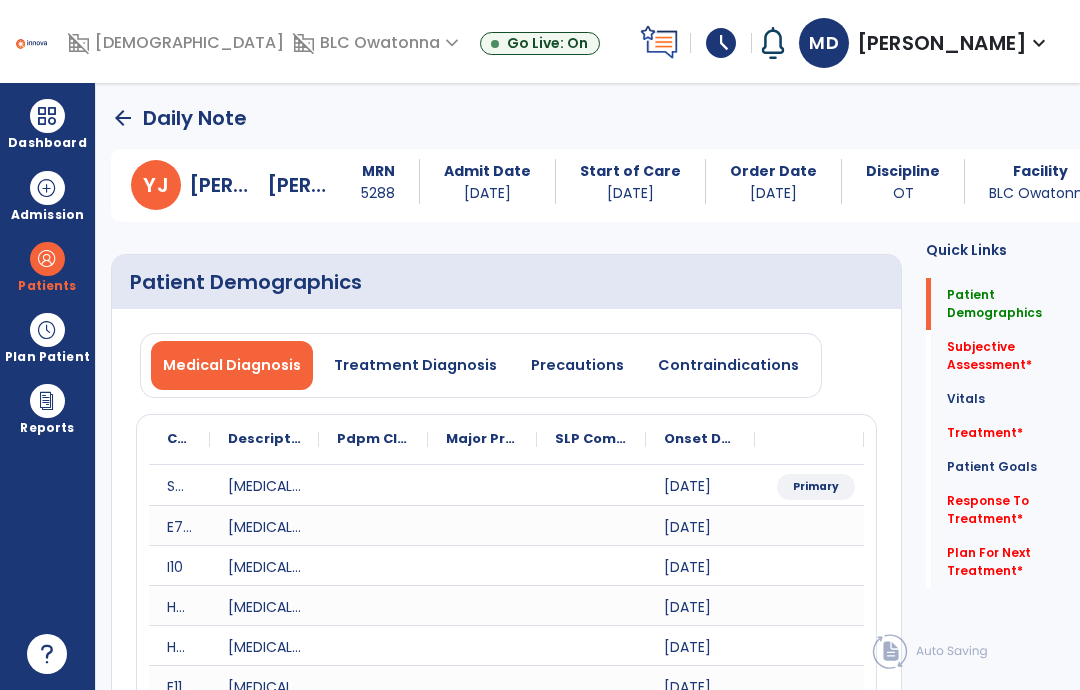 click on "Subjective Assessment   *" 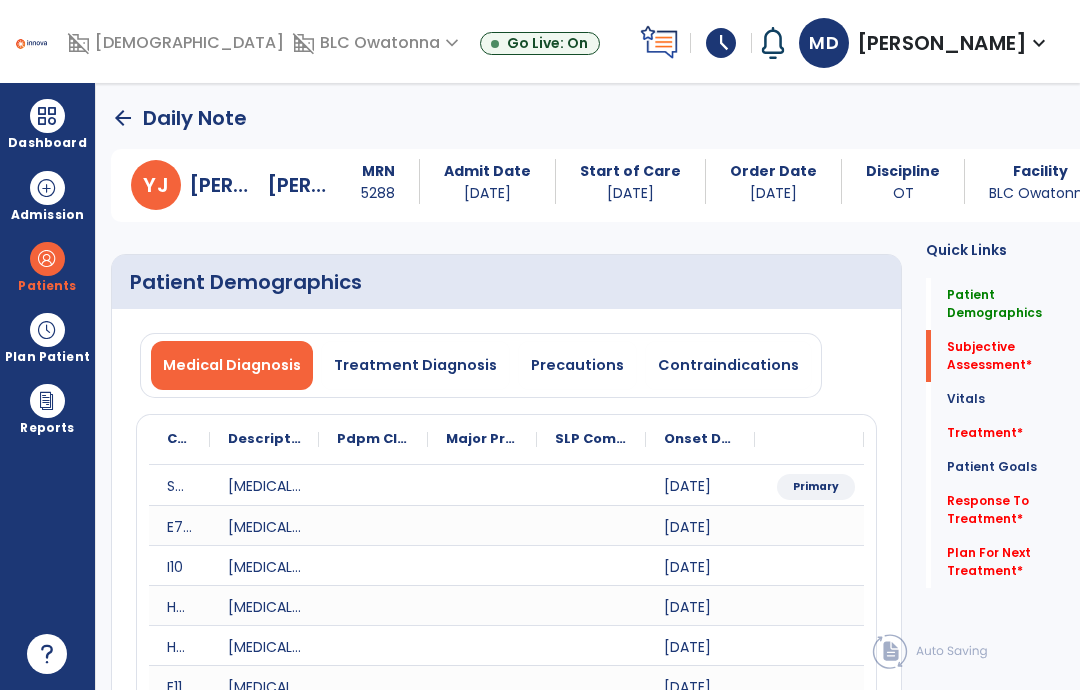 scroll, scrollTop: 24, scrollLeft: 0, axis: vertical 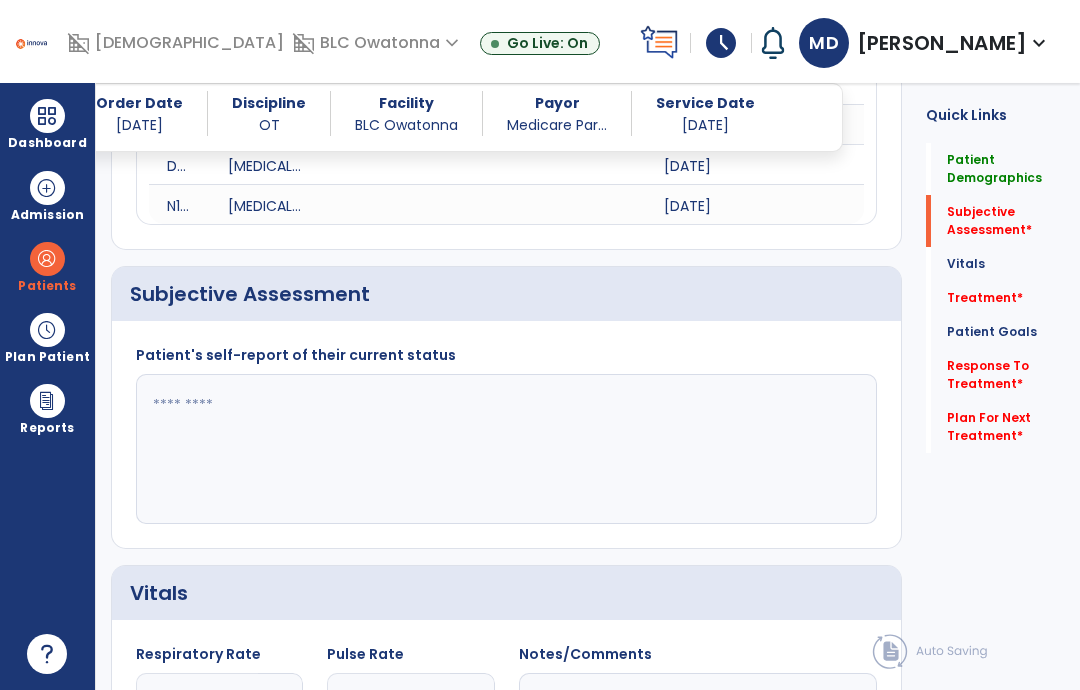 click 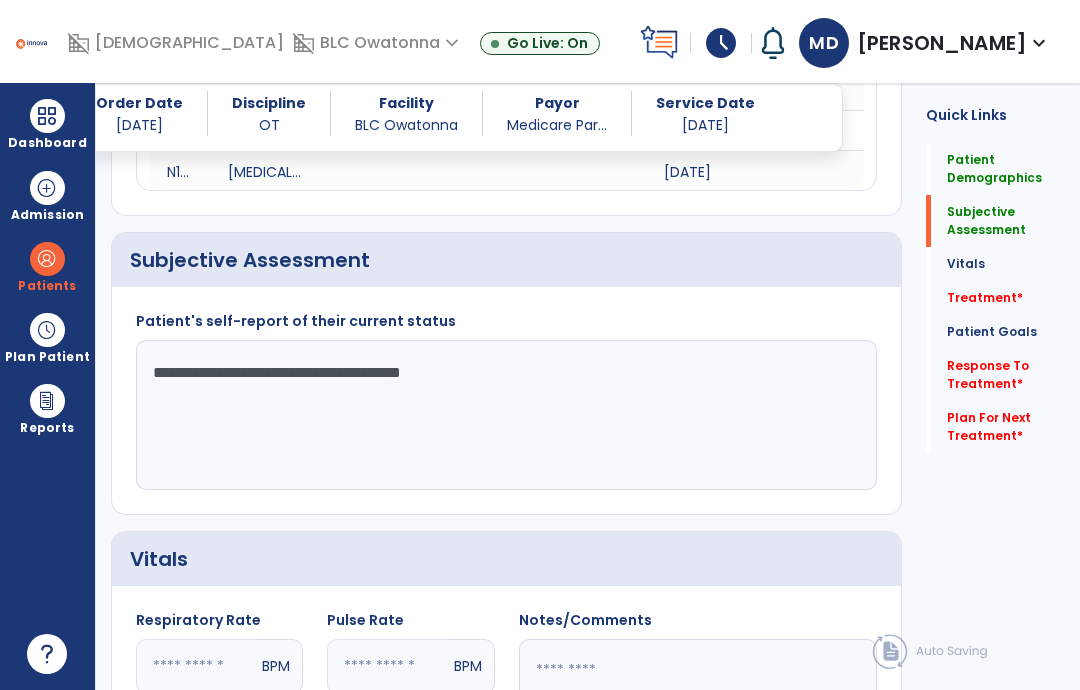 scroll, scrollTop: 596, scrollLeft: 0, axis: vertical 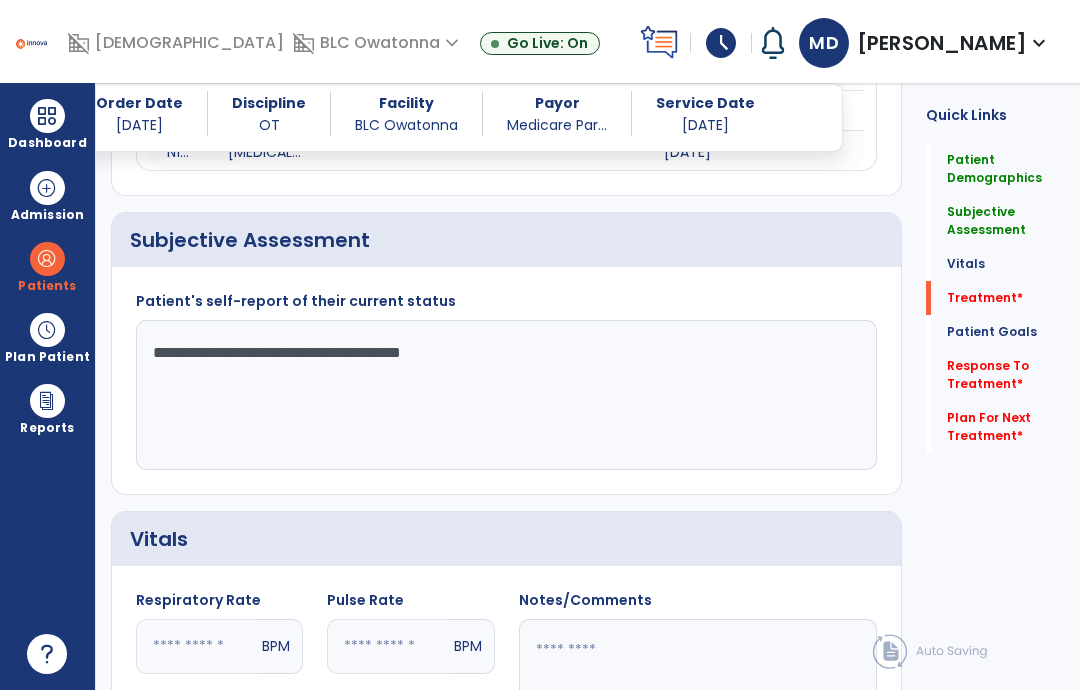 type on "**********" 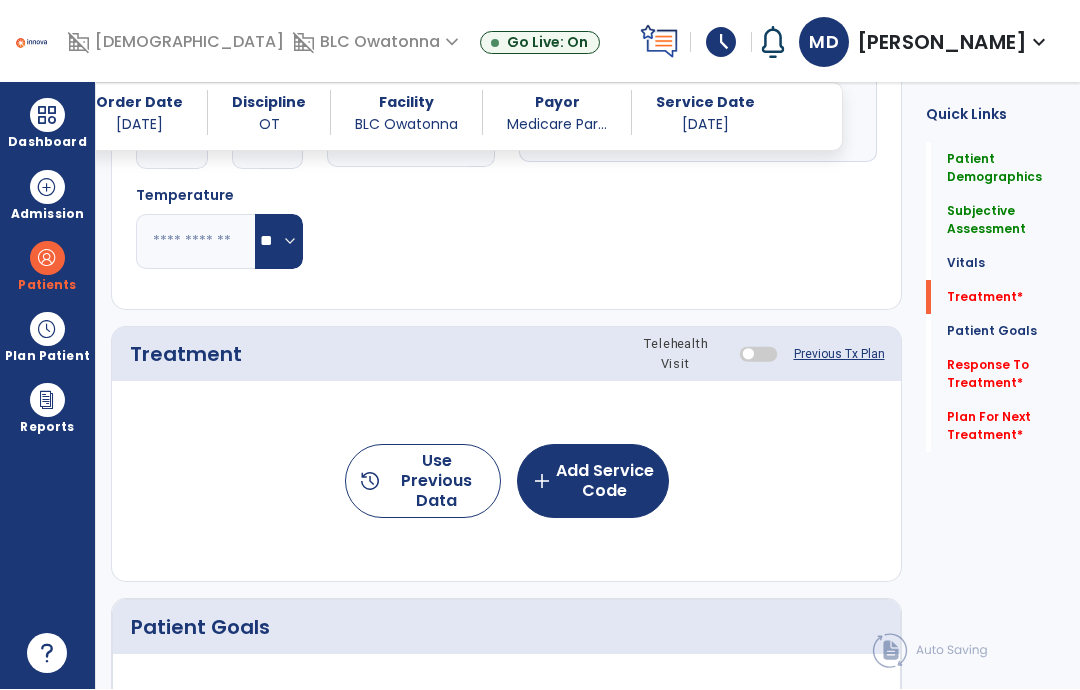 scroll, scrollTop: 1232, scrollLeft: 0, axis: vertical 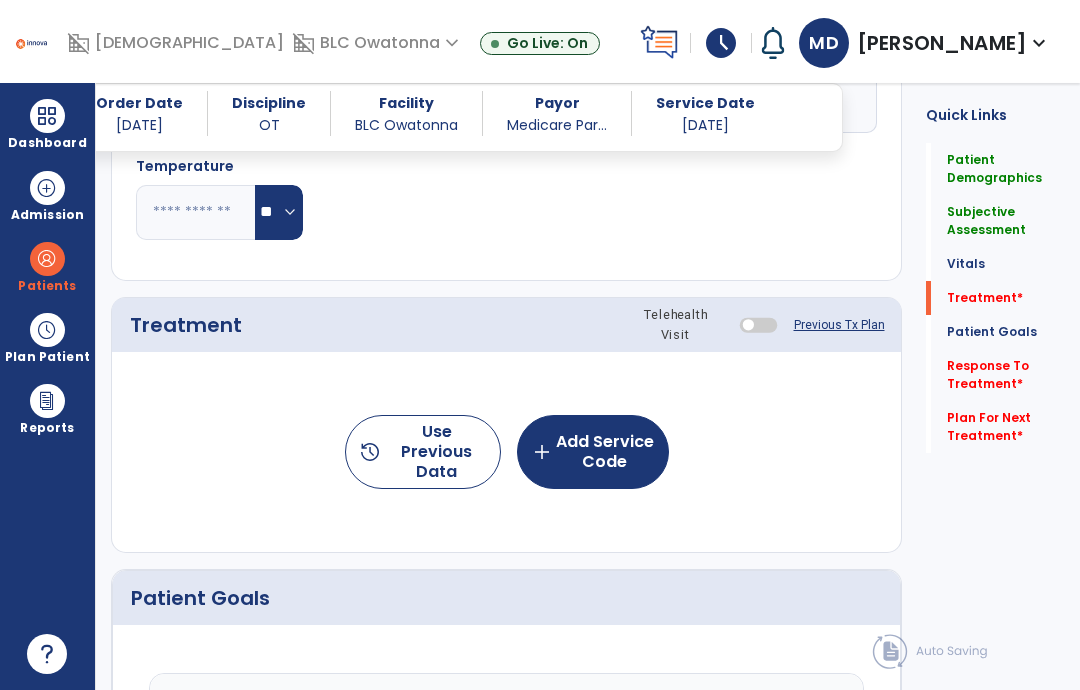 click on "add  Add Service Code" 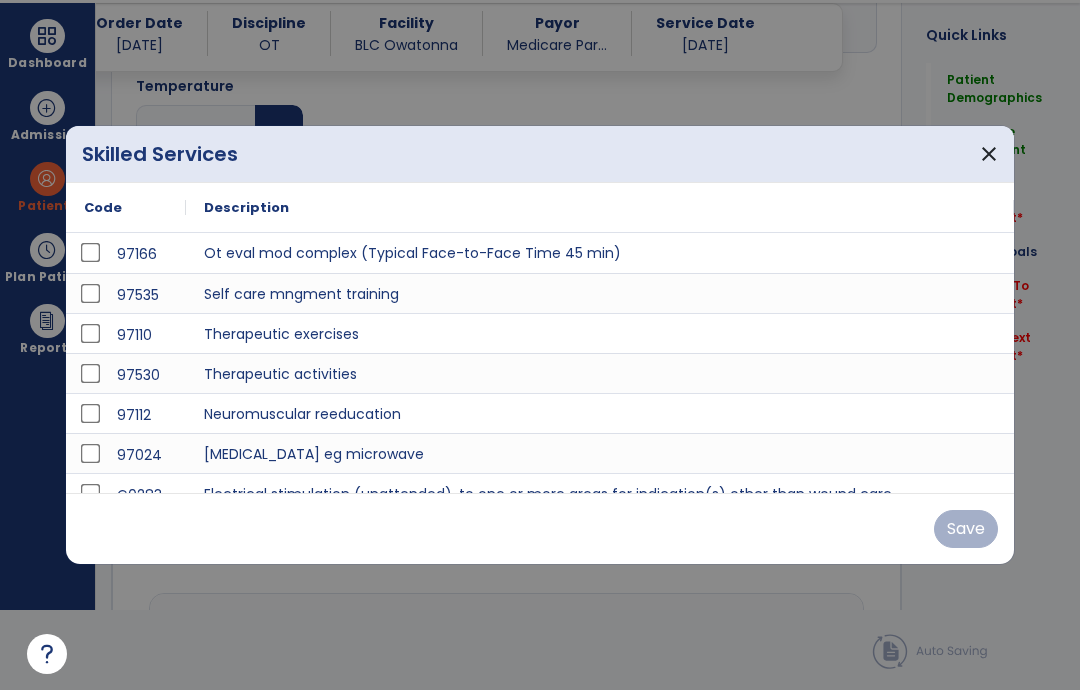 scroll, scrollTop: 0, scrollLeft: 0, axis: both 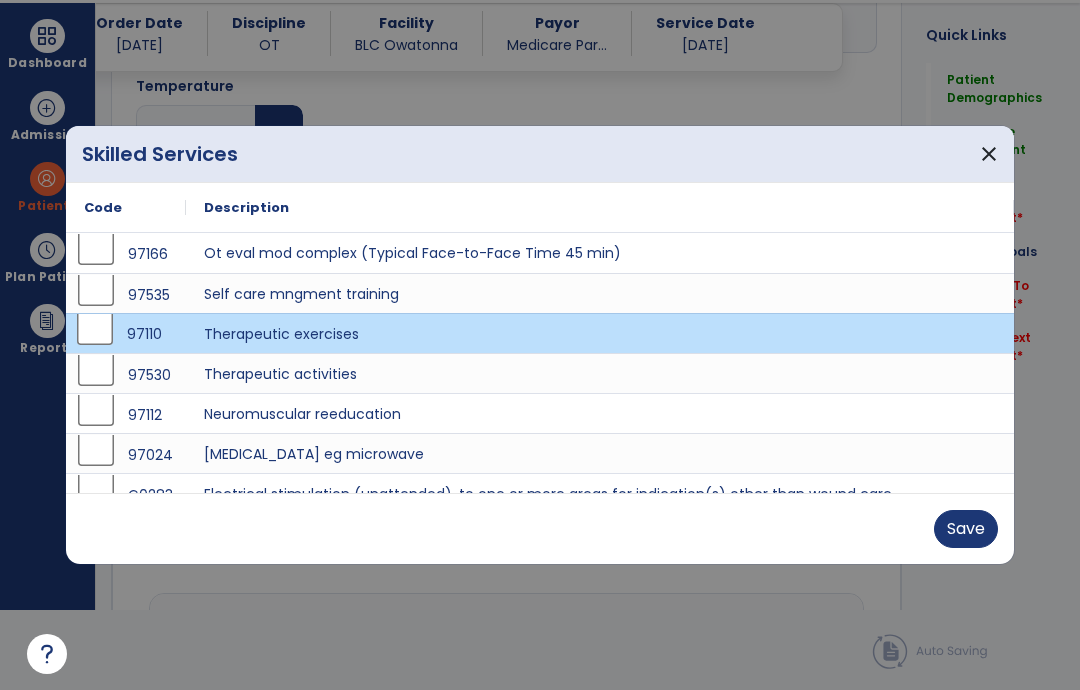 click on "Save" at bounding box center [966, 529] 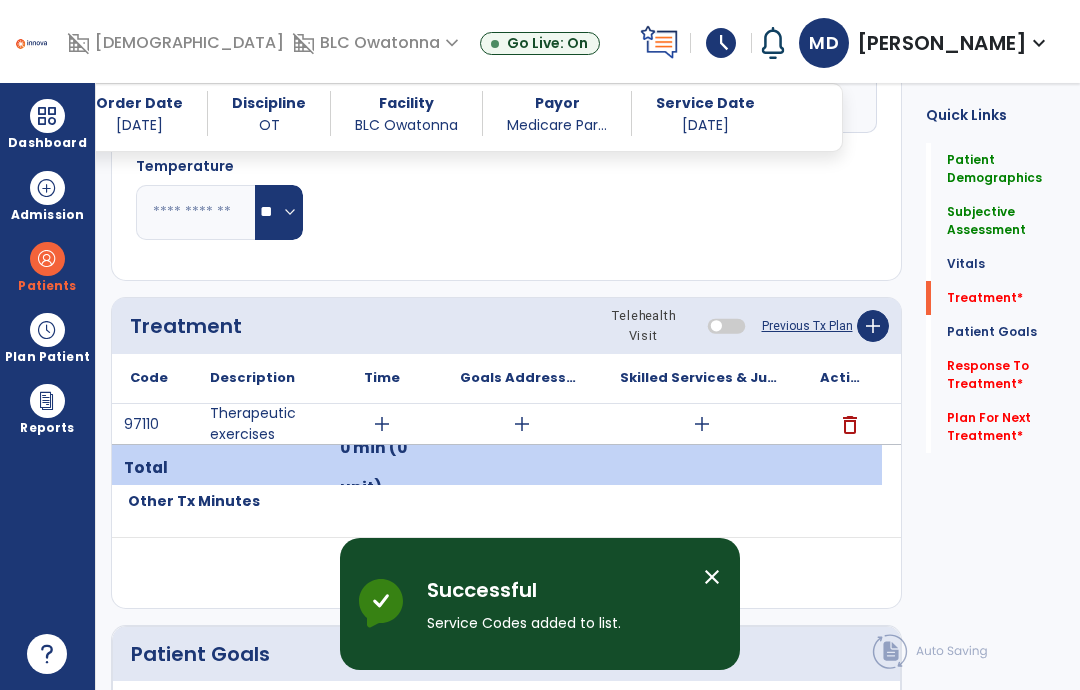 scroll, scrollTop: 80, scrollLeft: 0, axis: vertical 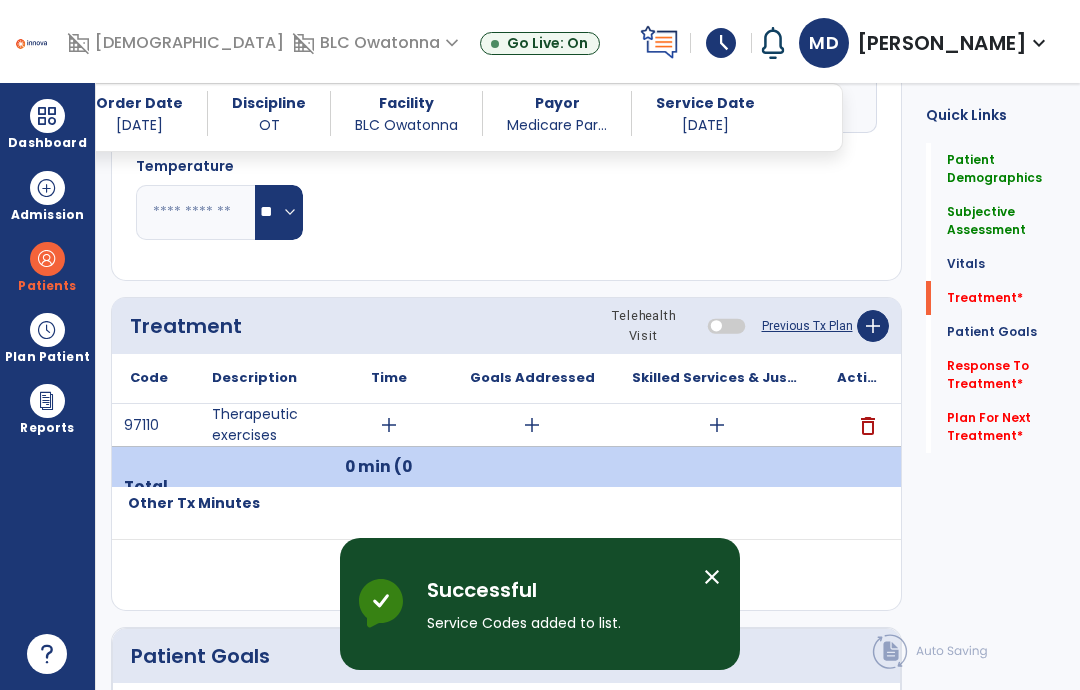 click on "add" at bounding box center (717, 425) 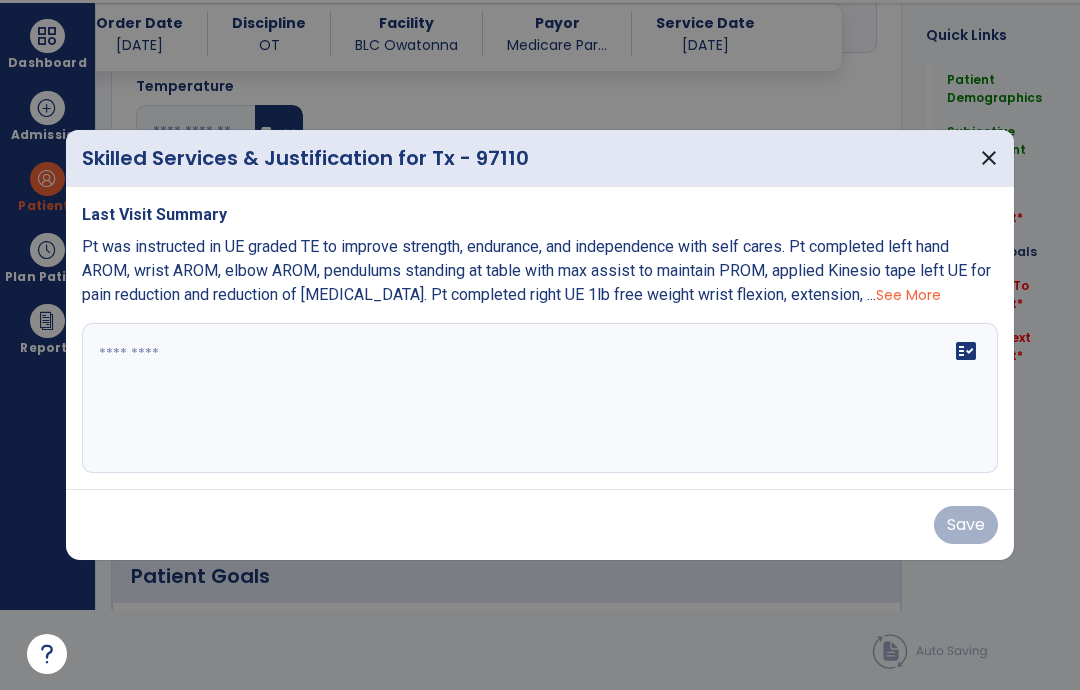 scroll, scrollTop: 0, scrollLeft: 0, axis: both 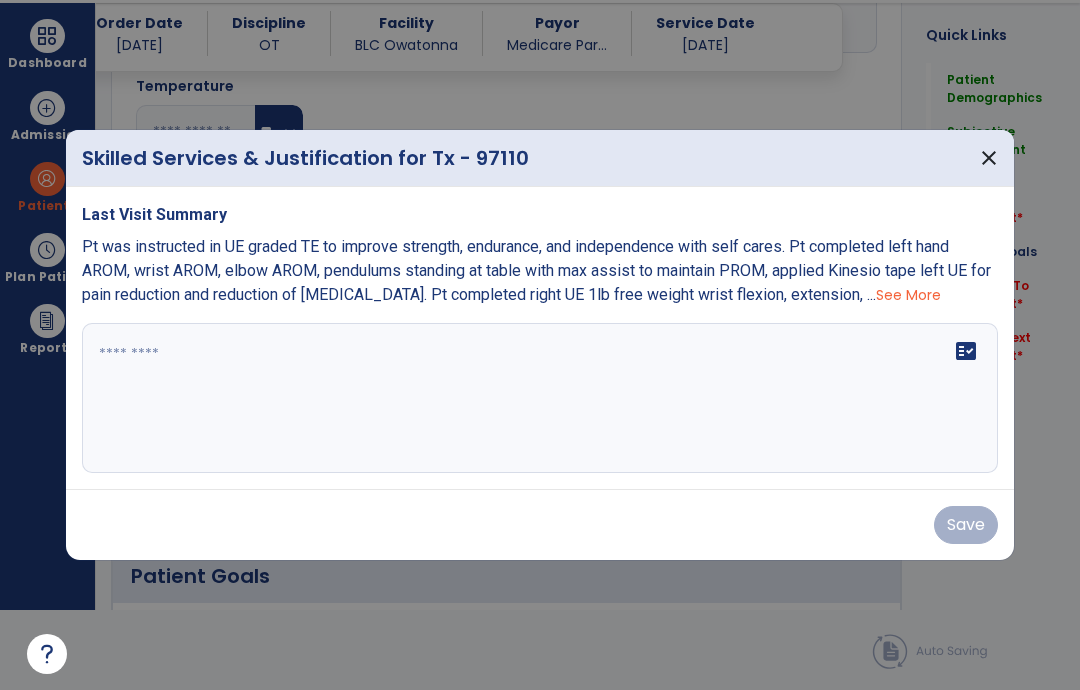 click on "fact_check" at bounding box center [540, 398] 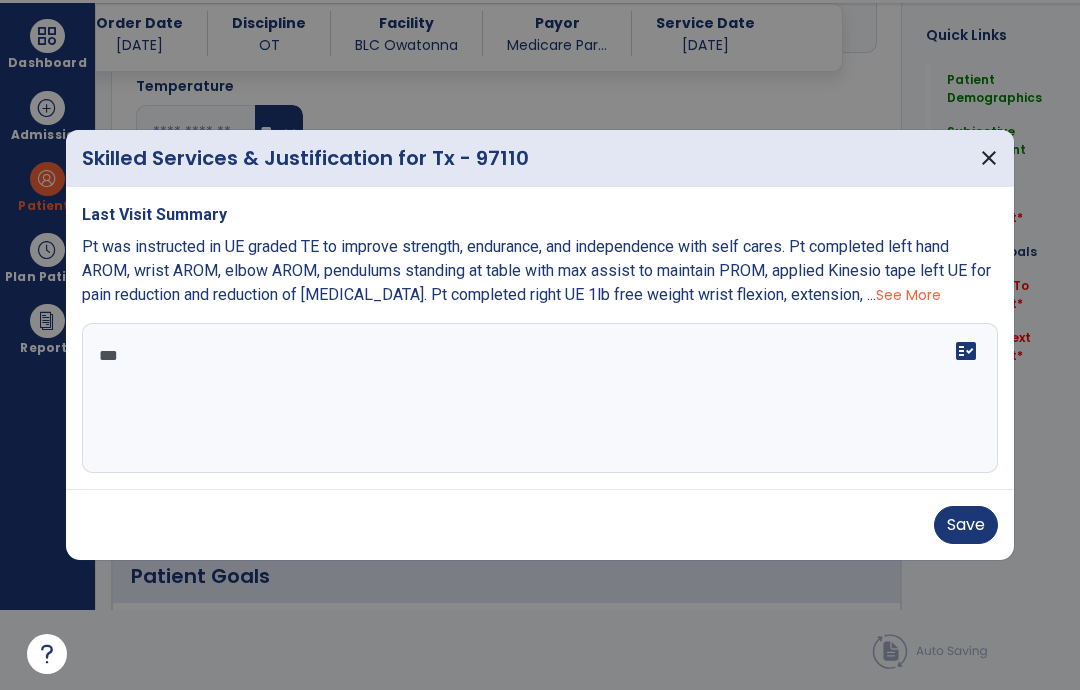 scroll, scrollTop: 0, scrollLeft: 0, axis: both 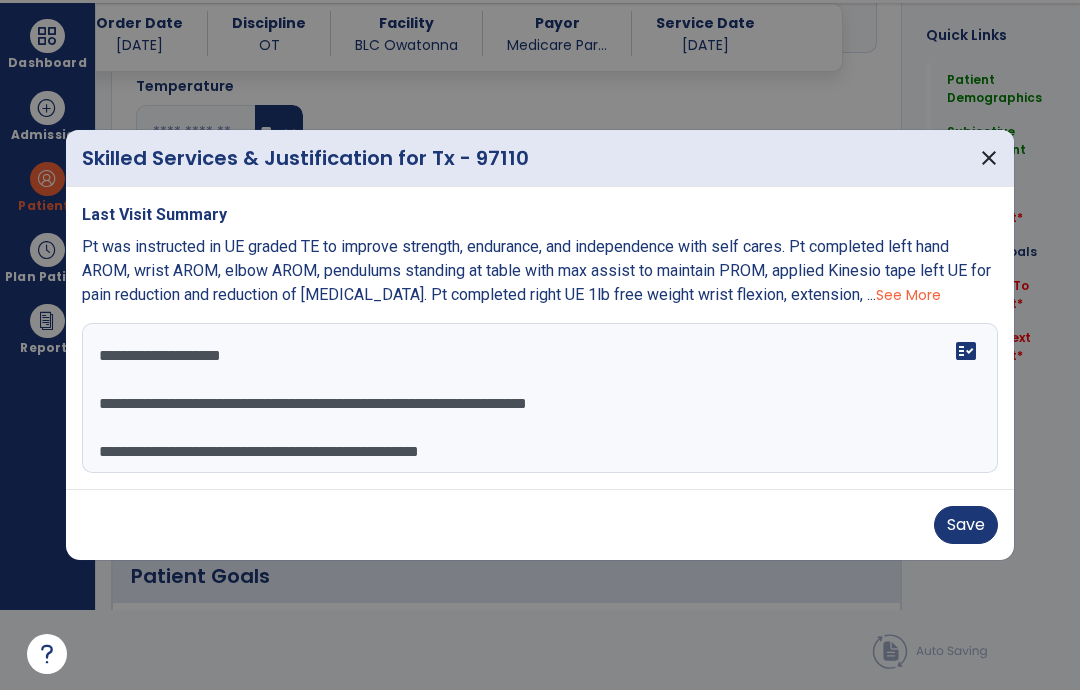 type on "**********" 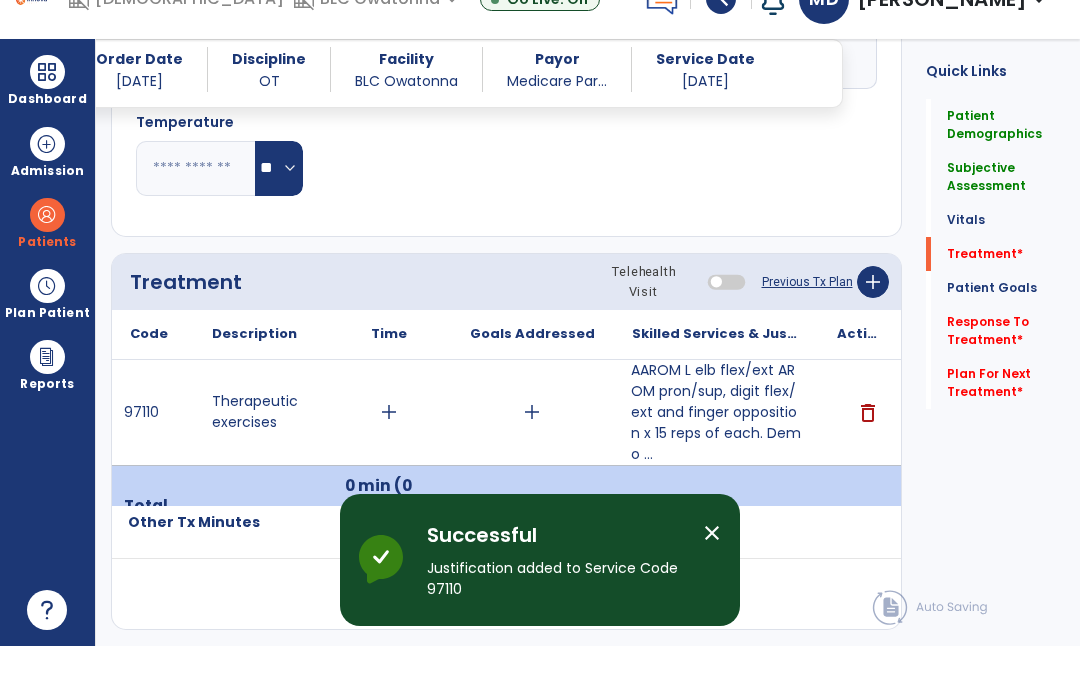 scroll, scrollTop: 80, scrollLeft: 0, axis: vertical 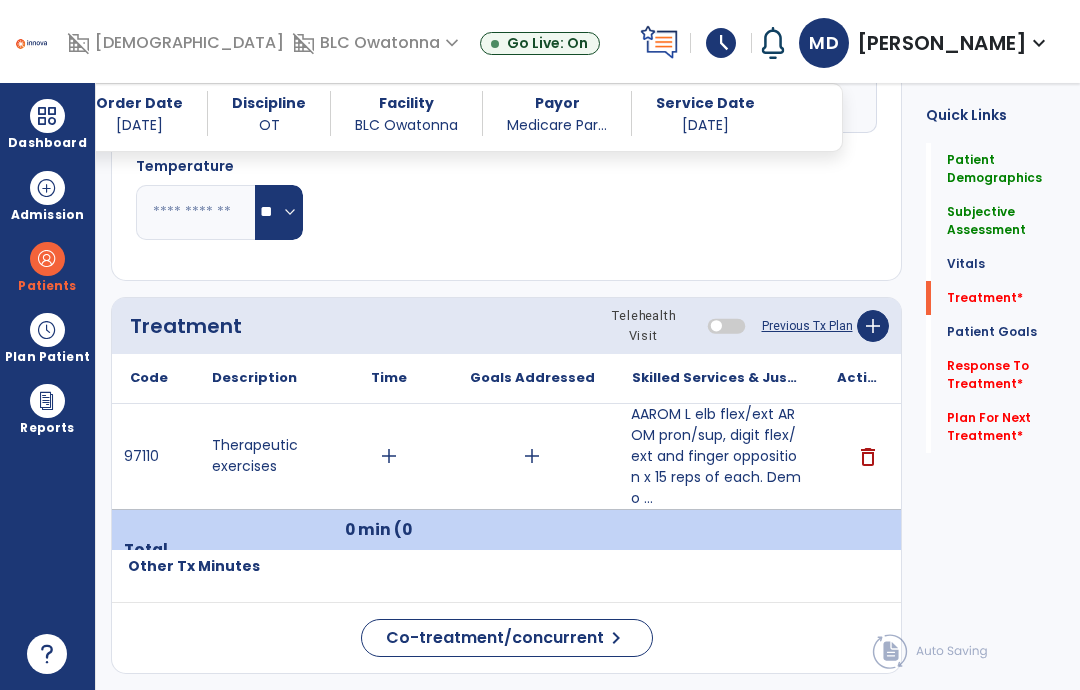 click on "add" 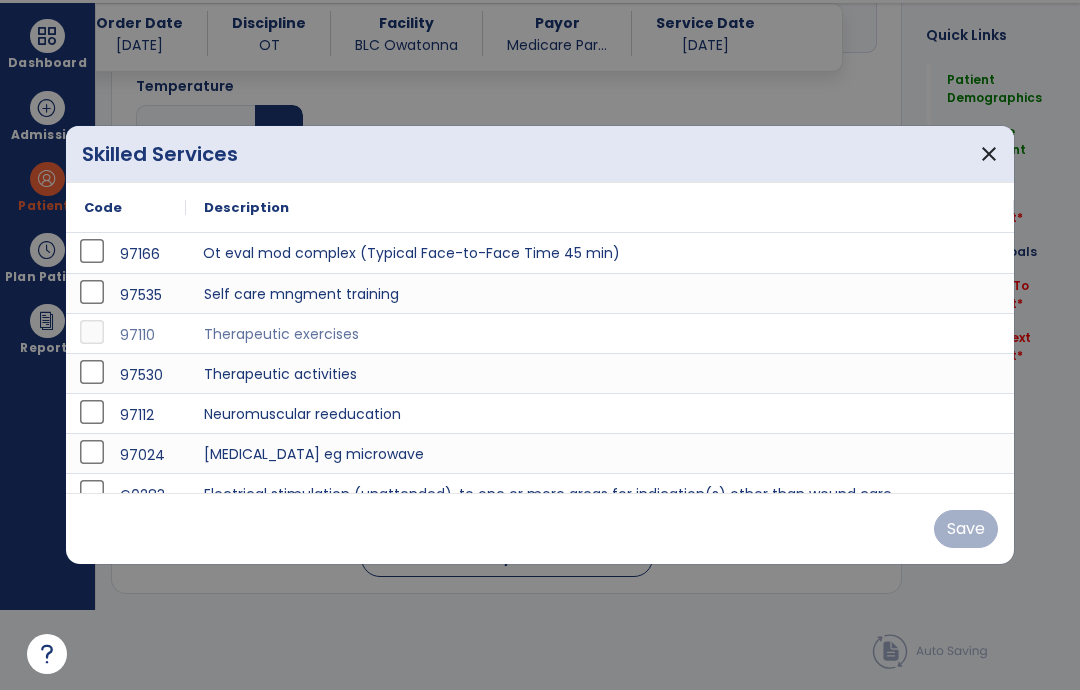 click on "Ot eval mod complex (Typical Face-to-Face Time 45 min)" at bounding box center (600, 253) 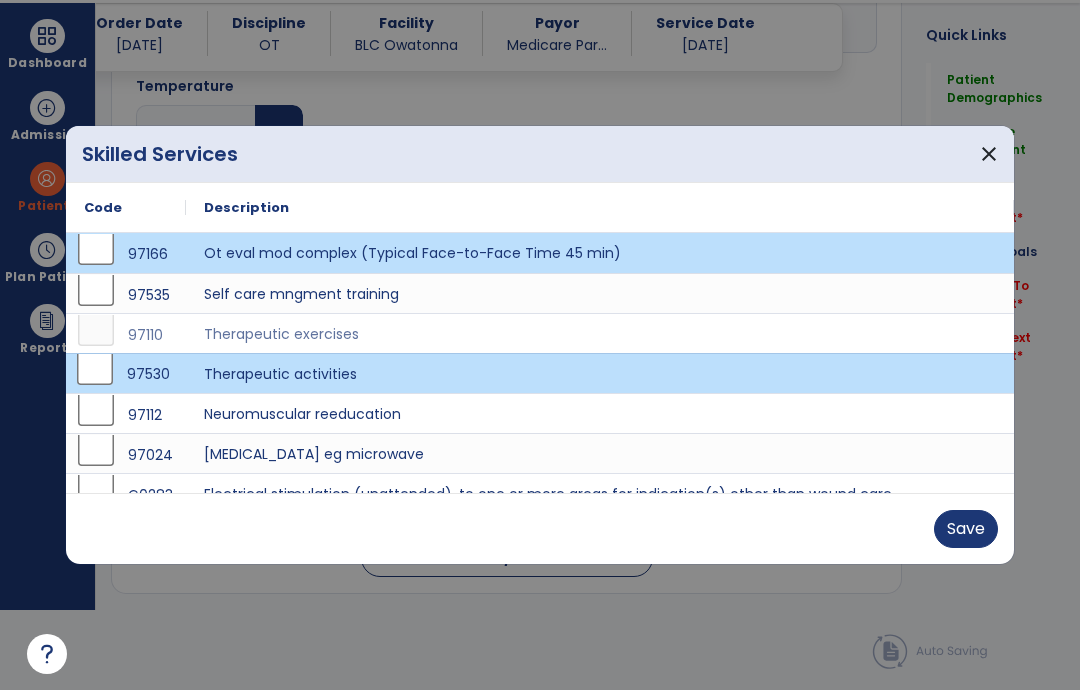 click on "Save" at bounding box center [966, 529] 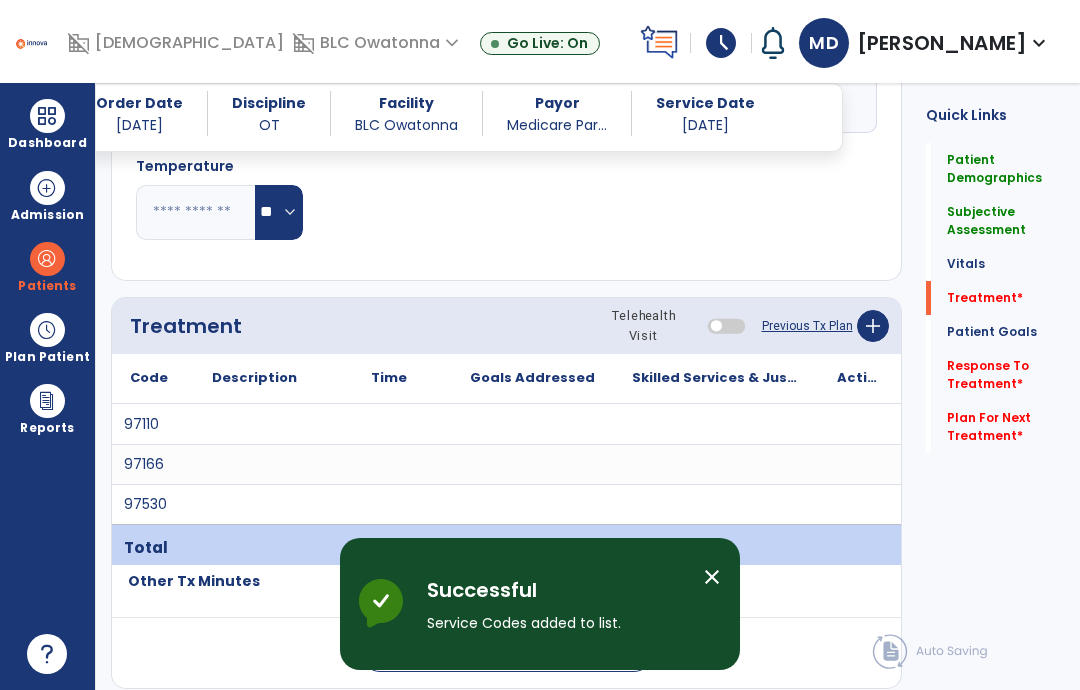 scroll, scrollTop: 80, scrollLeft: 0, axis: vertical 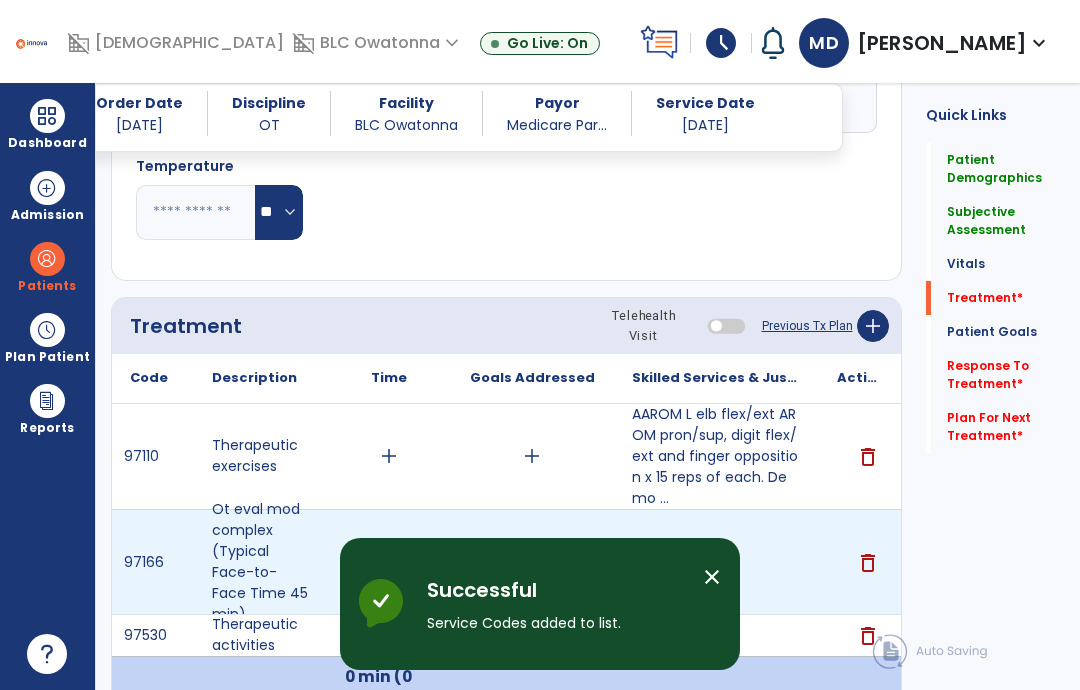 click on "delete" at bounding box center [868, 563] 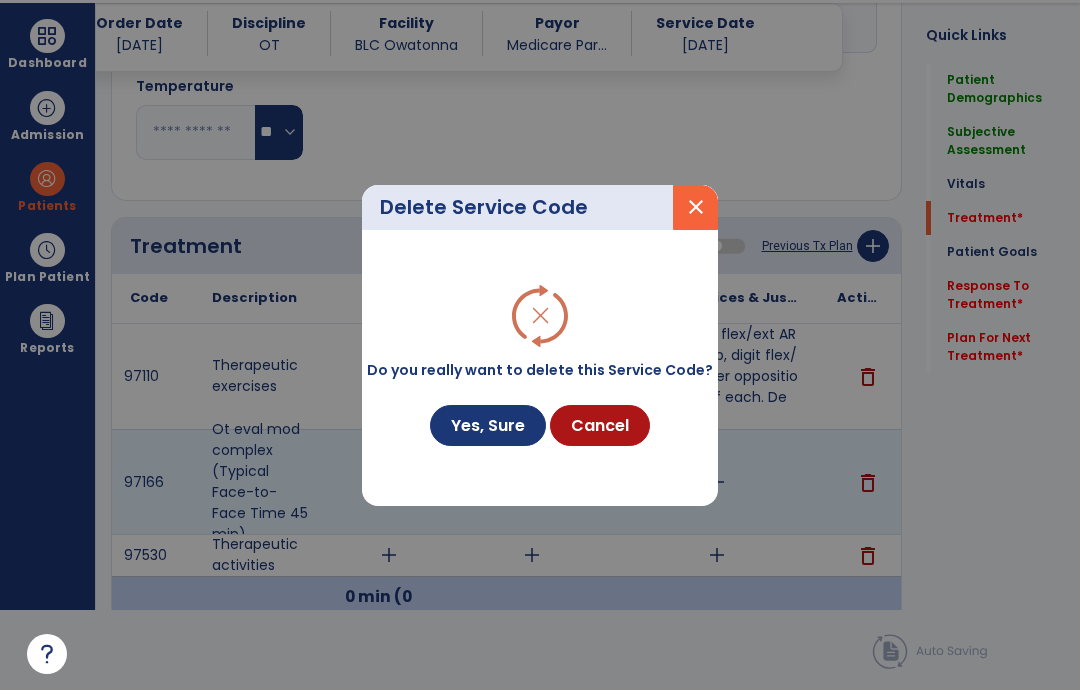 click on "Yes, Sure" at bounding box center [488, 425] 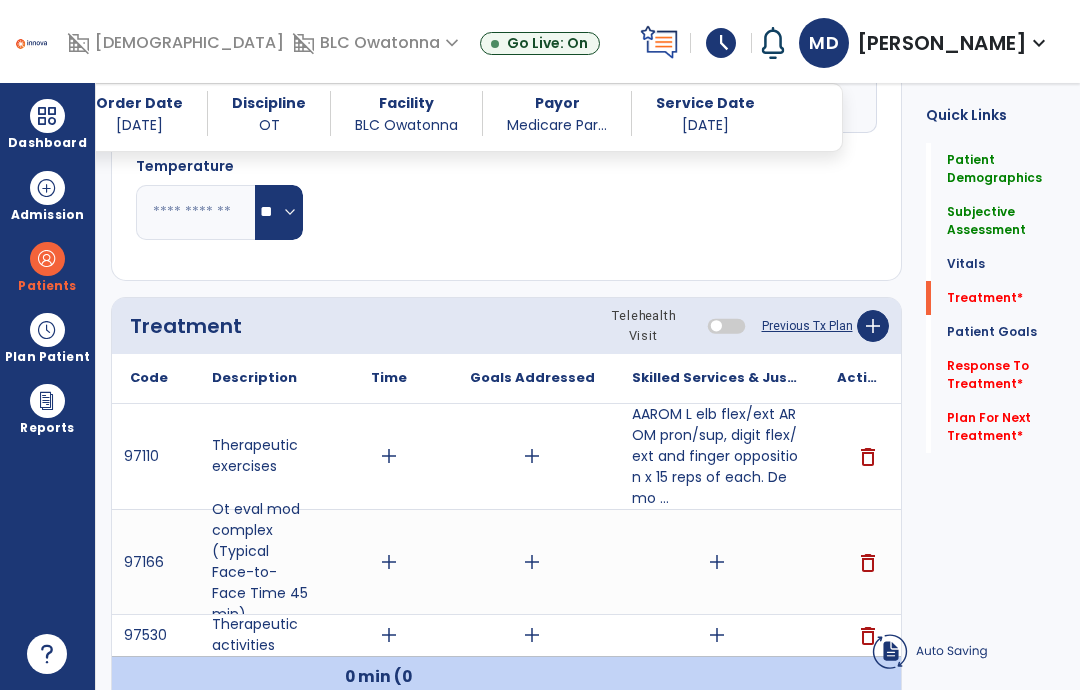 scroll, scrollTop: 80, scrollLeft: 0, axis: vertical 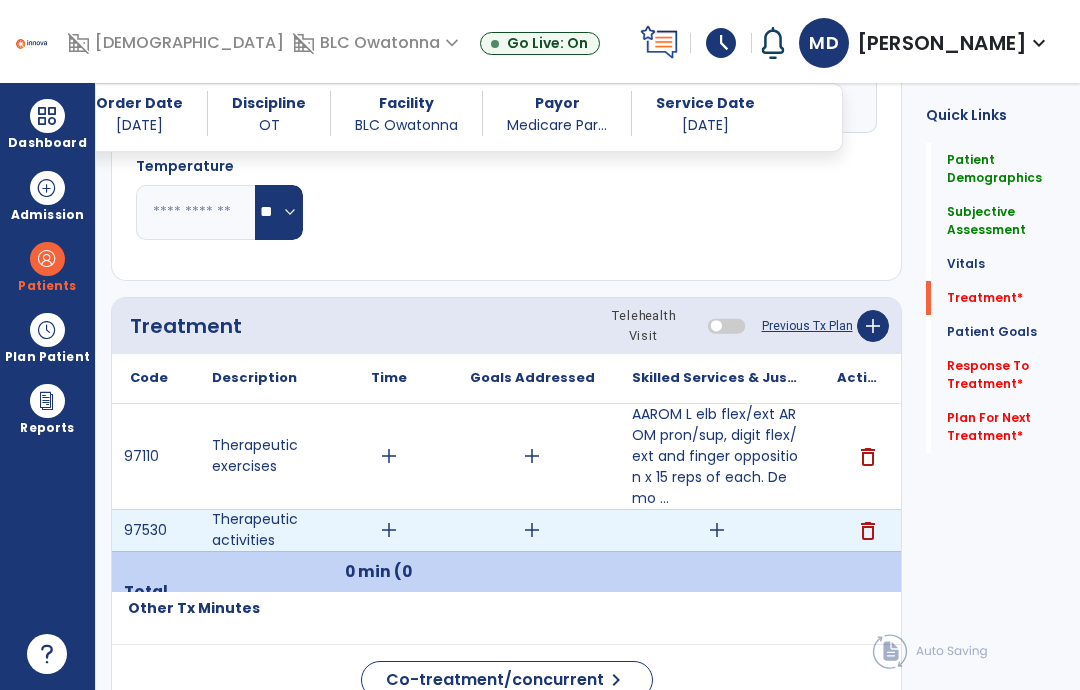 click on "add" at bounding box center (717, 530) 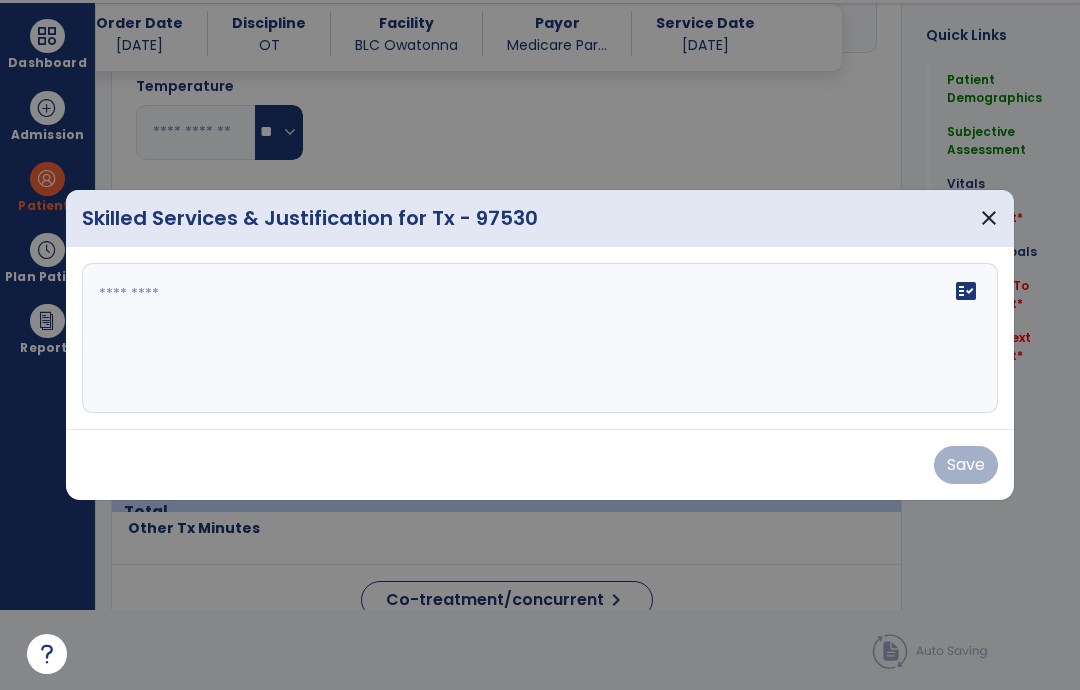 click on "fact_check" at bounding box center [540, 338] 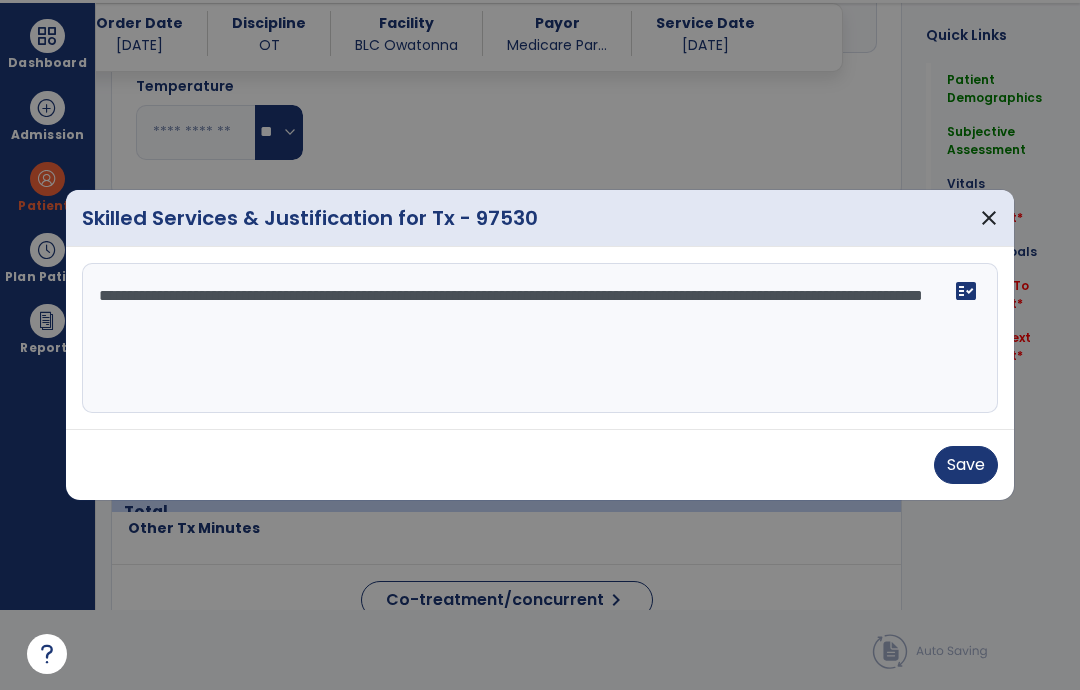 type on "**********" 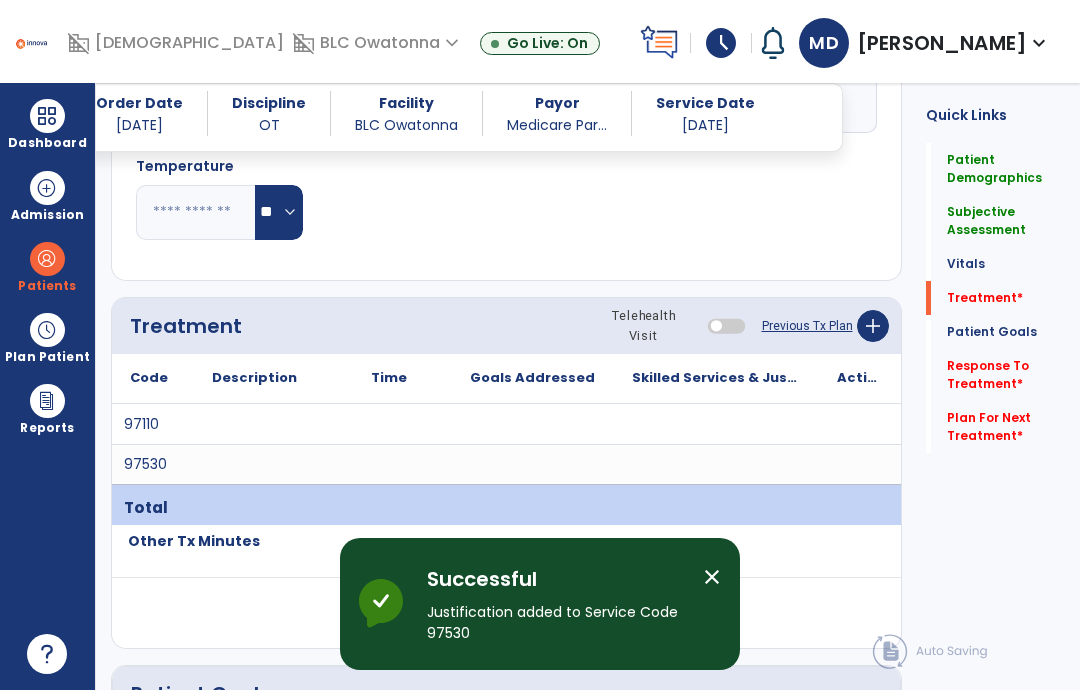 scroll, scrollTop: 80, scrollLeft: 0, axis: vertical 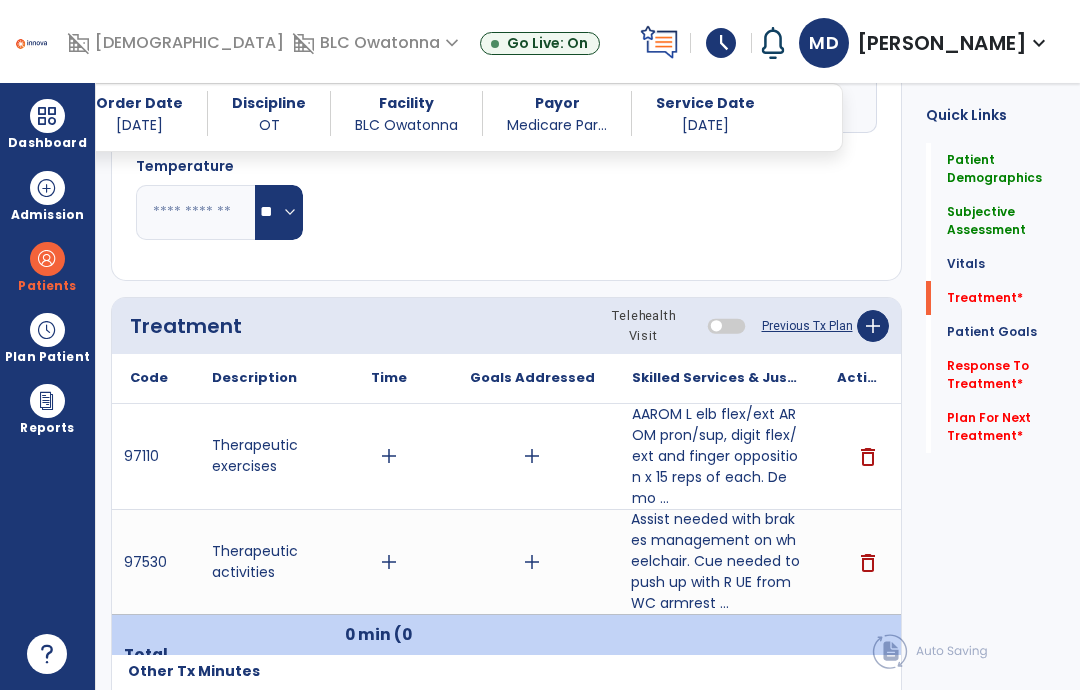 click on "Assist needed with brakes management on wheelchair. Cue needed to push up with R UE from WC armrest ..." at bounding box center (716, 561) 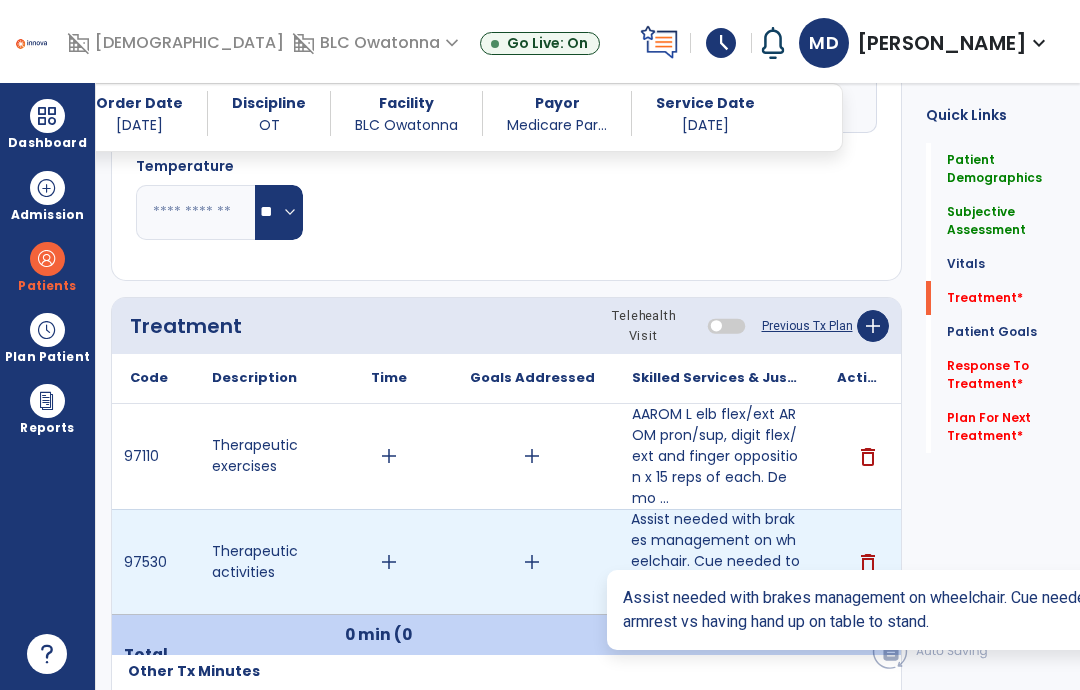 scroll, scrollTop: 0, scrollLeft: 0, axis: both 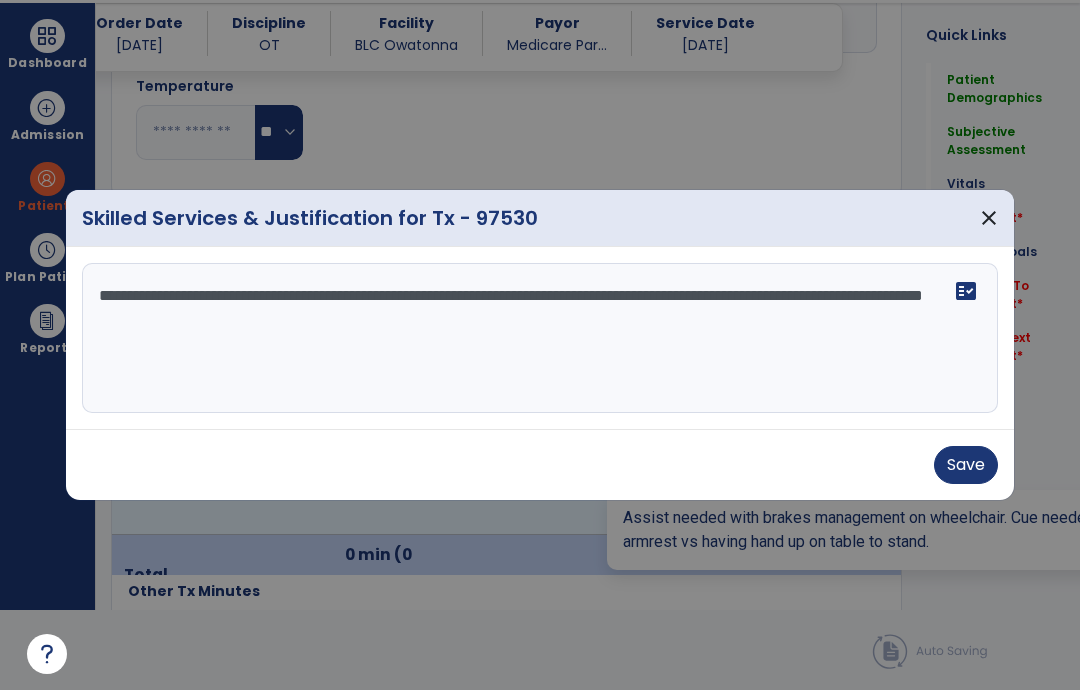 click on "**********" at bounding box center [540, 338] 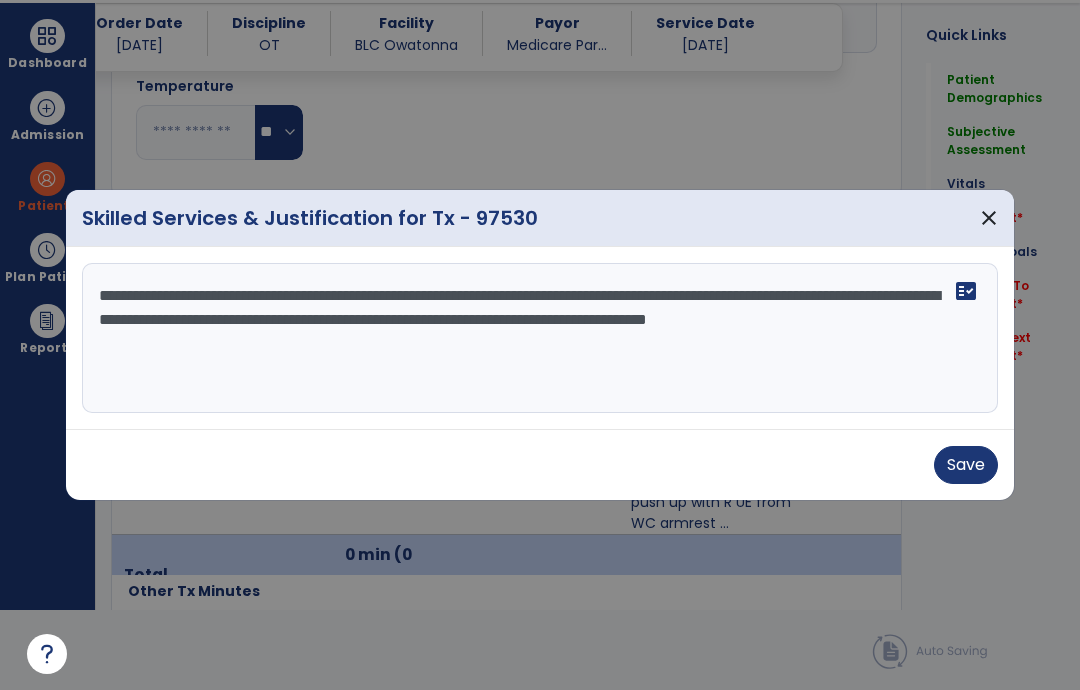 type on "**********" 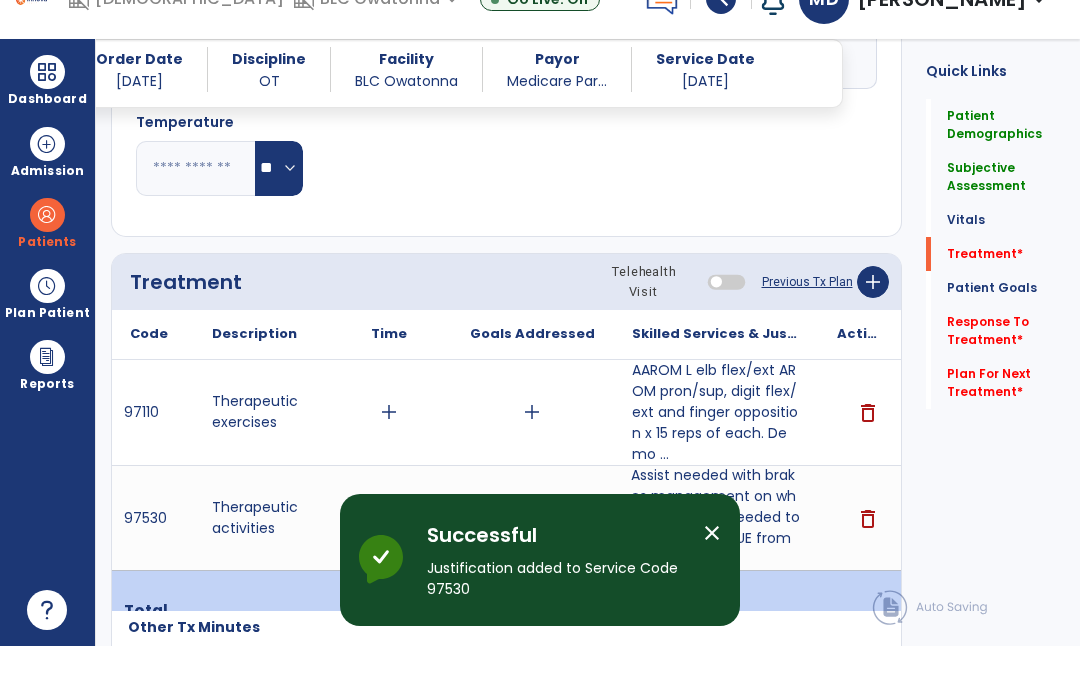 scroll, scrollTop: 80, scrollLeft: 0, axis: vertical 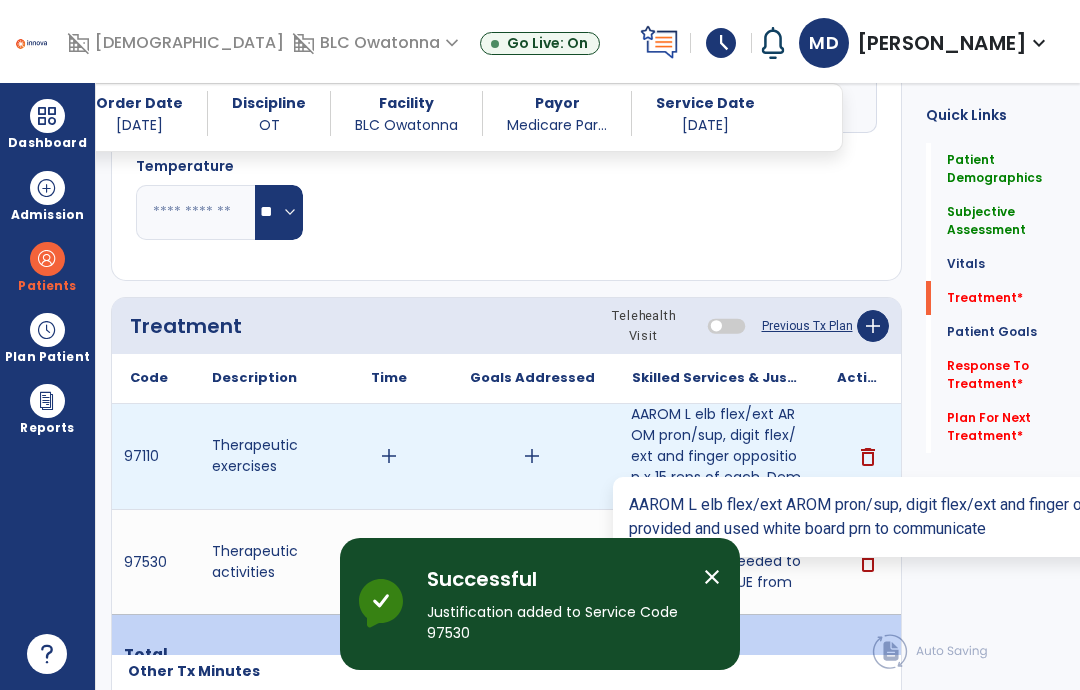 click on "AAROM L elb flex/ext
AROM pron/sup, digit flex/ext and finger opposition x 15 reps of each.
Demo ..." at bounding box center (716, 456) 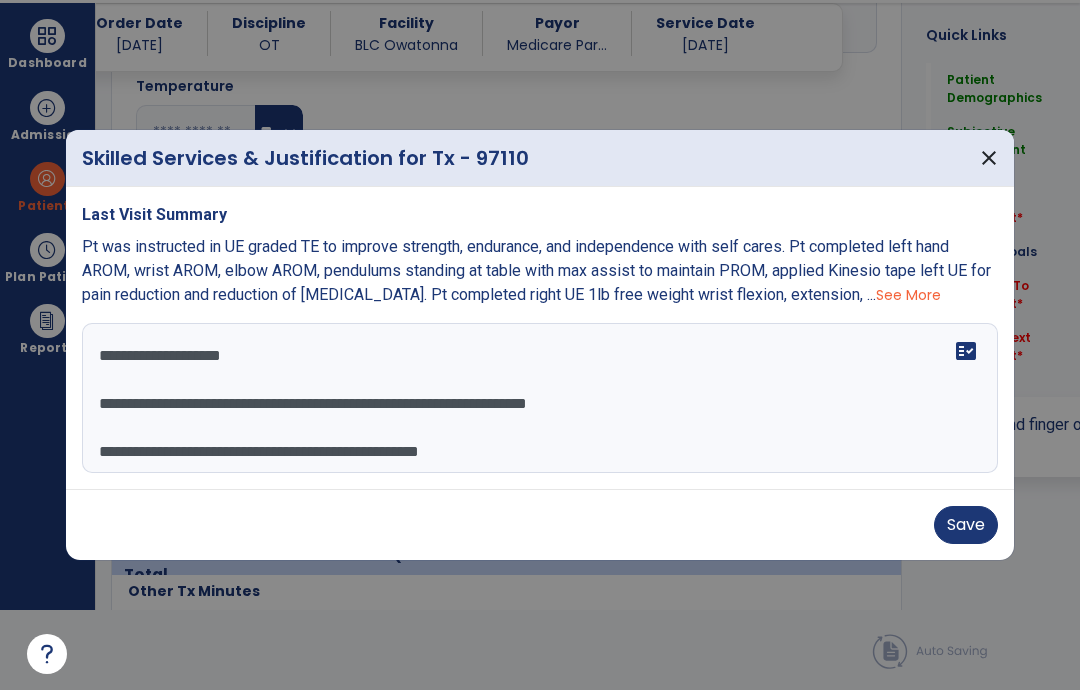 scroll, scrollTop: 0, scrollLeft: 0, axis: both 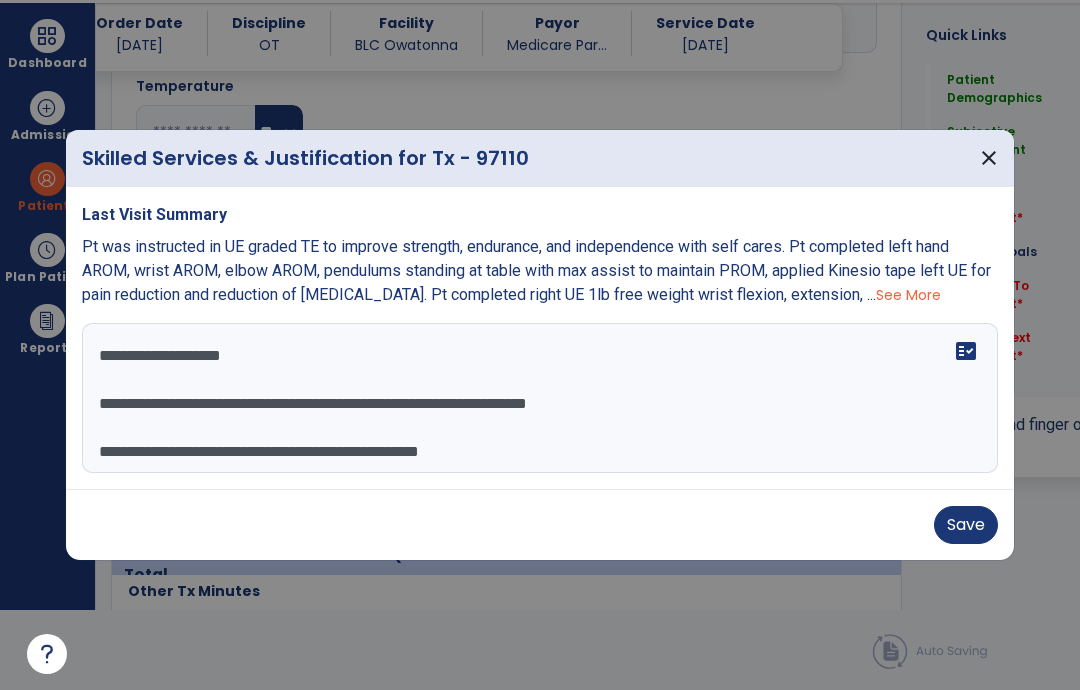 click on "**********" at bounding box center (540, 398) 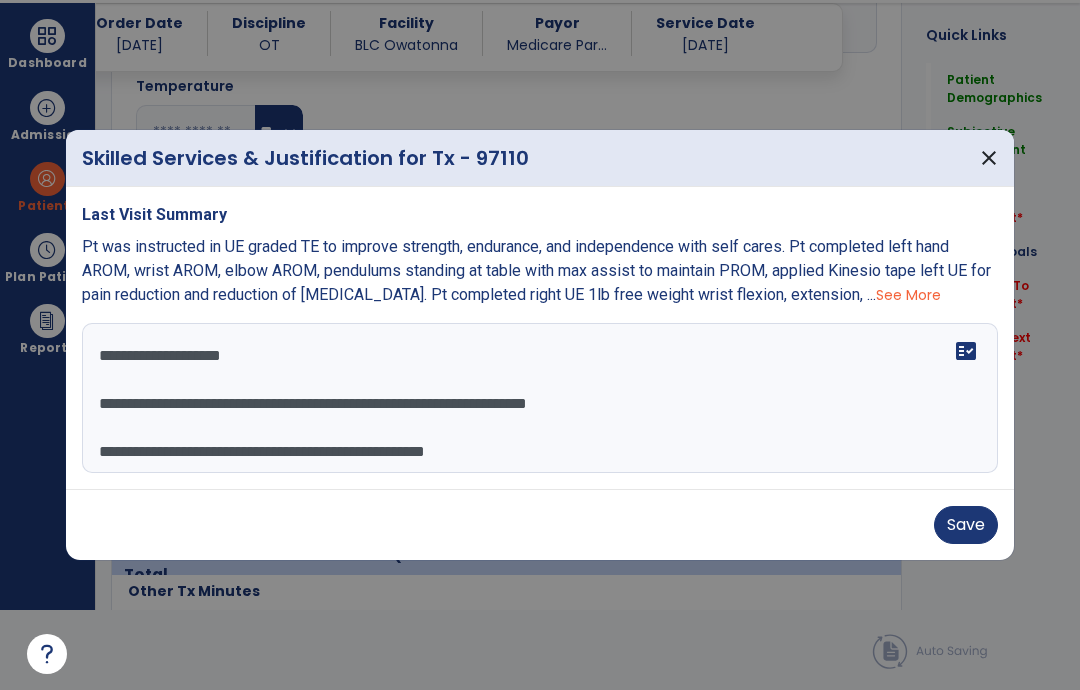 scroll, scrollTop: 15, scrollLeft: 0, axis: vertical 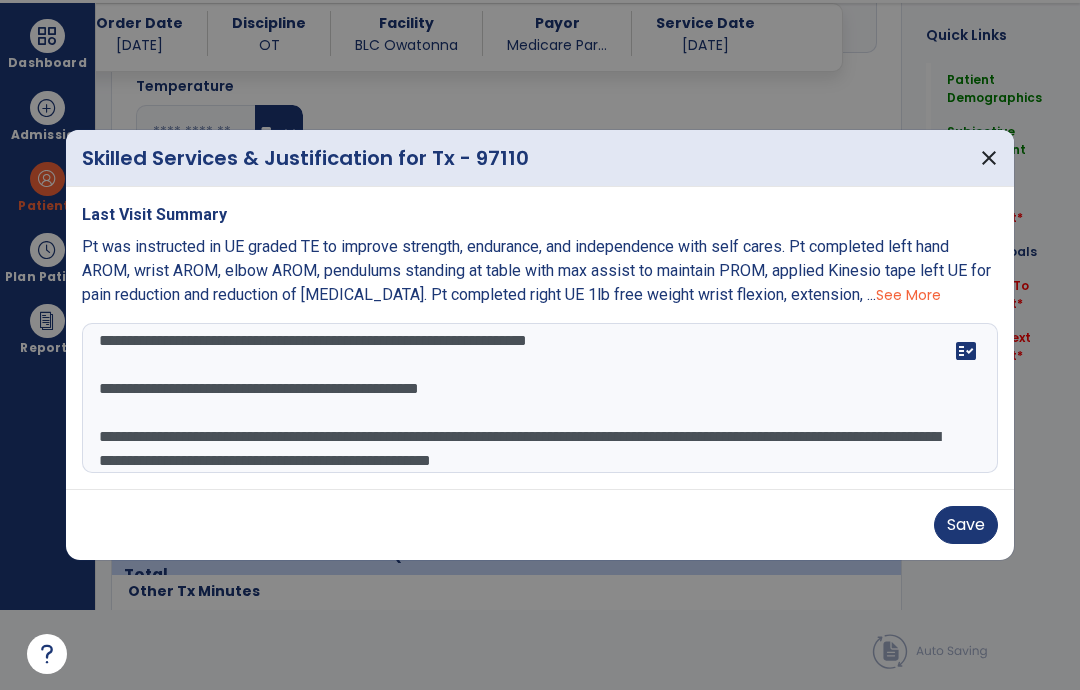 type on "**********" 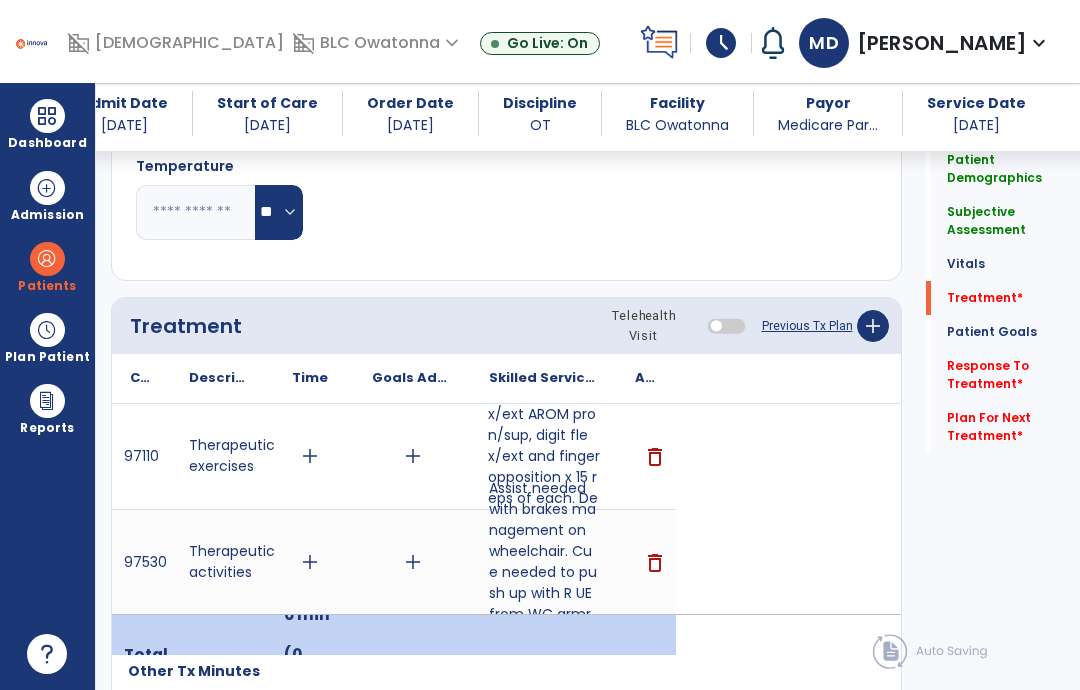 scroll, scrollTop: 0, scrollLeft: 0, axis: both 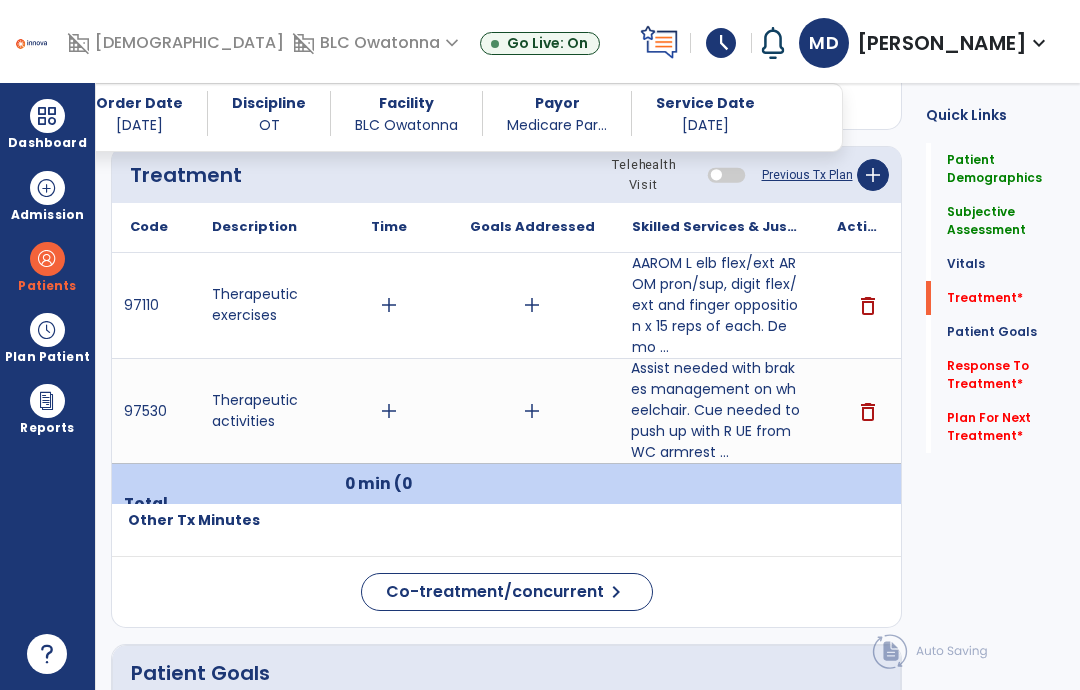 click on "Assist needed with brakes management on wheelchair. Cue needed to push up with R UE from WC armrest ..." at bounding box center [716, 410] 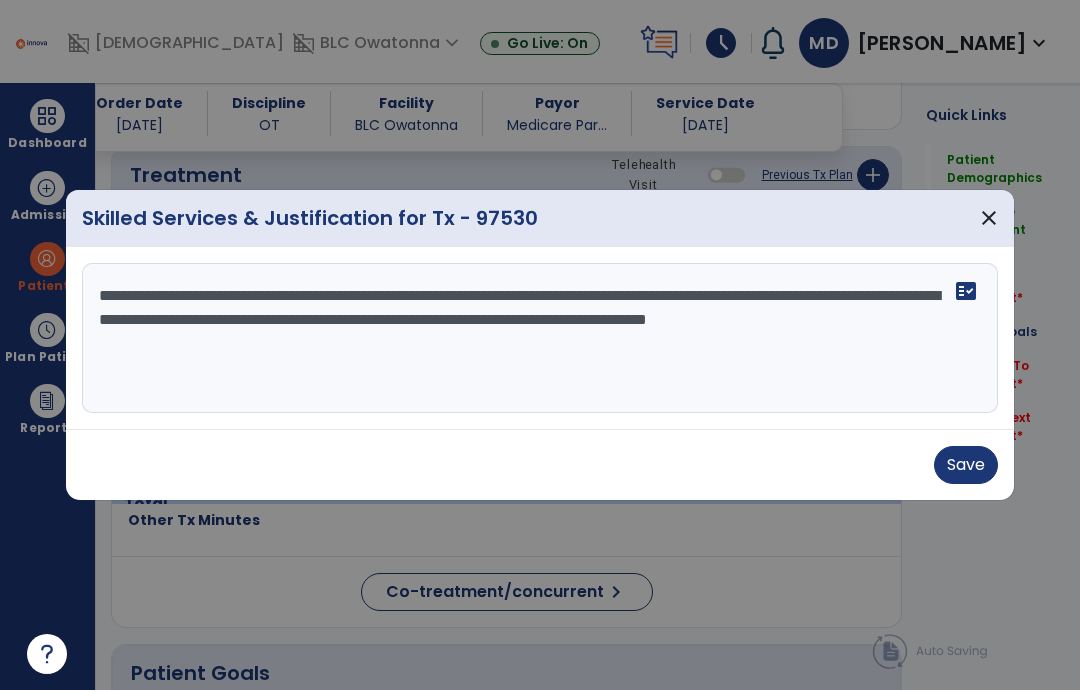 click on "**********" at bounding box center (540, 338) 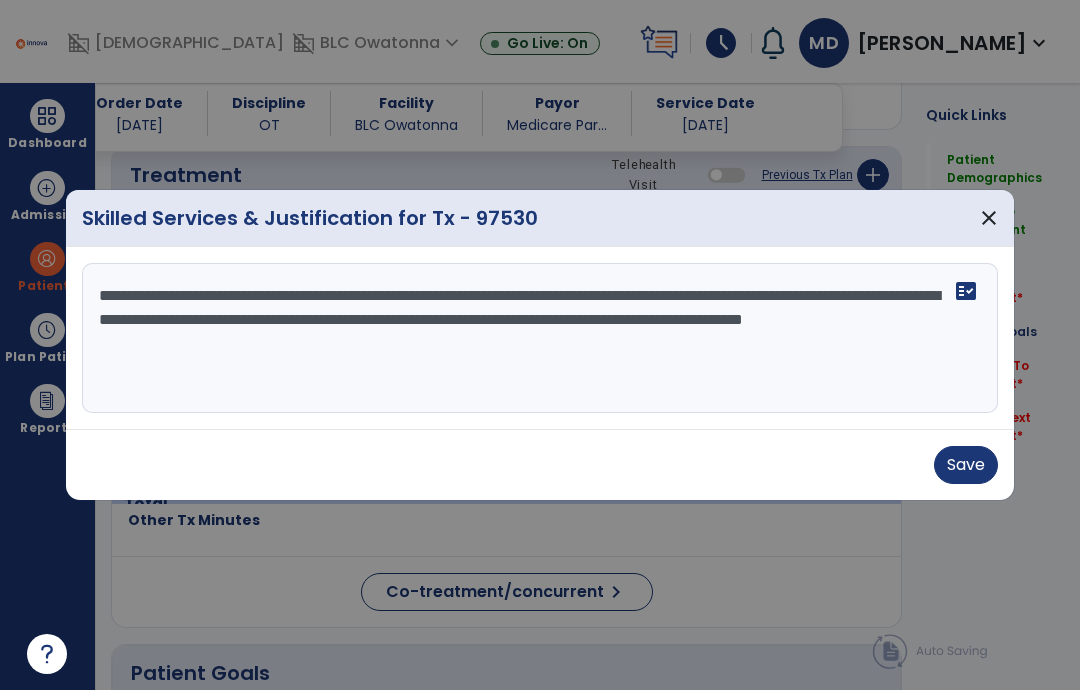 click on "**********" at bounding box center (540, 338) 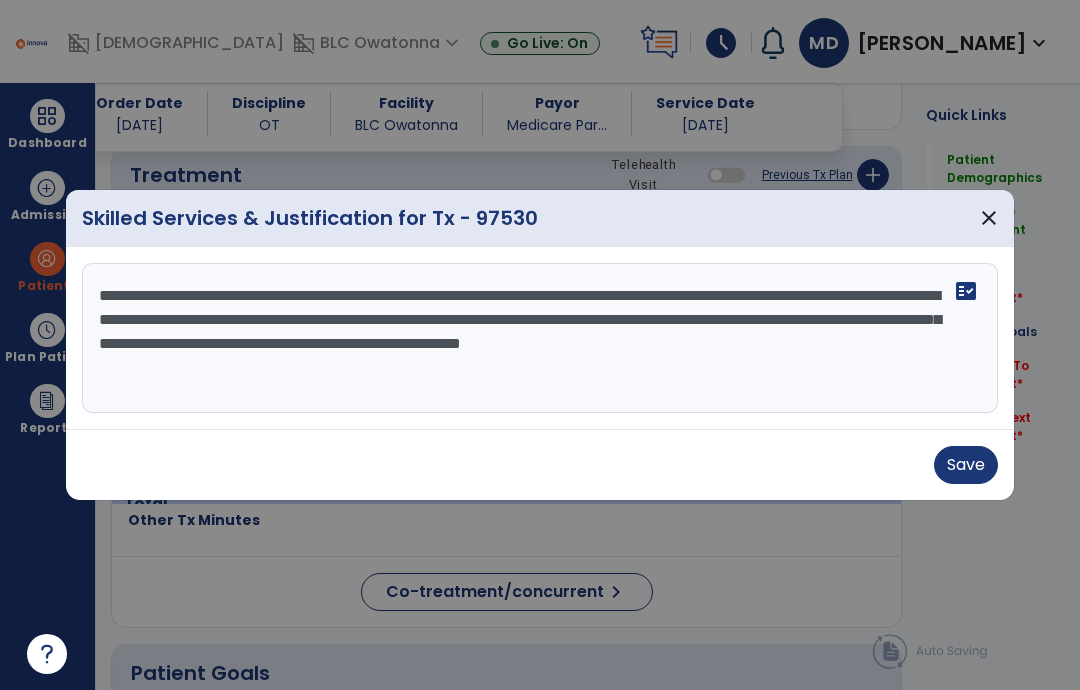 type on "**********" 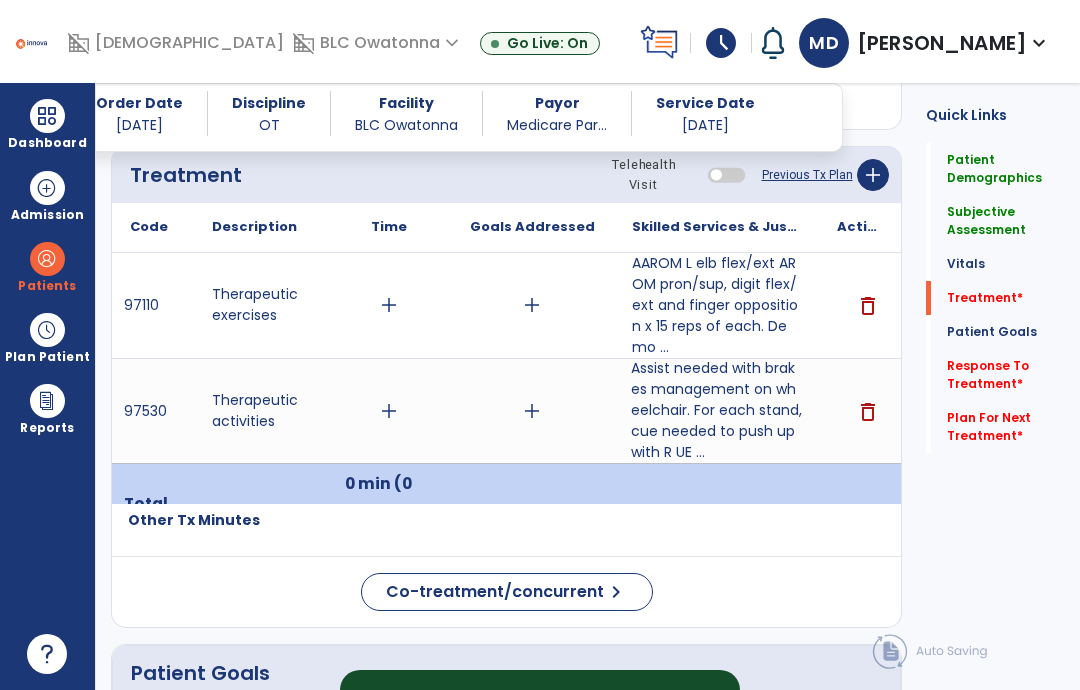 click at bounding box center (47, 116) 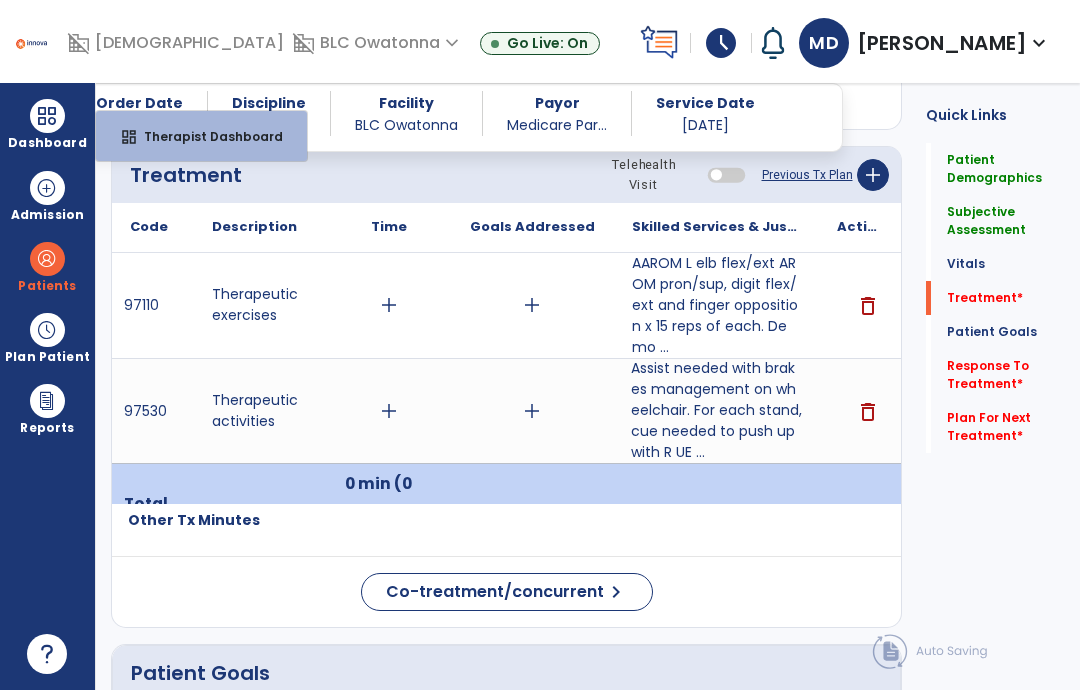 click on "dashboard  Therapist Dashboard" at bounding box center (201, 136) 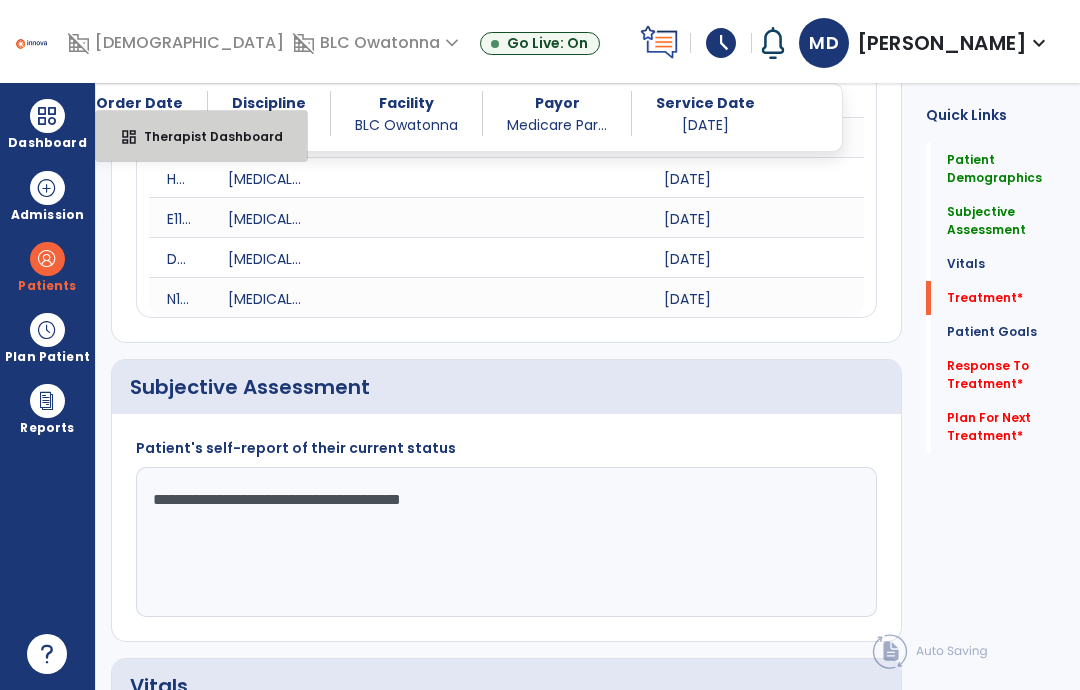 select on "****" 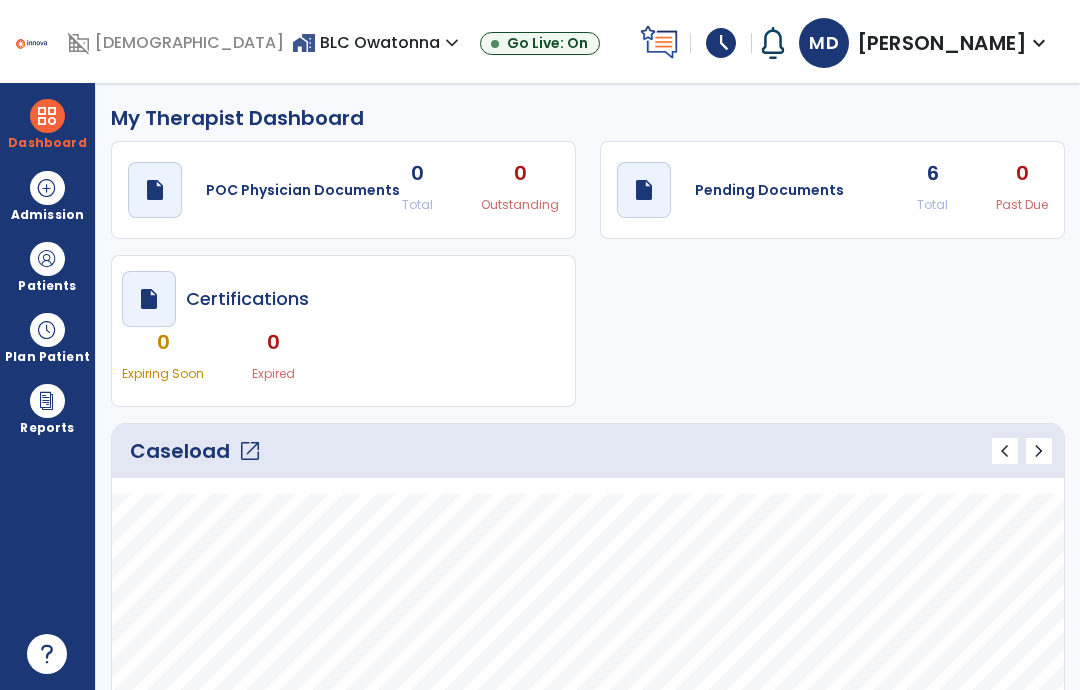 scroll, scrollTop: 0, scrollLeft: 0, axis: both 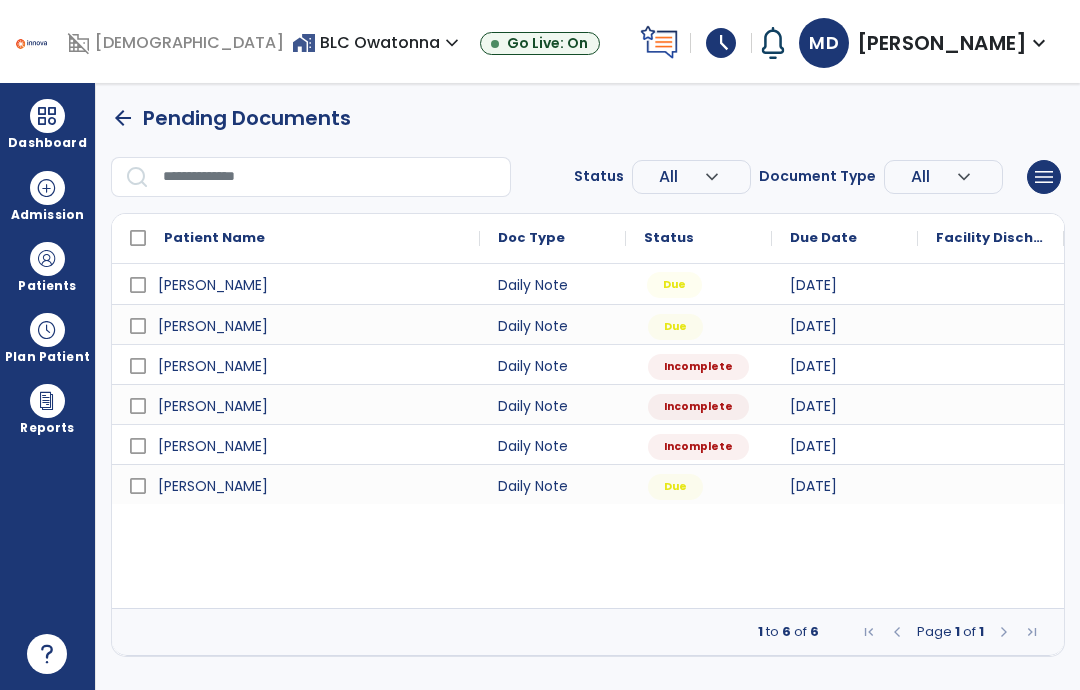 click on "Due" at bounding box center [674, 285] 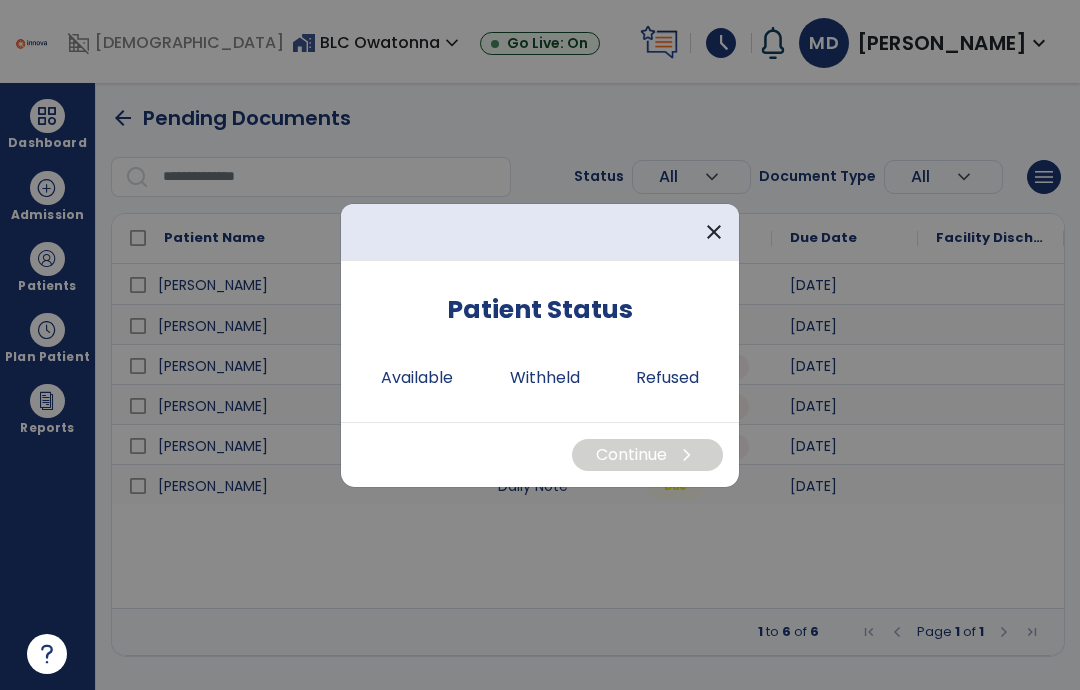 click on "Available" at bounding box center [417, 378] 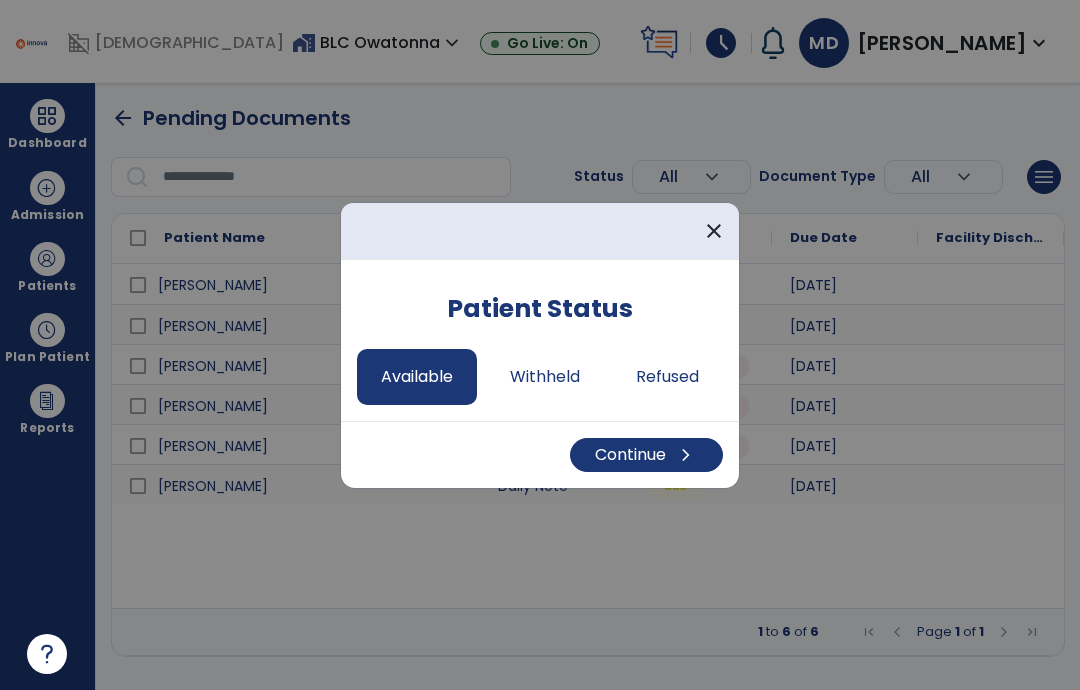 click on "Continue   chevron_right" at bounding box center [646, 455] 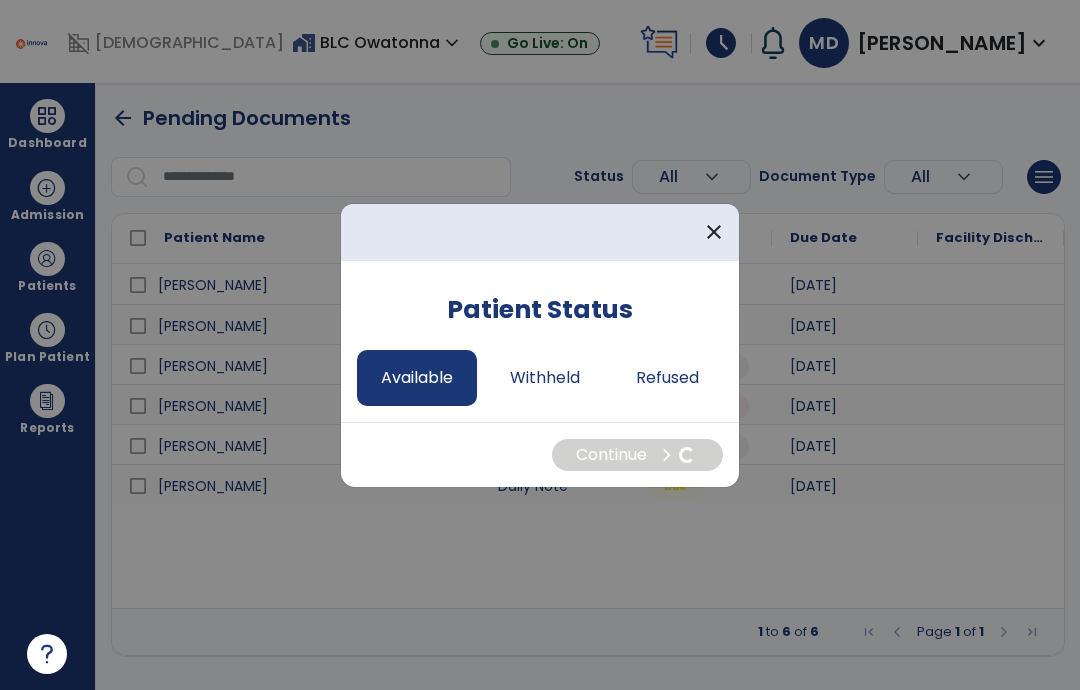 select on "*" 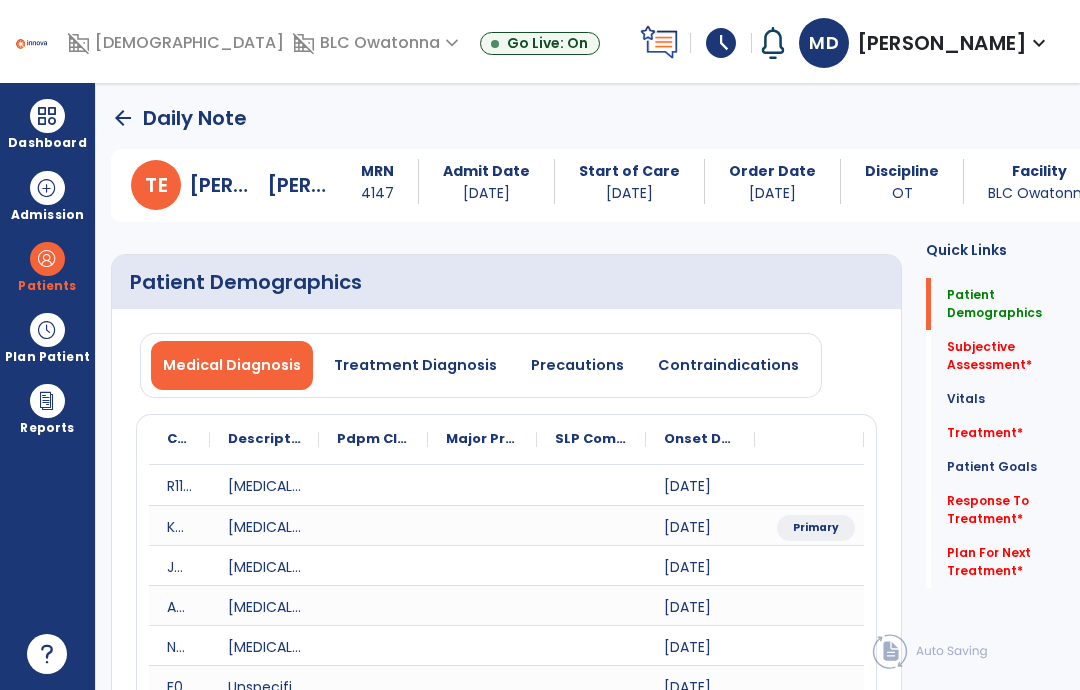 click on "arrow_back" 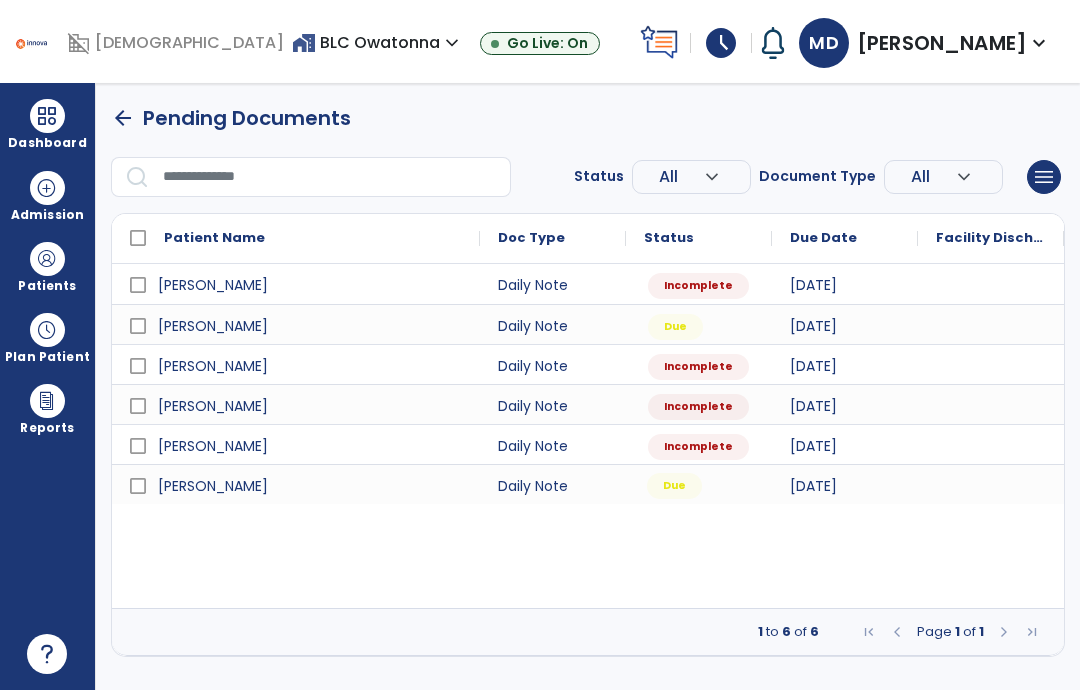 click on "Due" at bounding box center (674, 486) 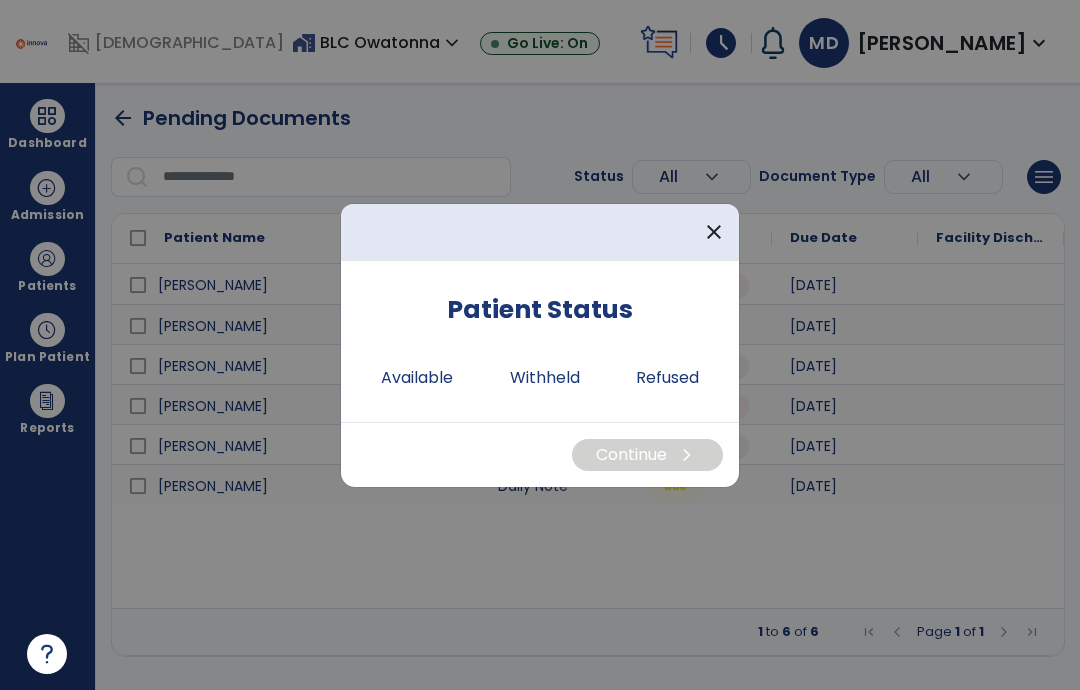 click on "Available" at bounding box center [417, 378] 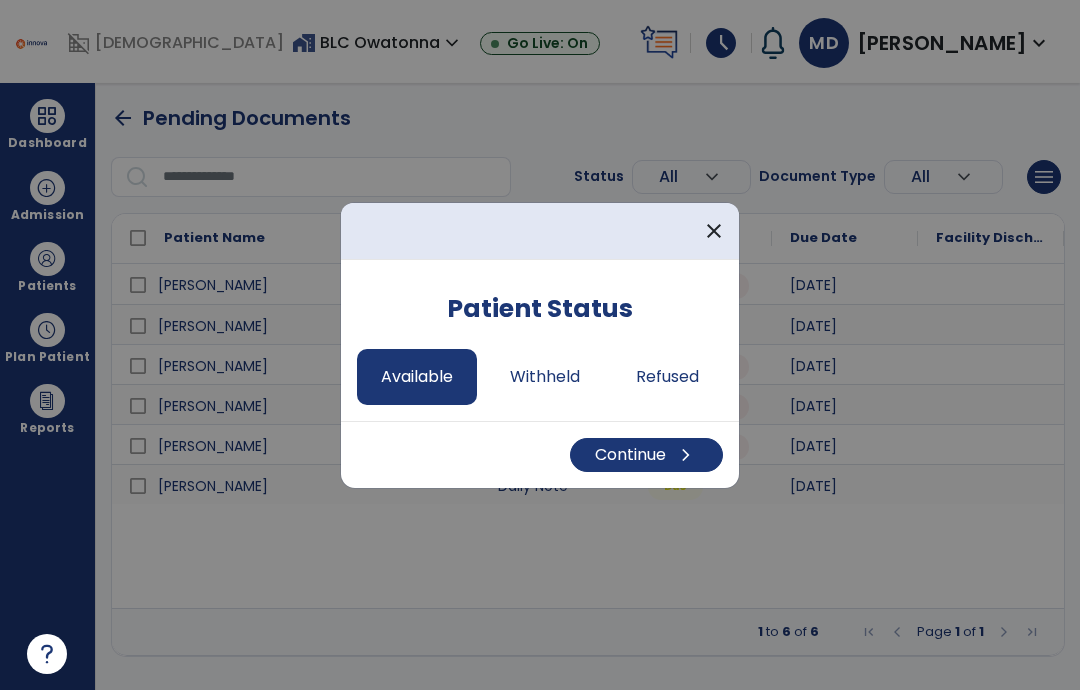 click on "Continue   chevron_right" at bounding box center [646, 455] 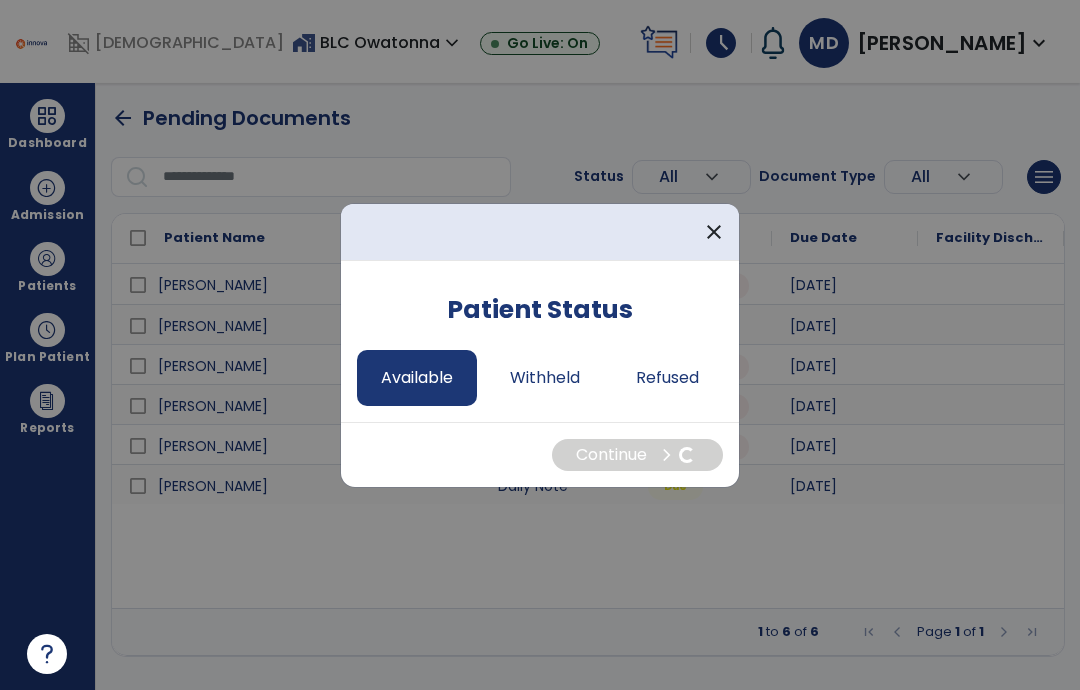 select on "*" 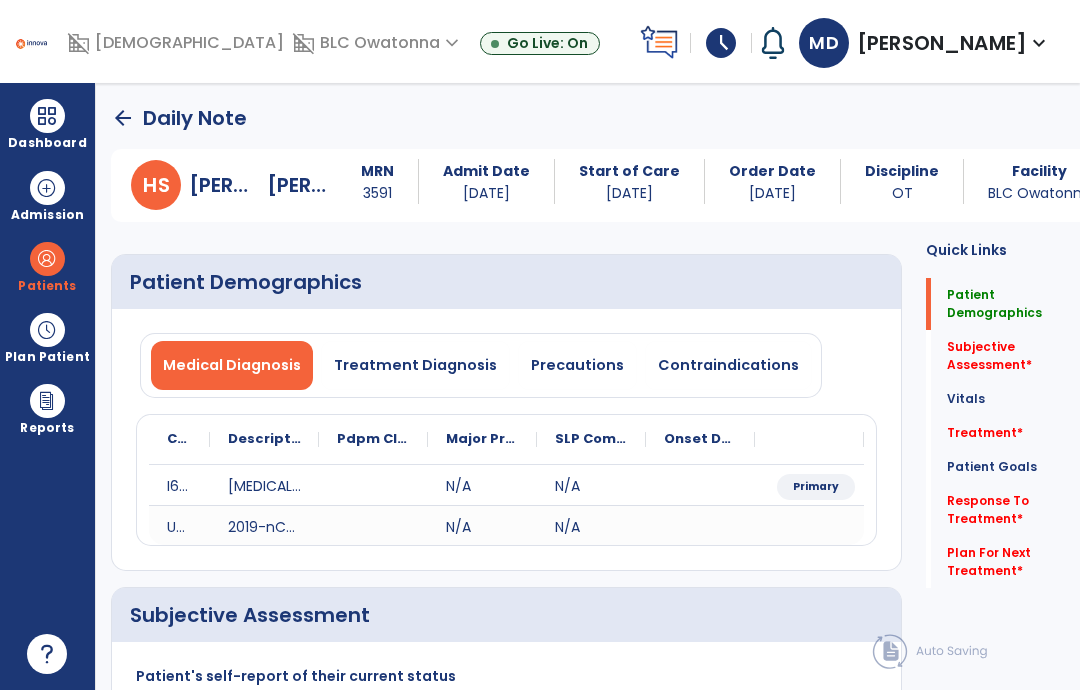 click on "arrow_back" 